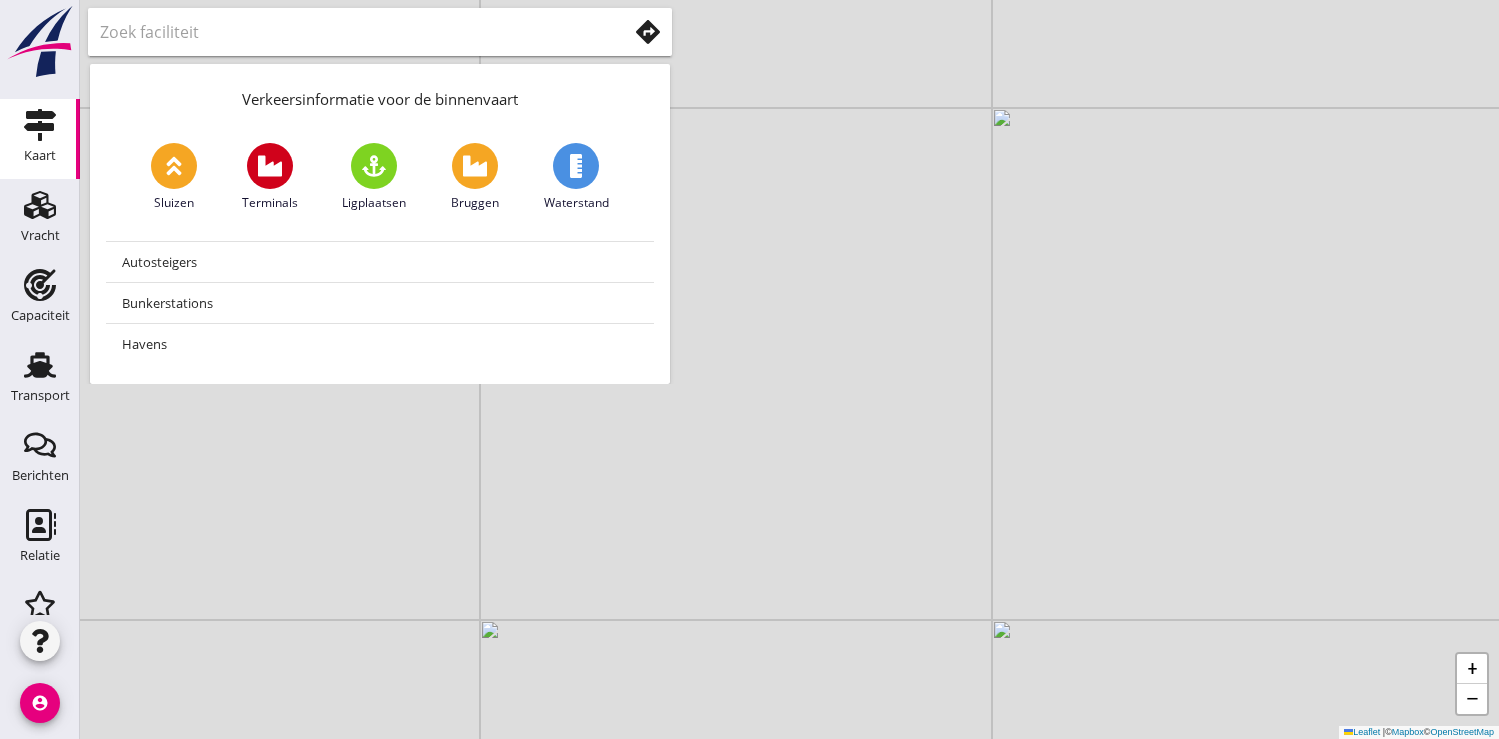 scroll, scrollTop: 0, scrollLeft: 0, axis: both 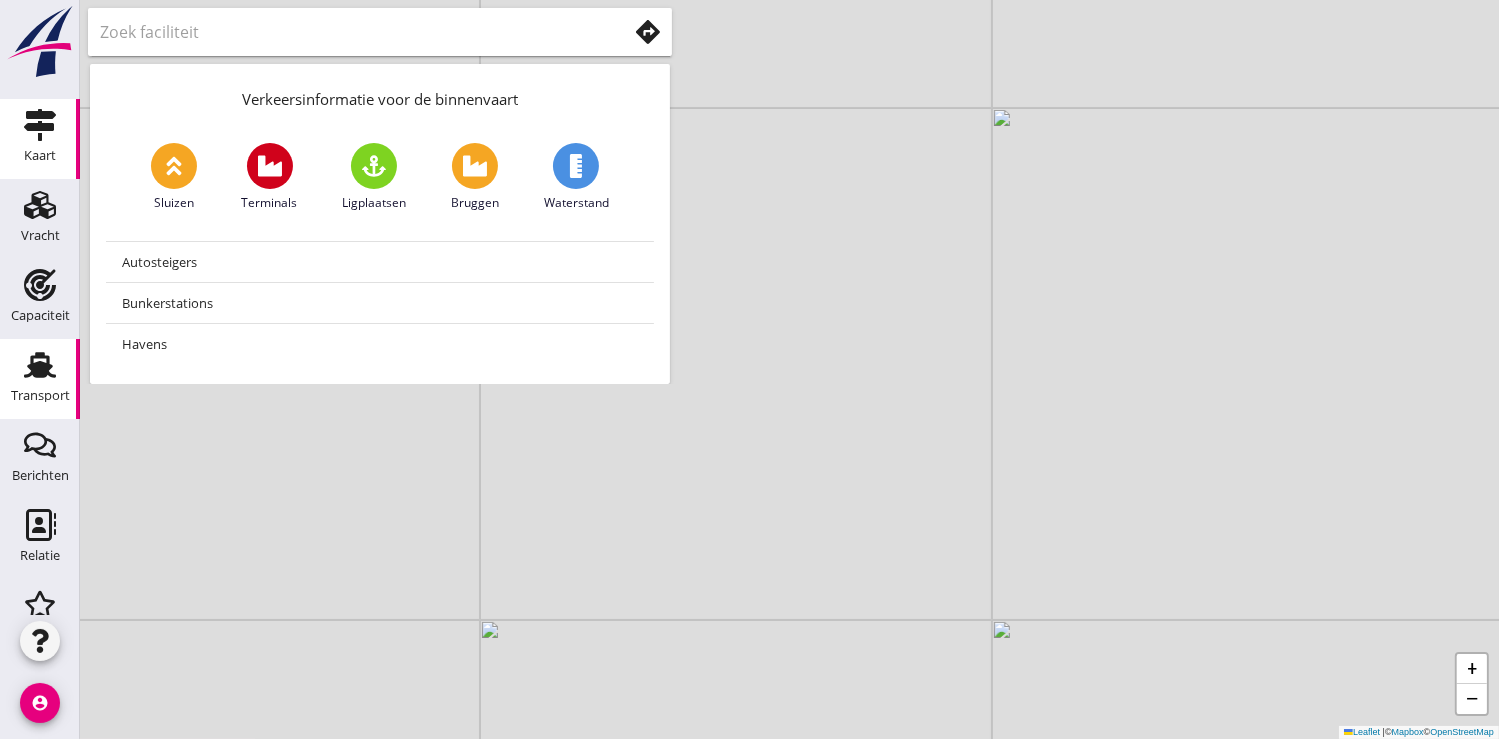 click 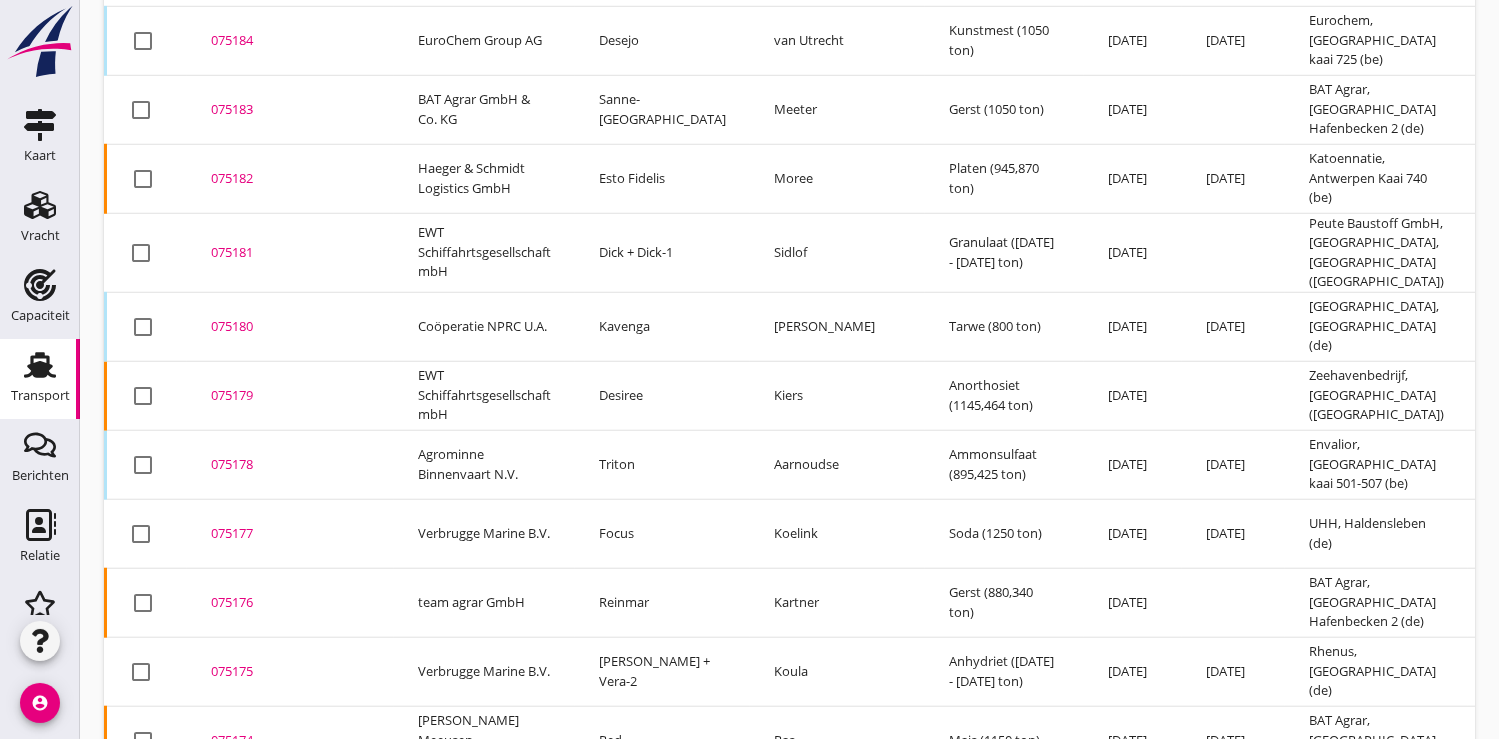scroll, scrollTop: 1721, scrollLeft: 0, axis: vertical 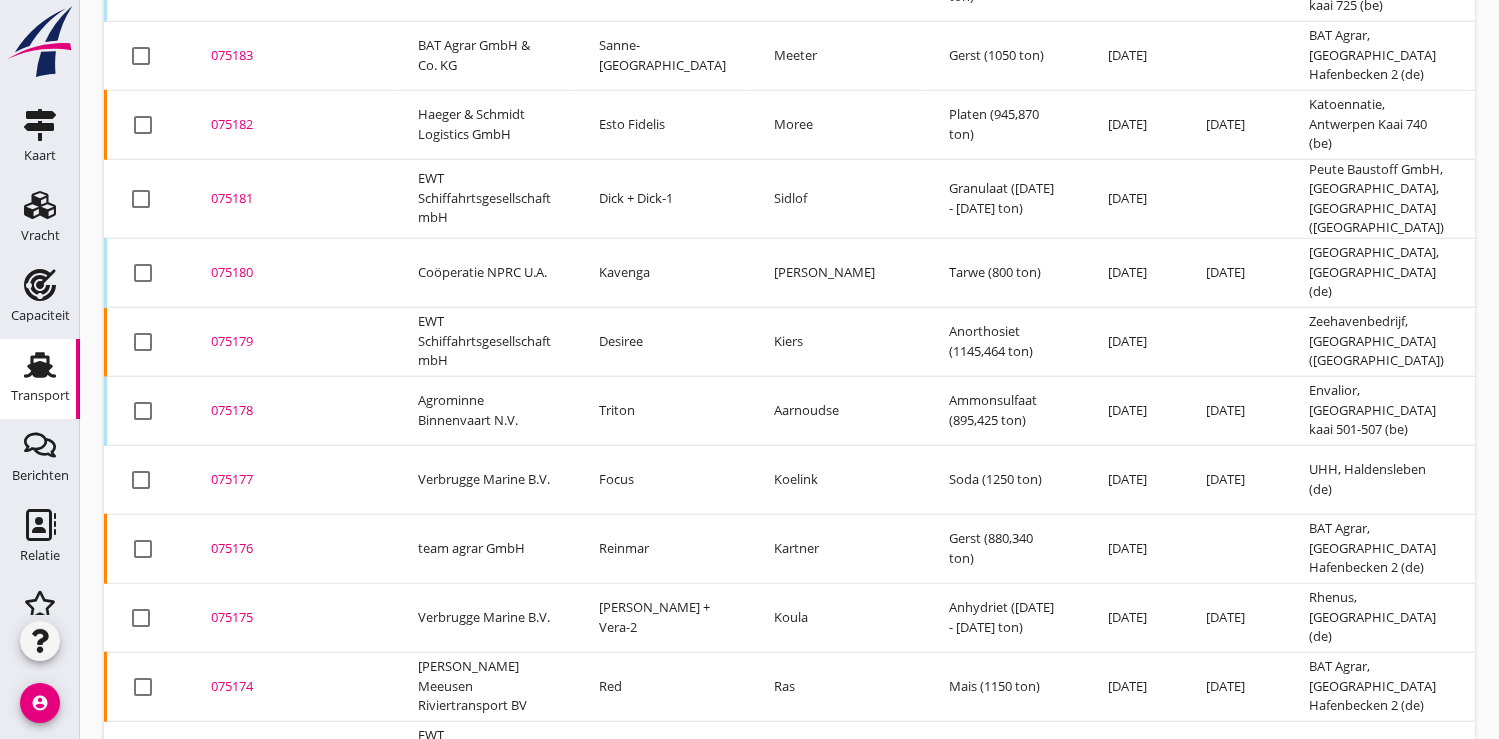 click on "075177" at bounding box center [290, 480] 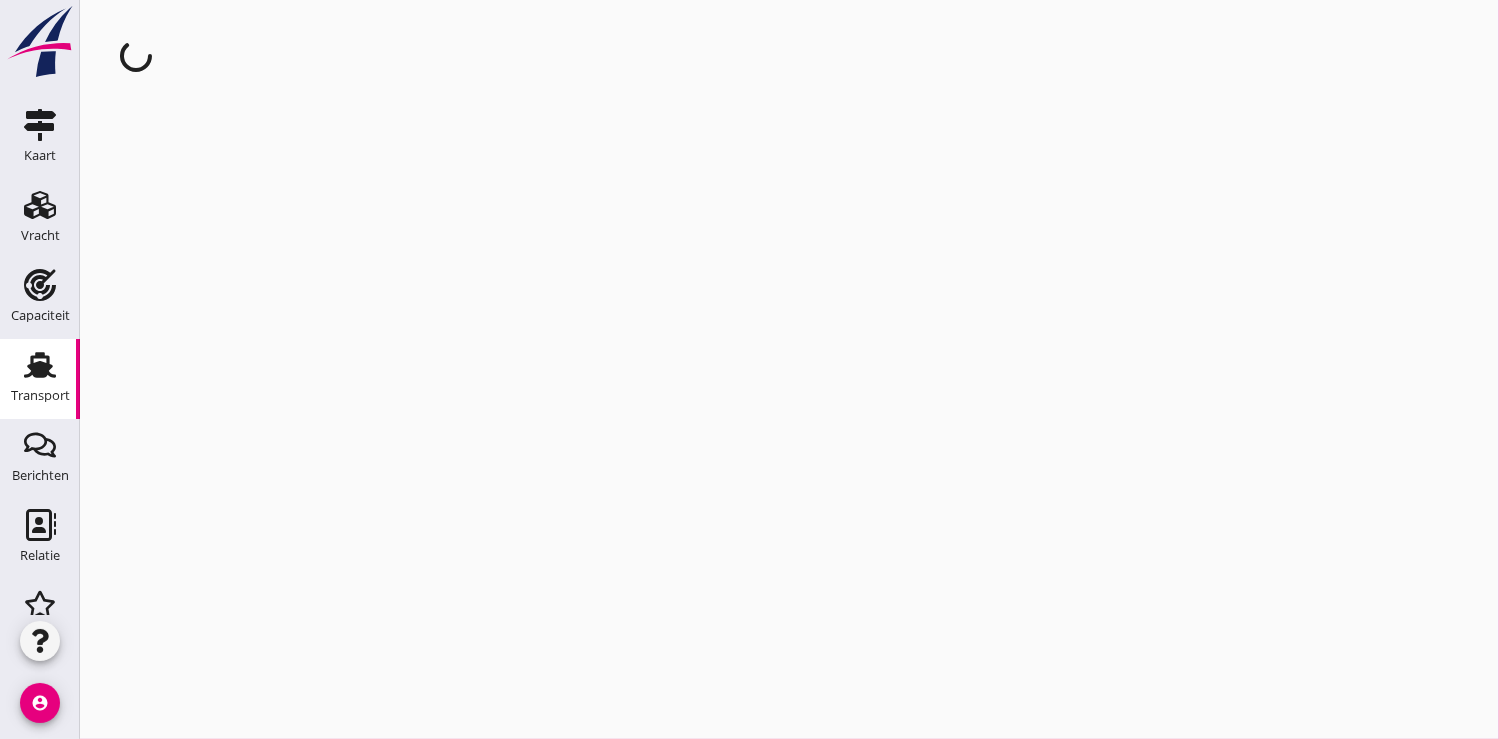 scroll, scrollTop: 0, scrollLeft: 0, axis: both 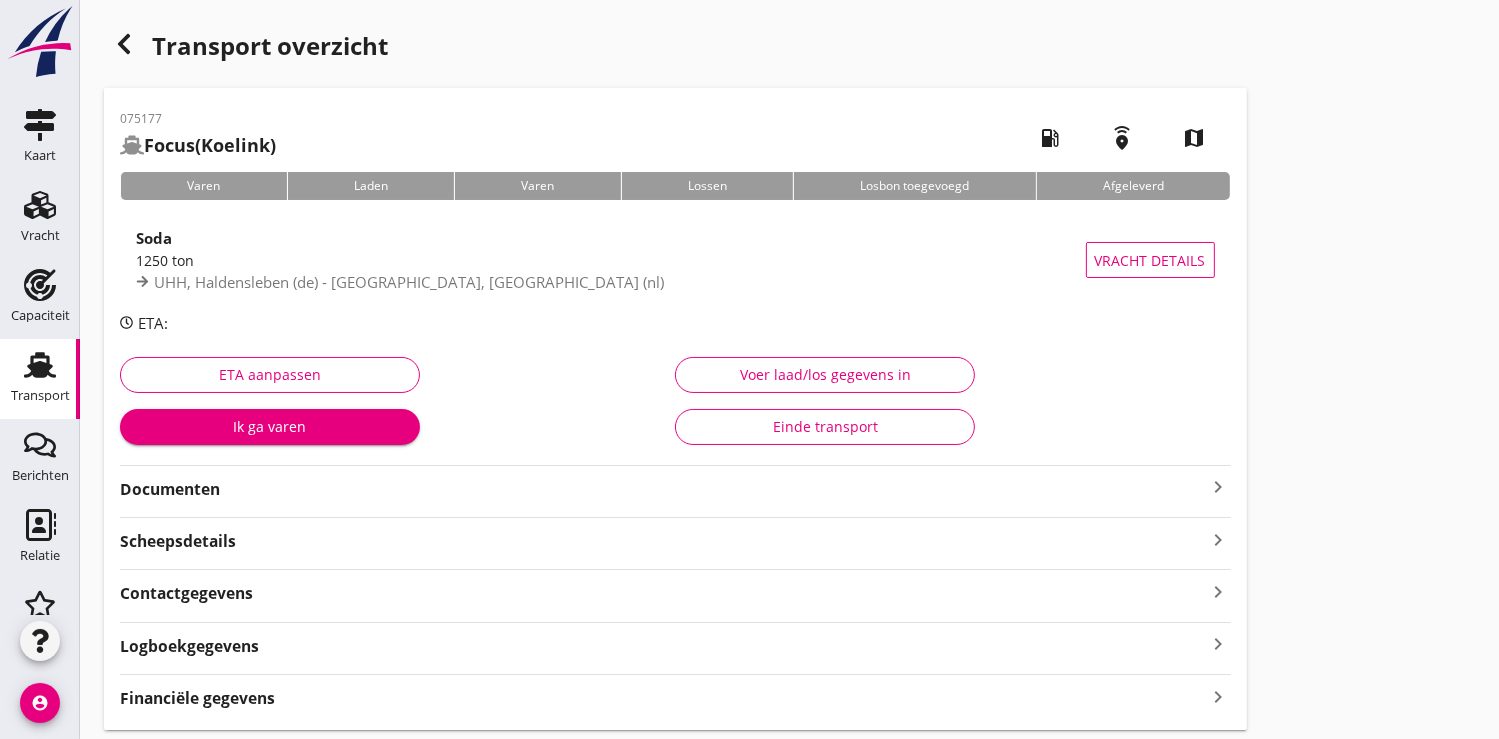 click on "Ik ga varen" at bounding box center [270, 426] 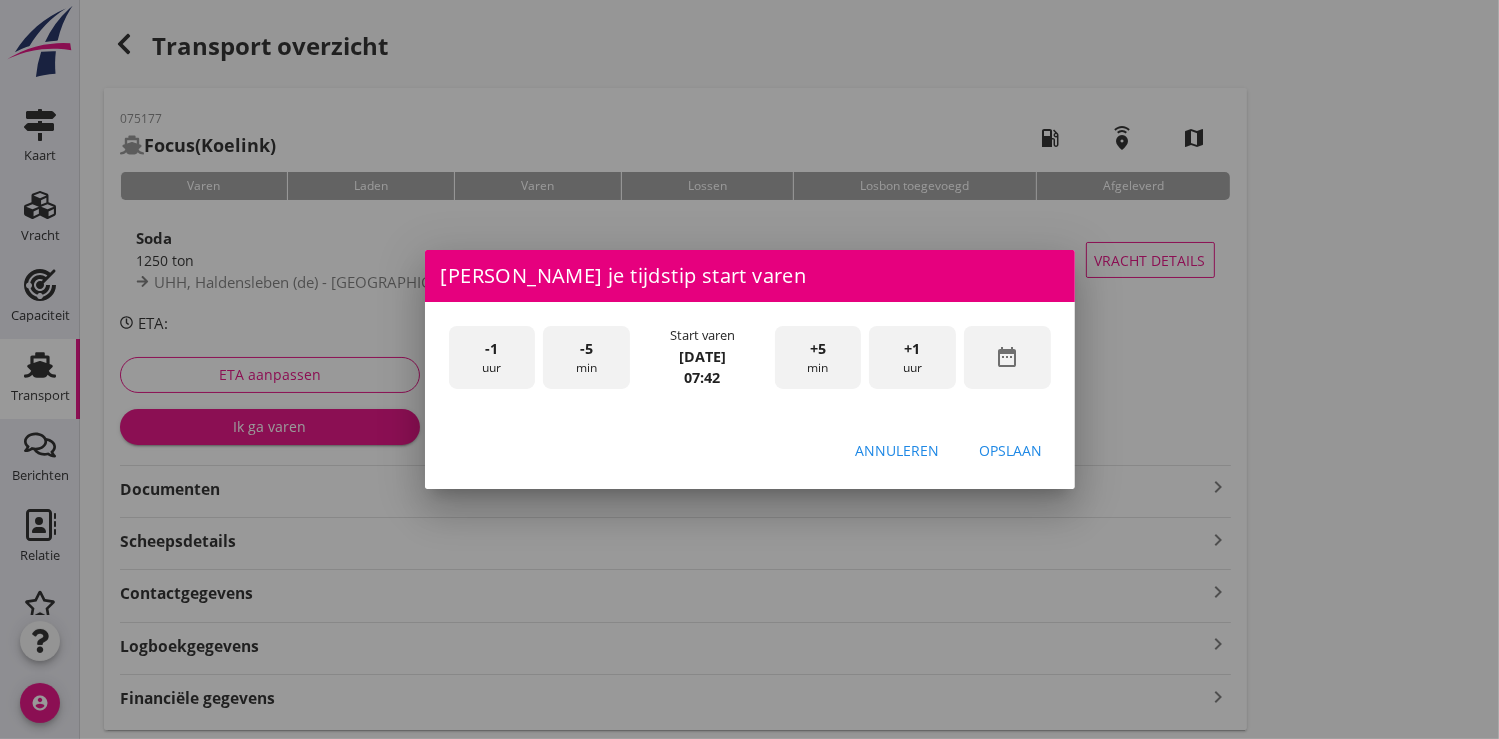 click on "date_range" at bounding box center (1007, 357) 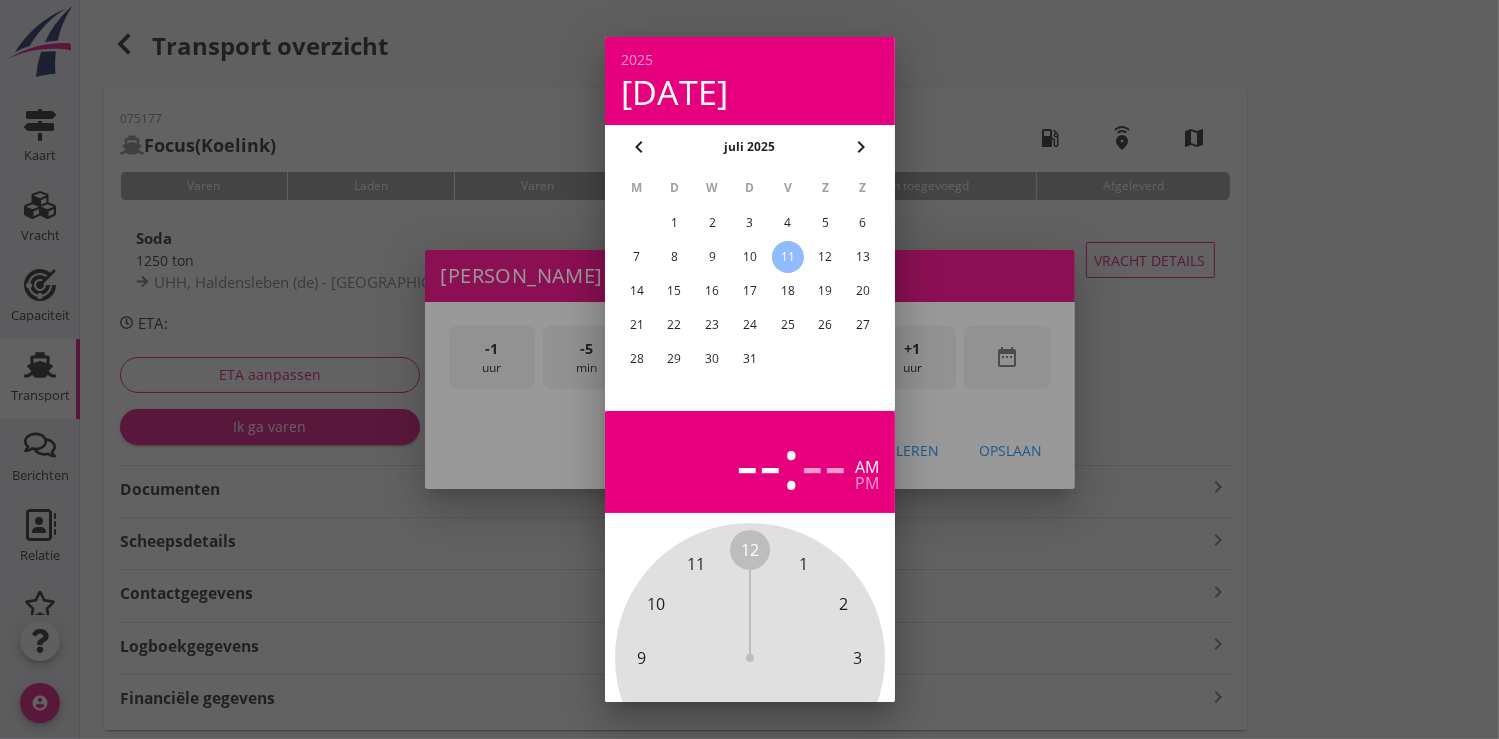 click on "10" at bounding box center (749, 257) 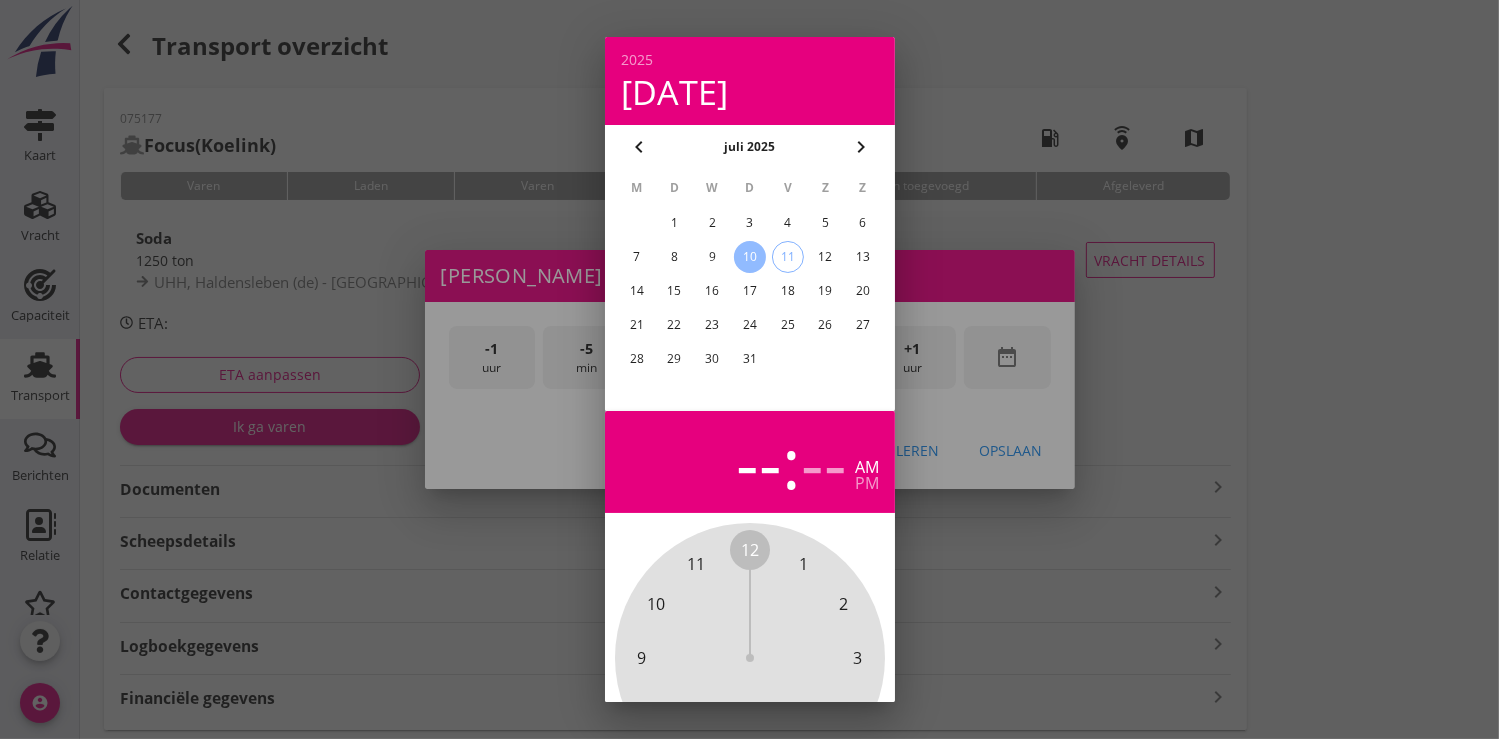click on "9" at bounding box center (712, 257) 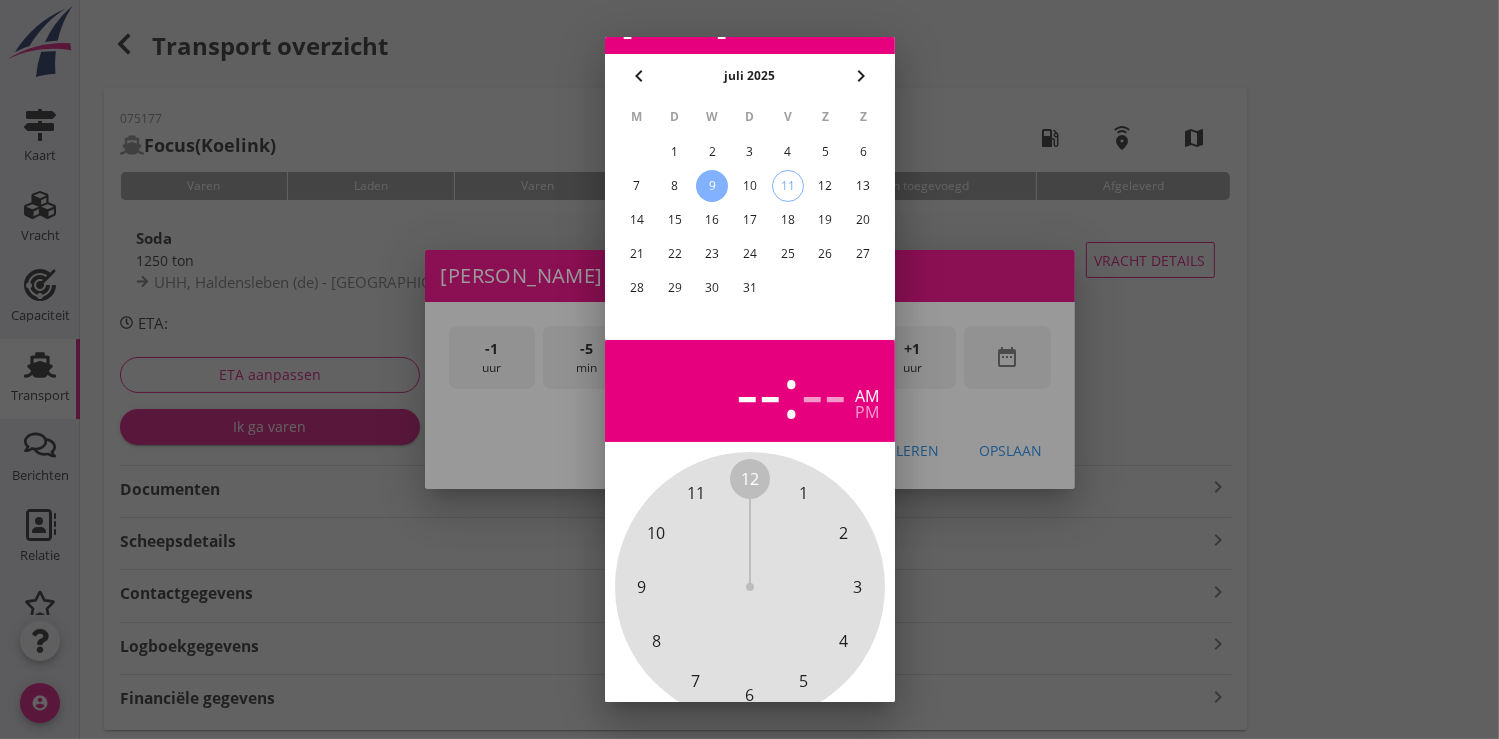 scroll, scrollTop: 185, scrollLeft: 0, axis: vertical 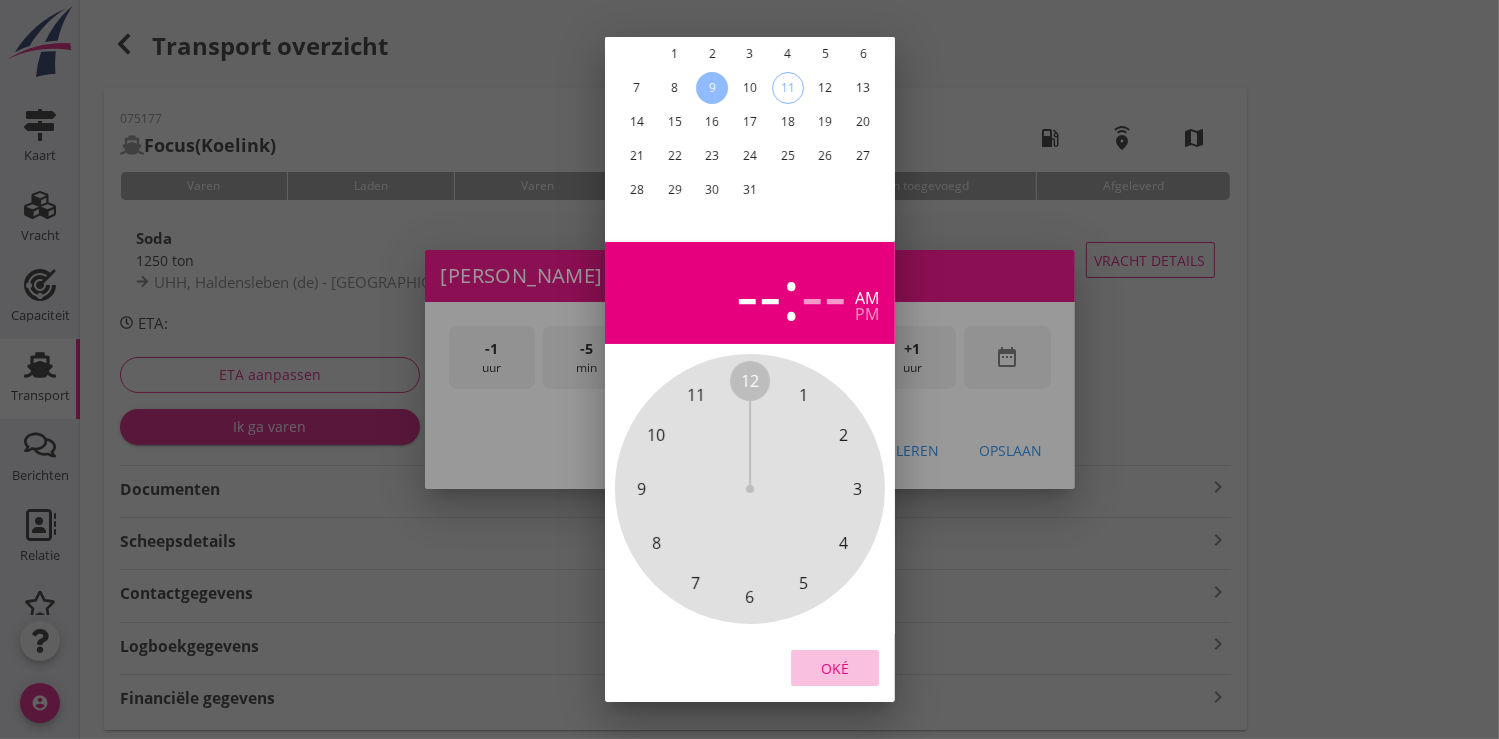 click on "Oké" at bounding box center (835, 667) 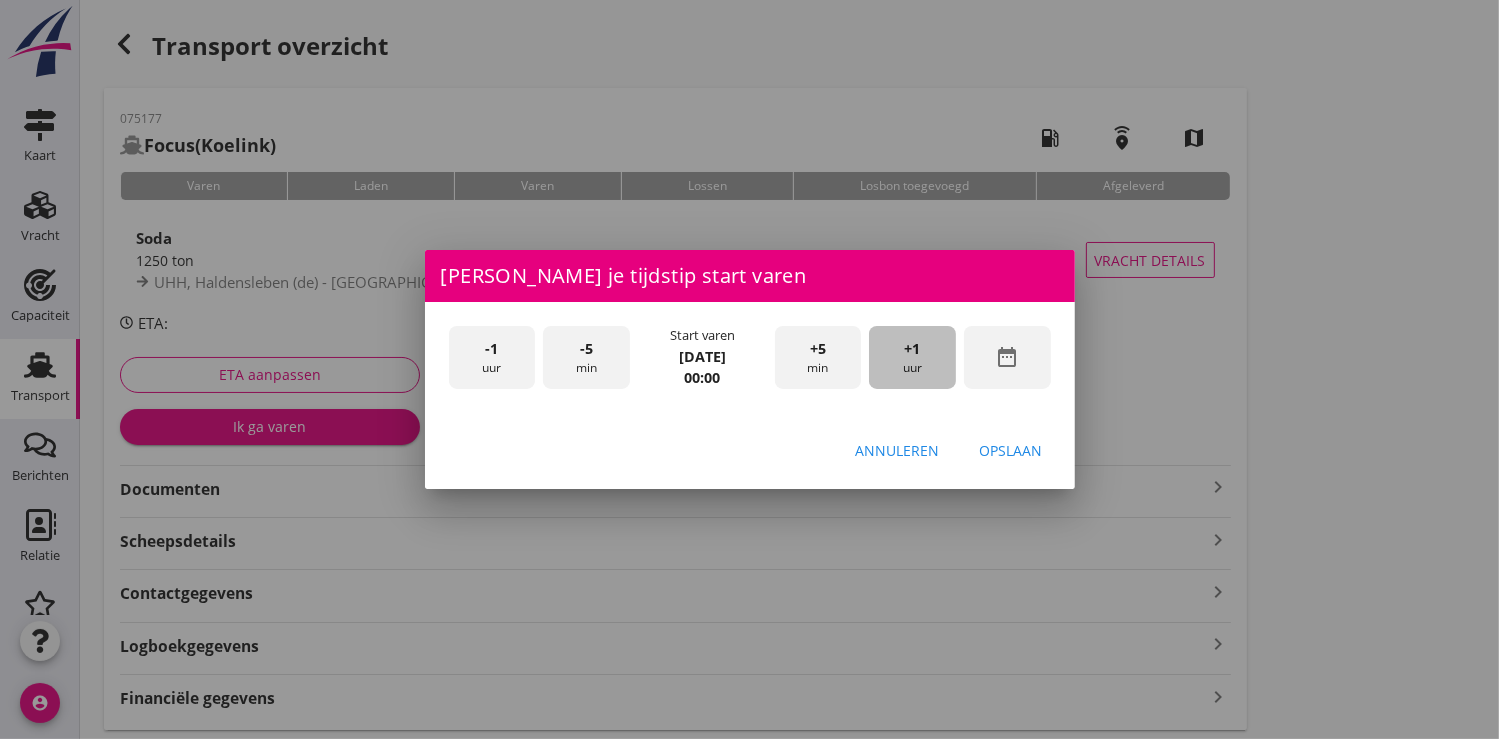 click on "+1" at bounding box center (913, 349) 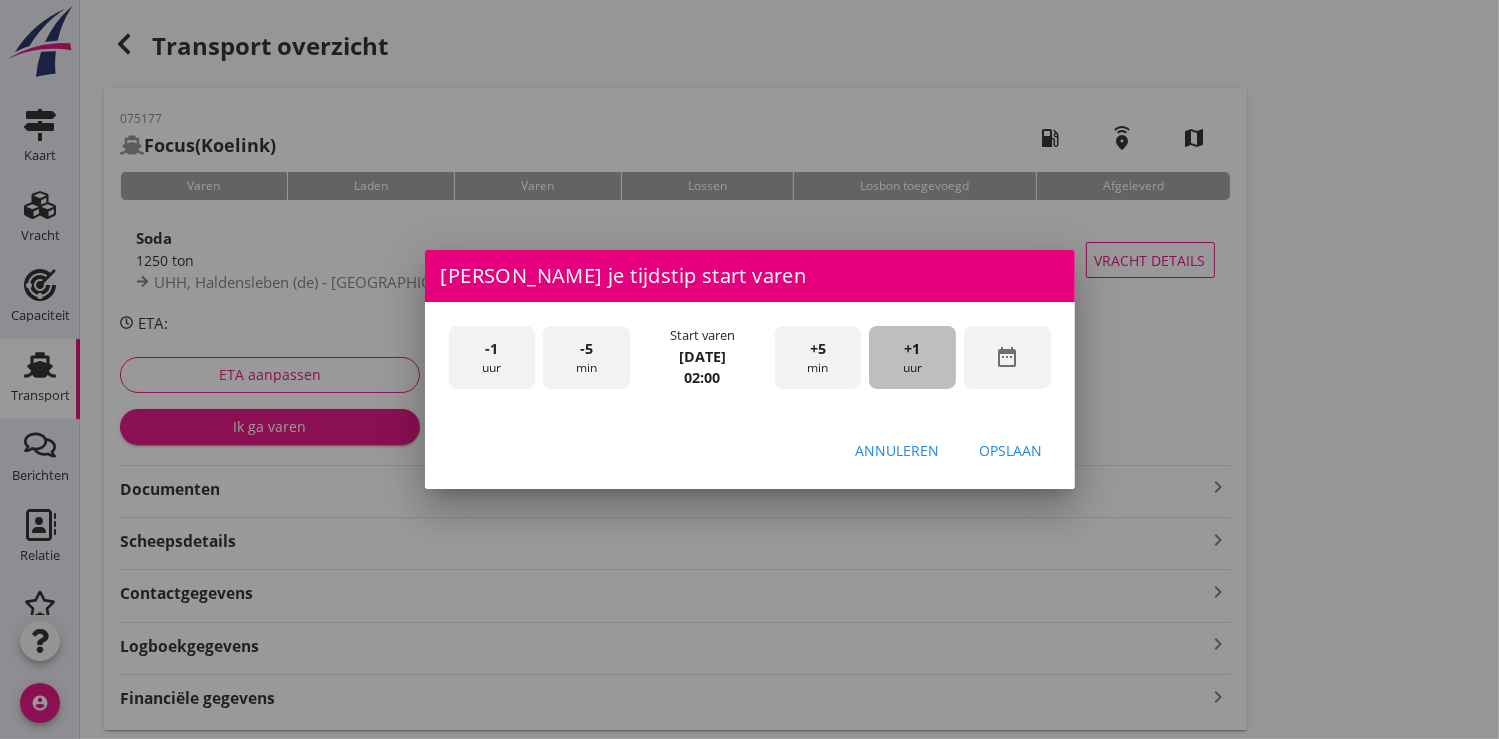 click on "+1" at bounding box center (913, 349) 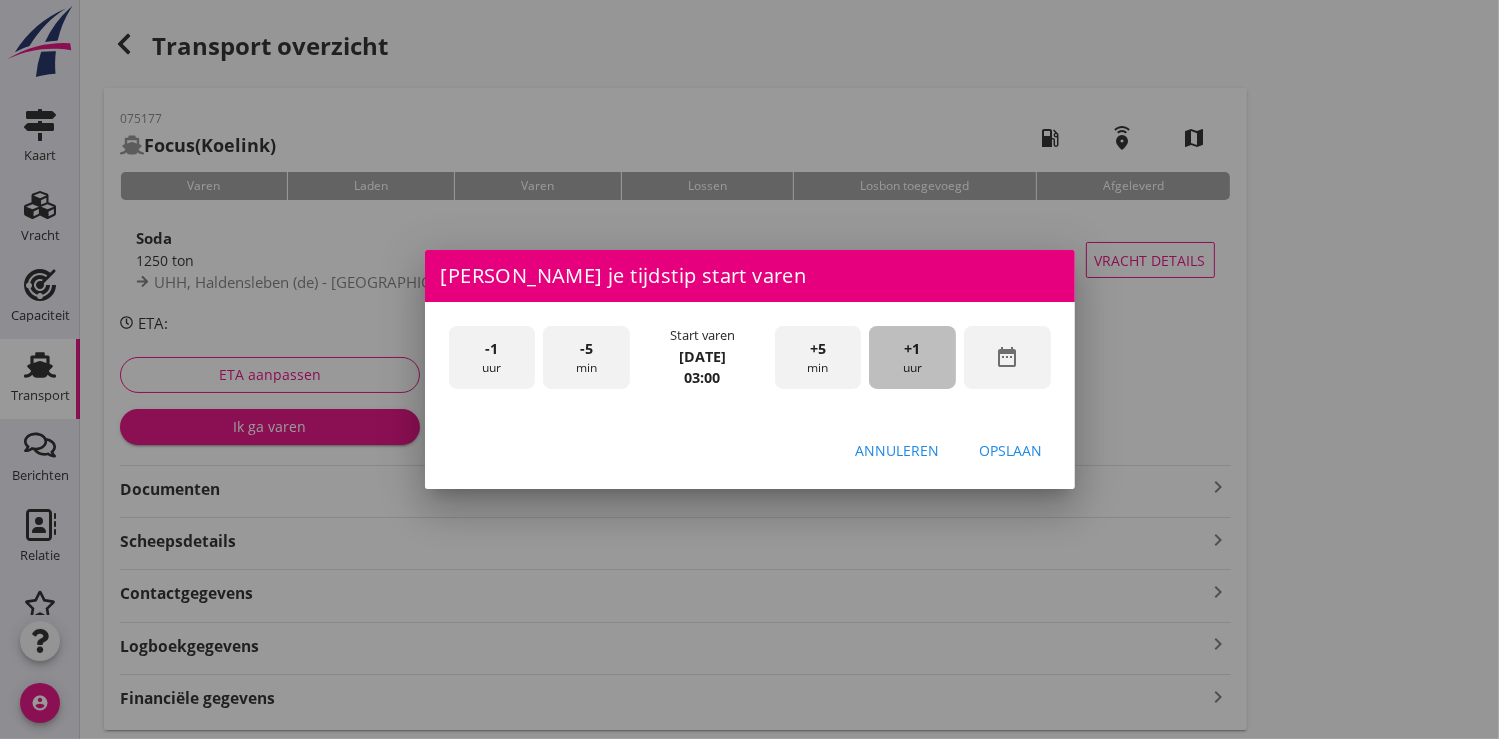 click on "+1" at bounding box center [913, 349] 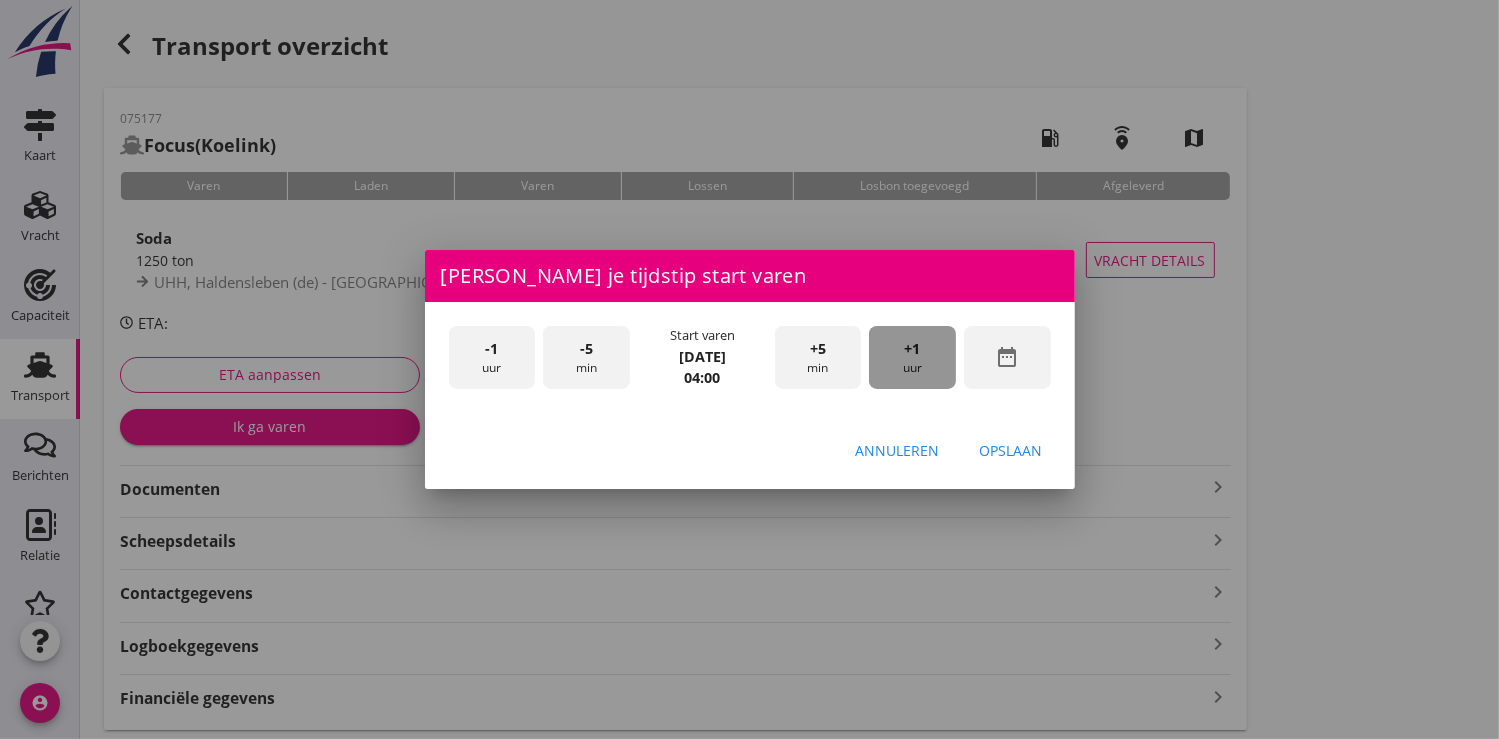 click on "+1" at bounding box center [913, 349] 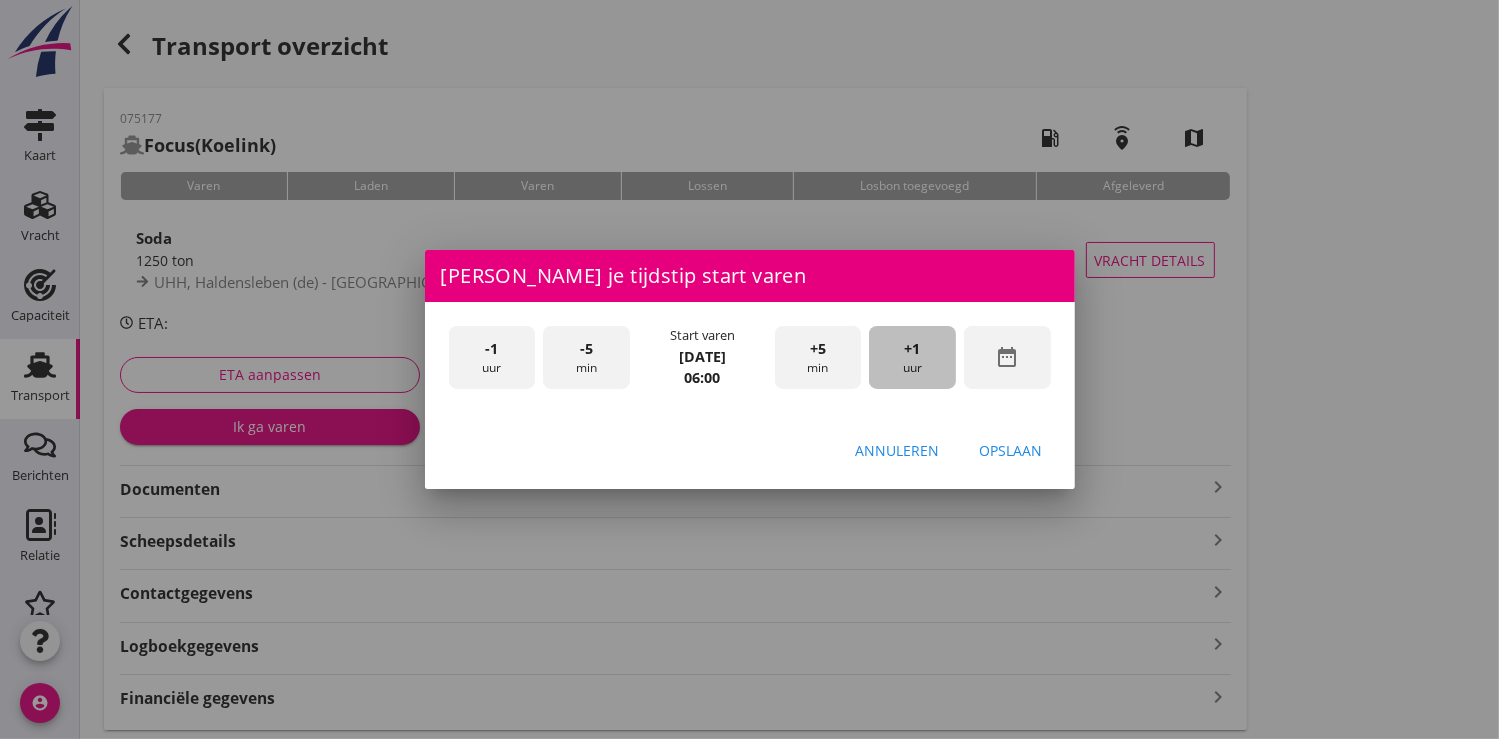 click on "+1" at bounding box center (913, 349) 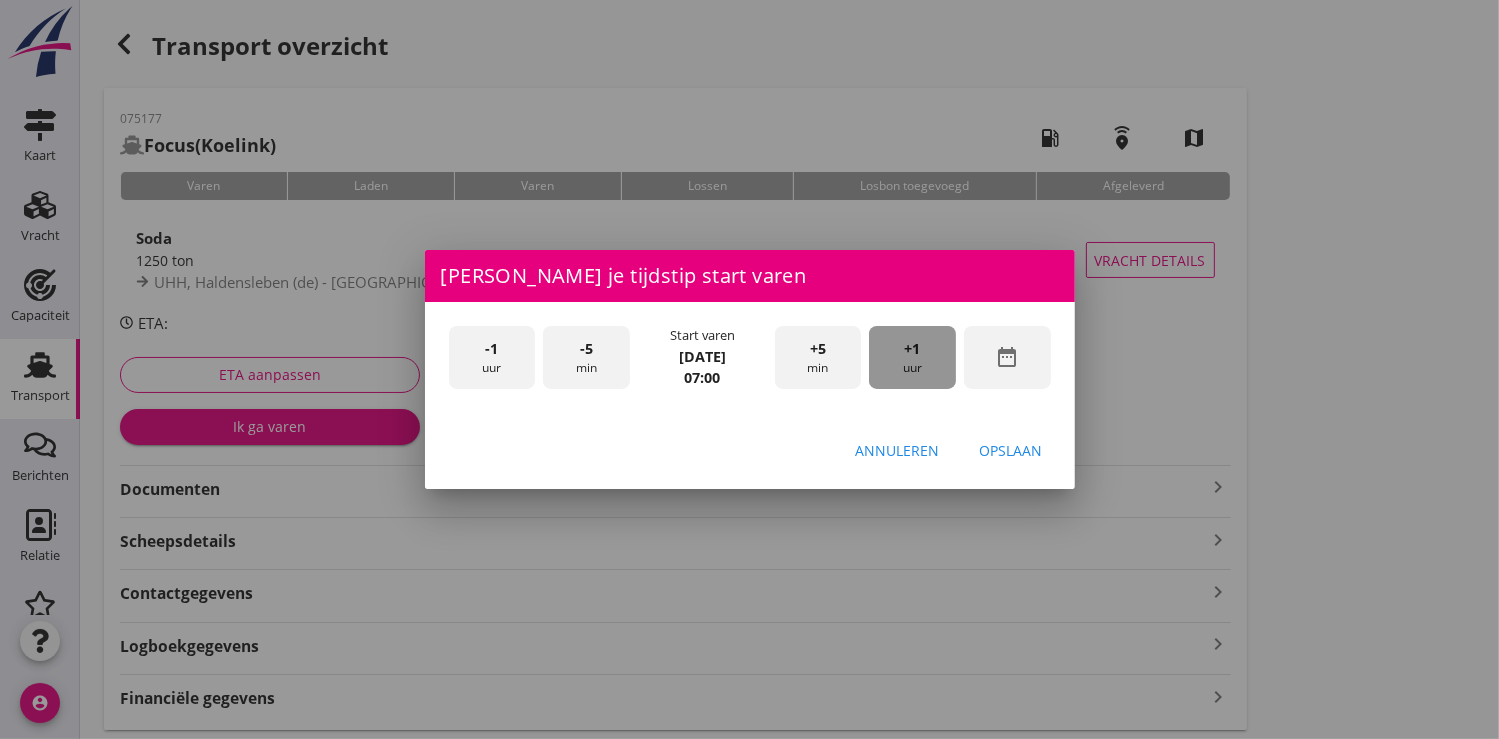 click on "+1" at bounding box center [913, 349] 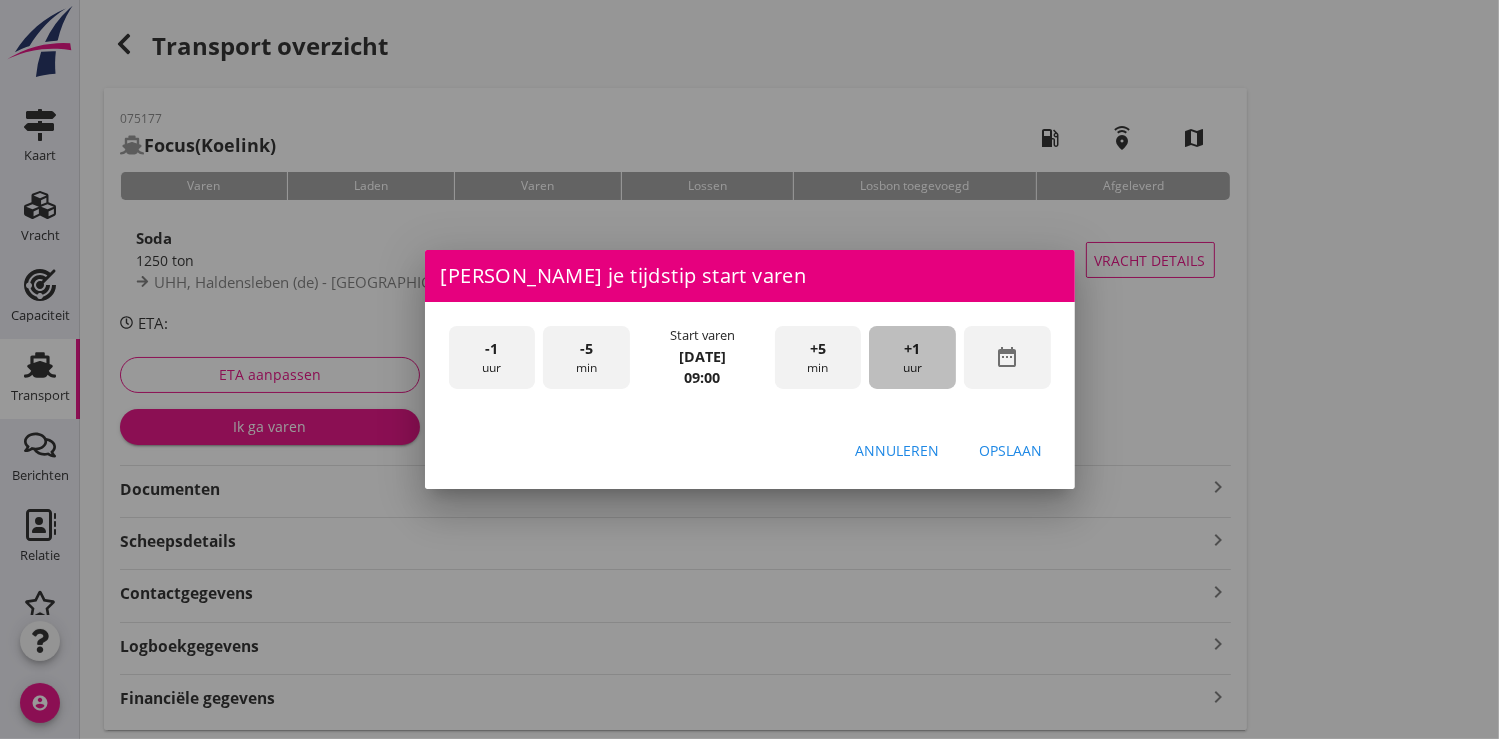 click on "+1" at bounding box center [913, 349] 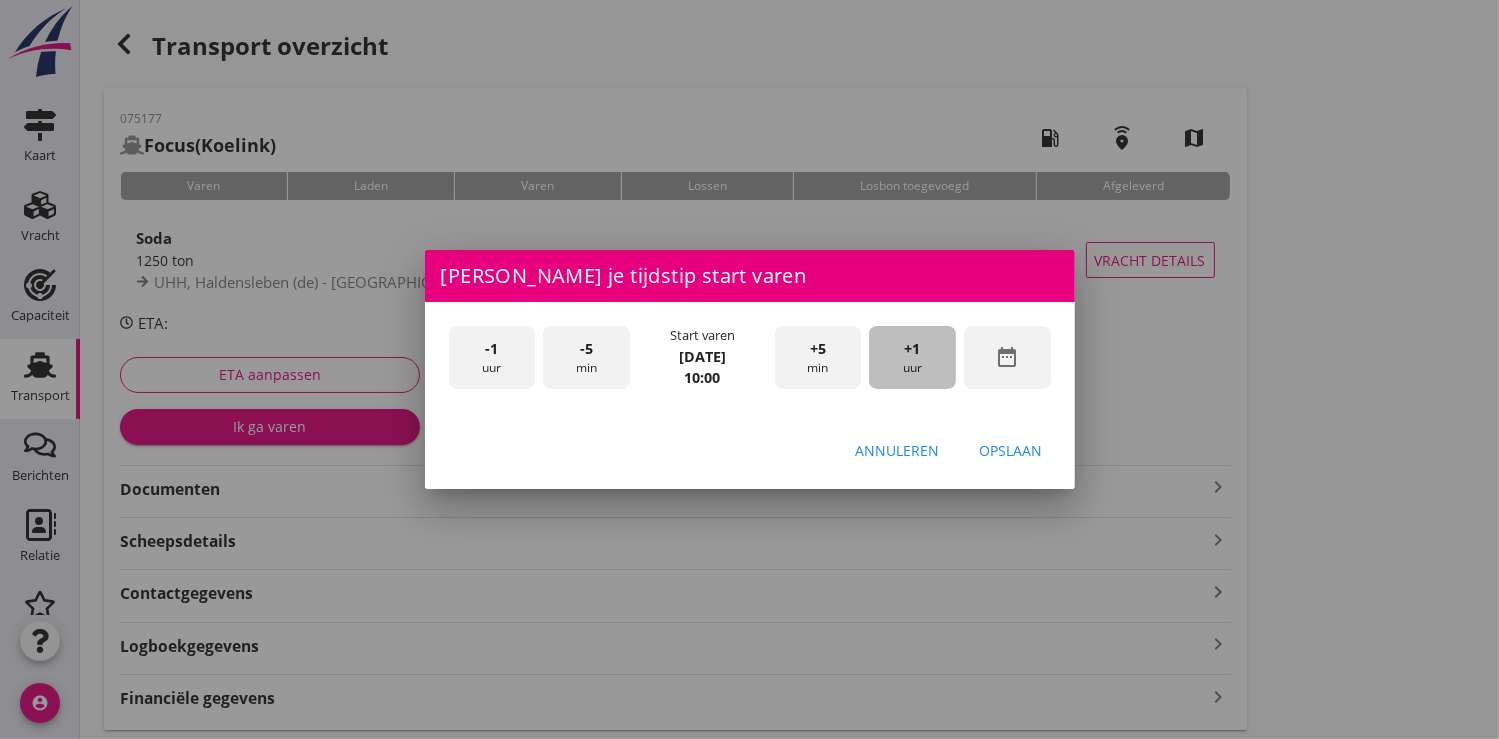 click on "+1" at bounding box center (913, 349) 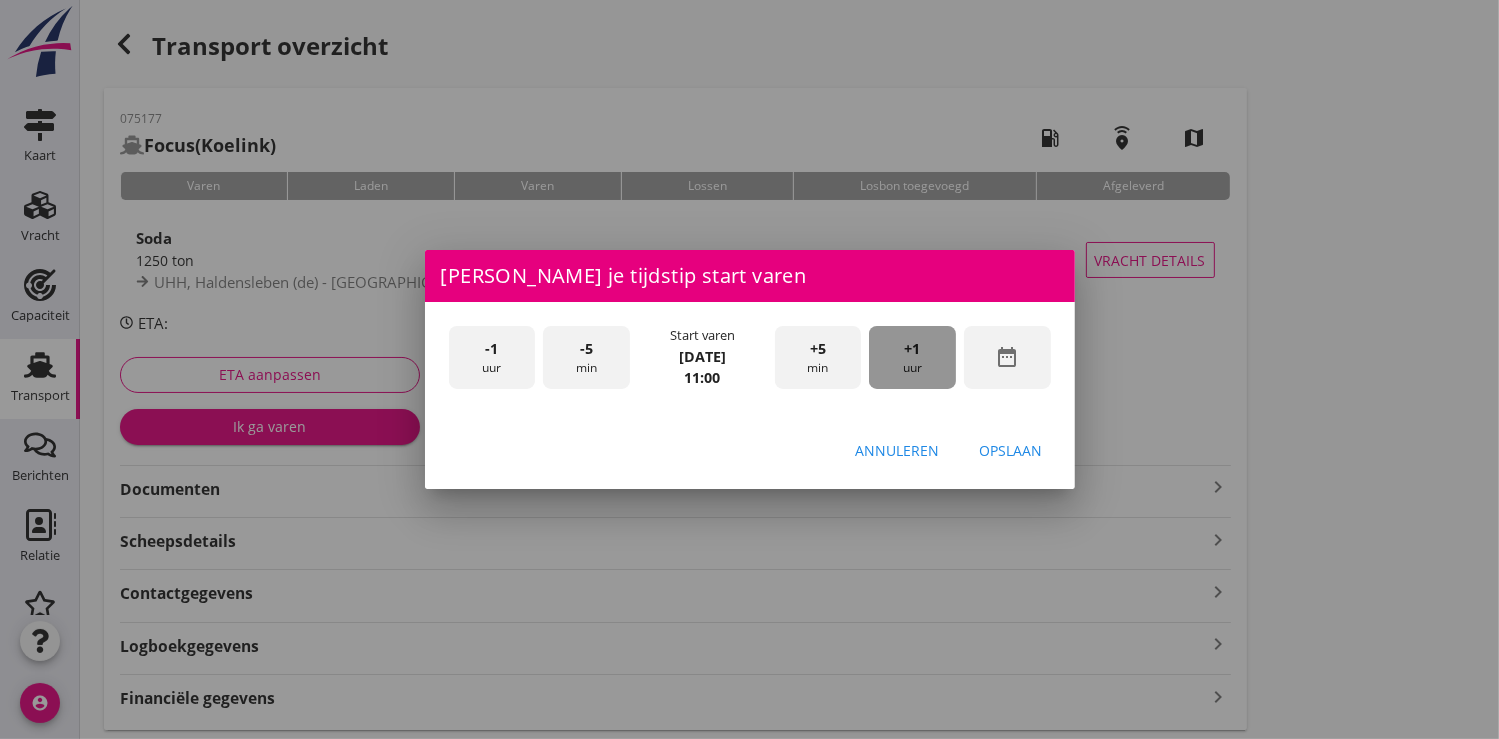click on "+1" at bounding box center [913, 349] 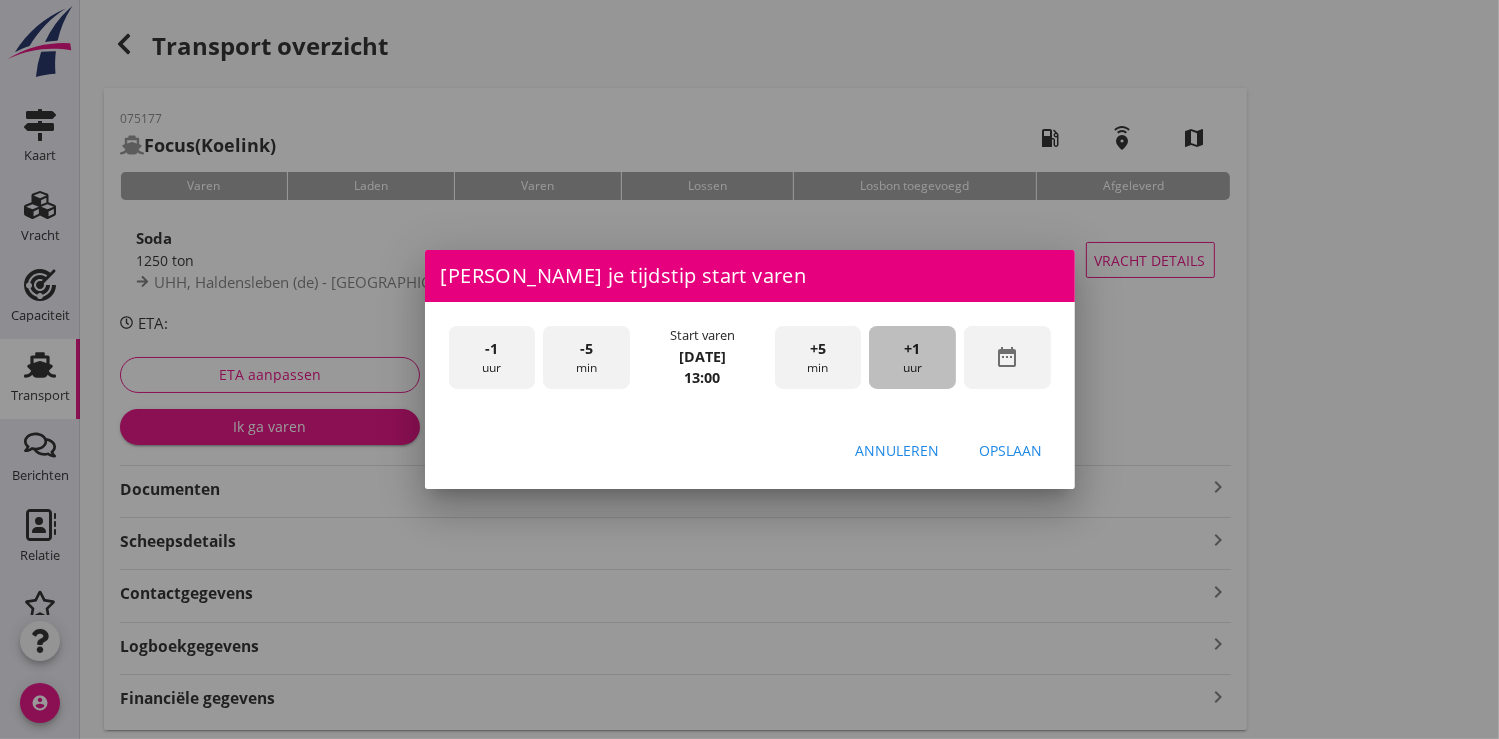 click on "+1" at bounding box center [913, 349] 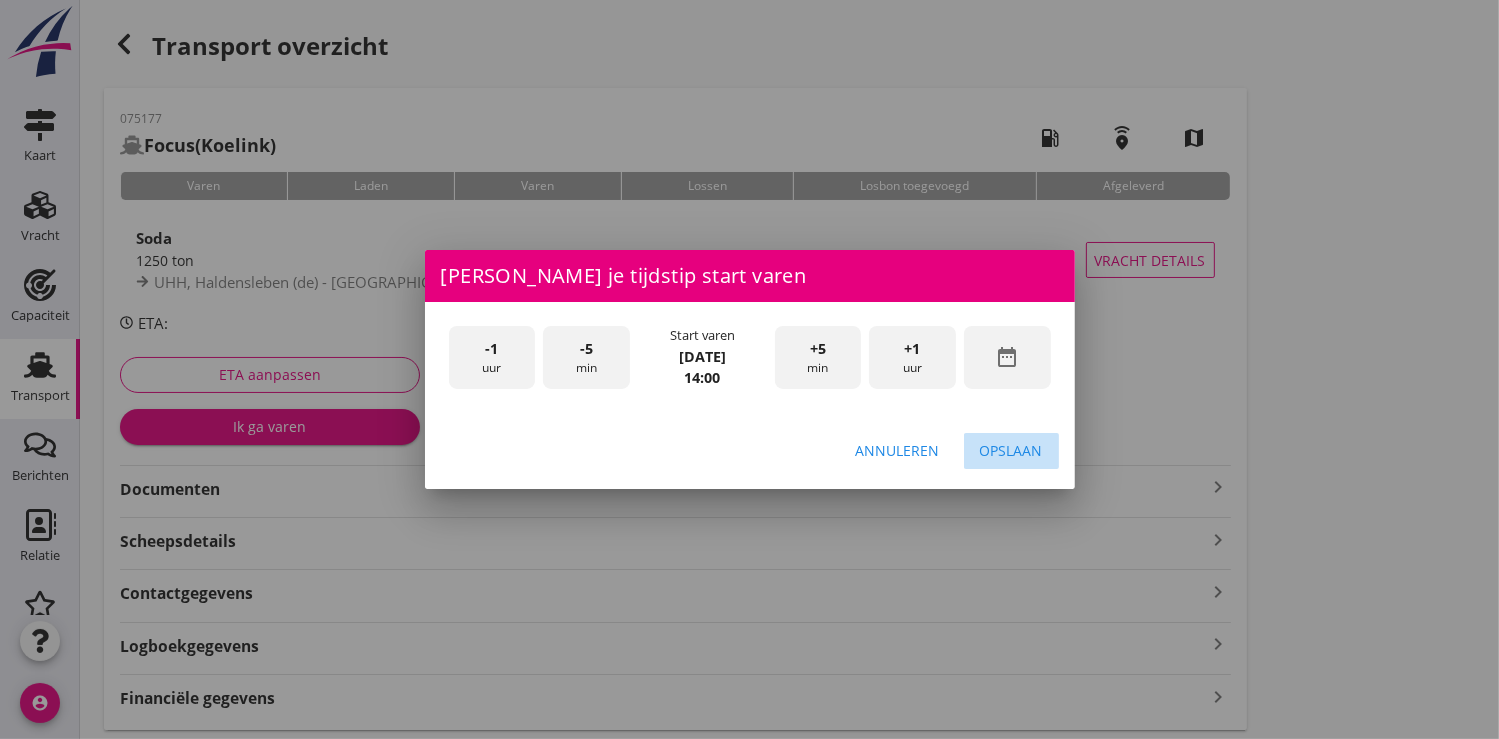 click on "Opslaan" at bounding box center (1011, 450) 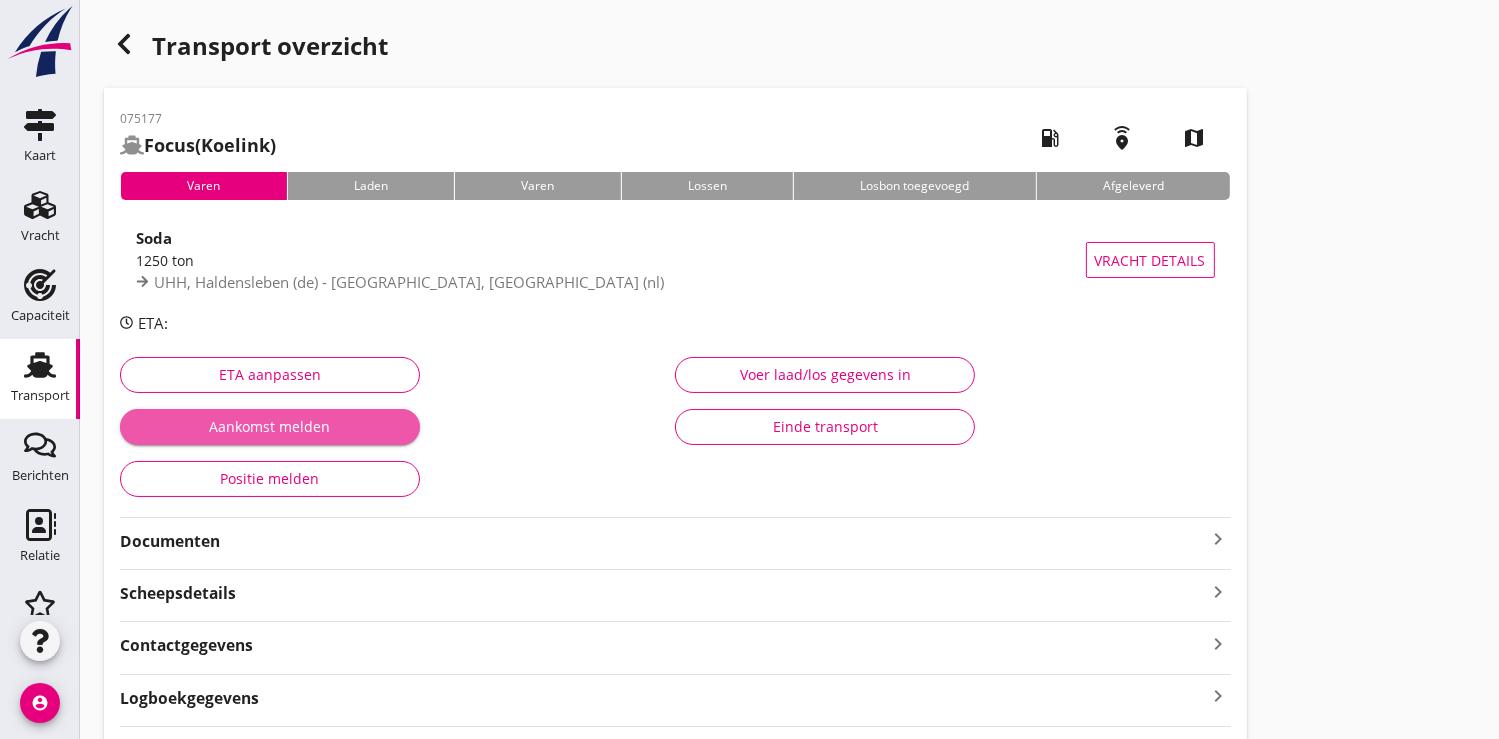 click on "Aankomst melden" at bounding box center [270, 426] 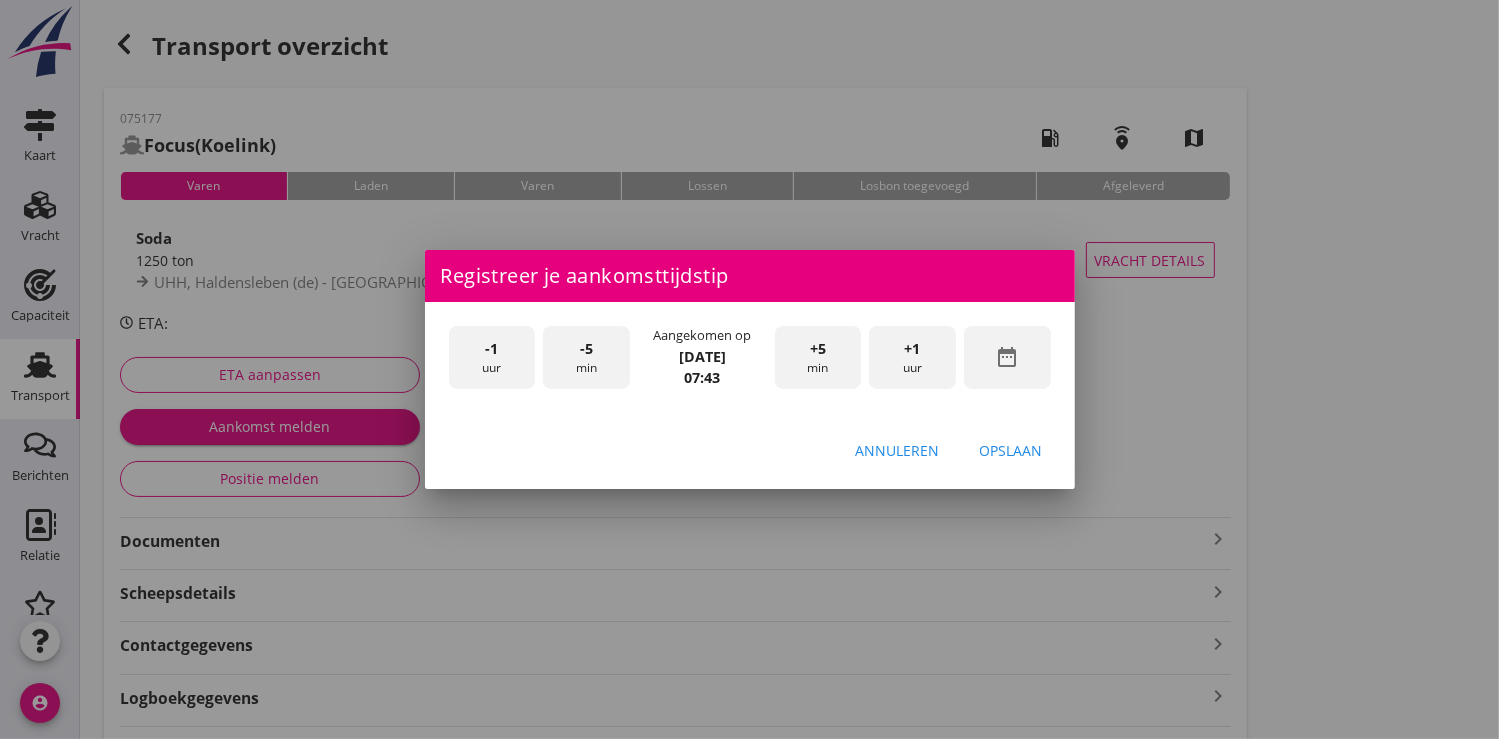 click on "date_range" at bounding box center (1007, 357) 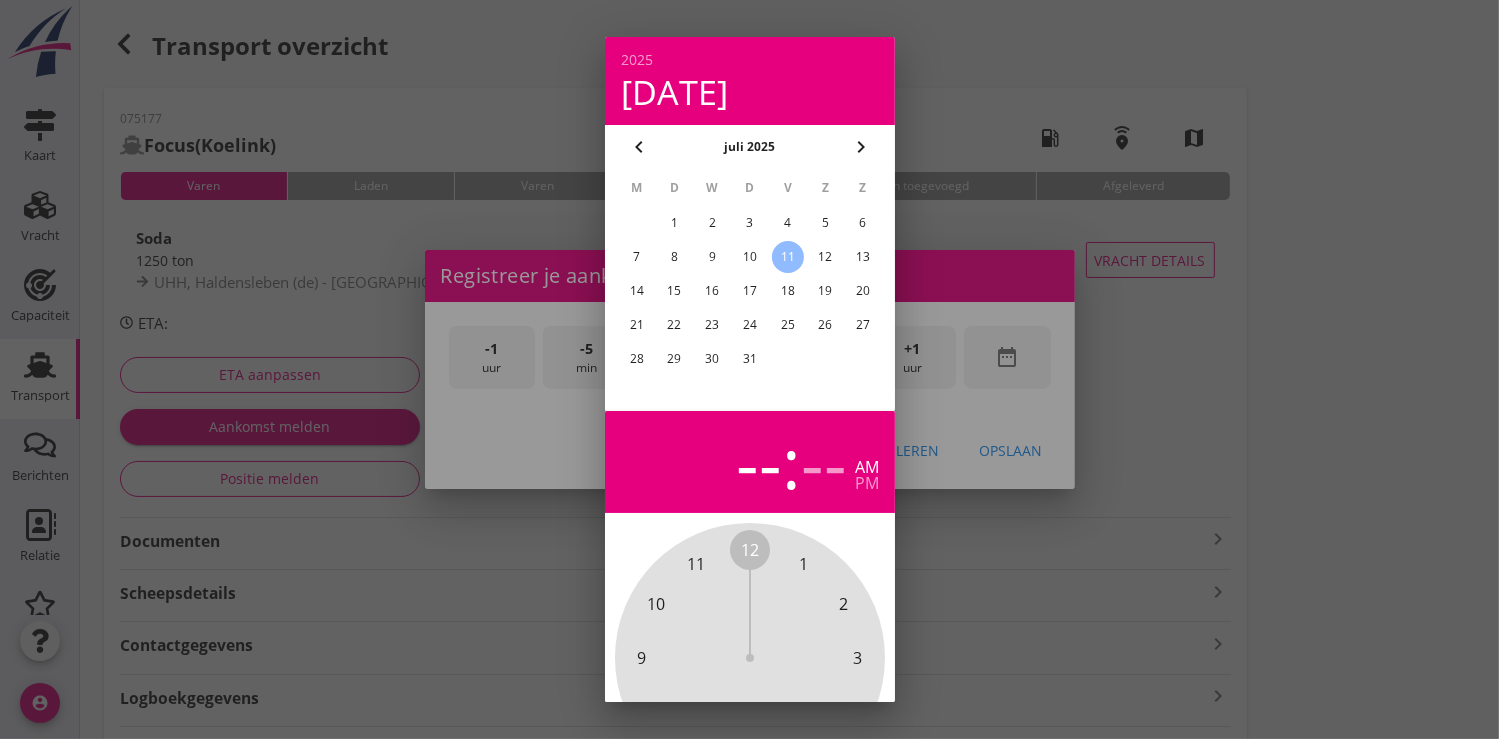 click on "9" at bounding box center [712, 257] 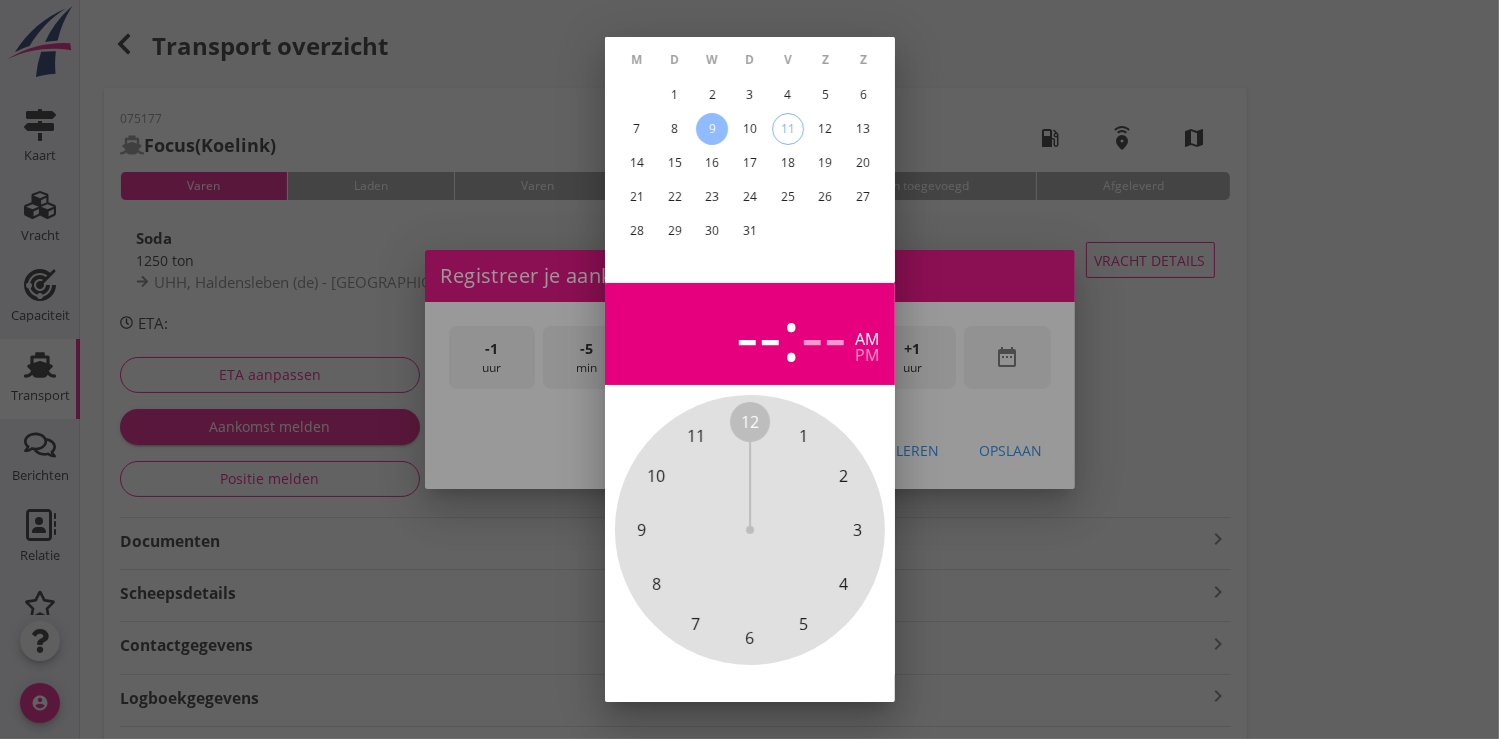 scroll, scrollTop: 185, scrollLeft: 0, axis: vertical 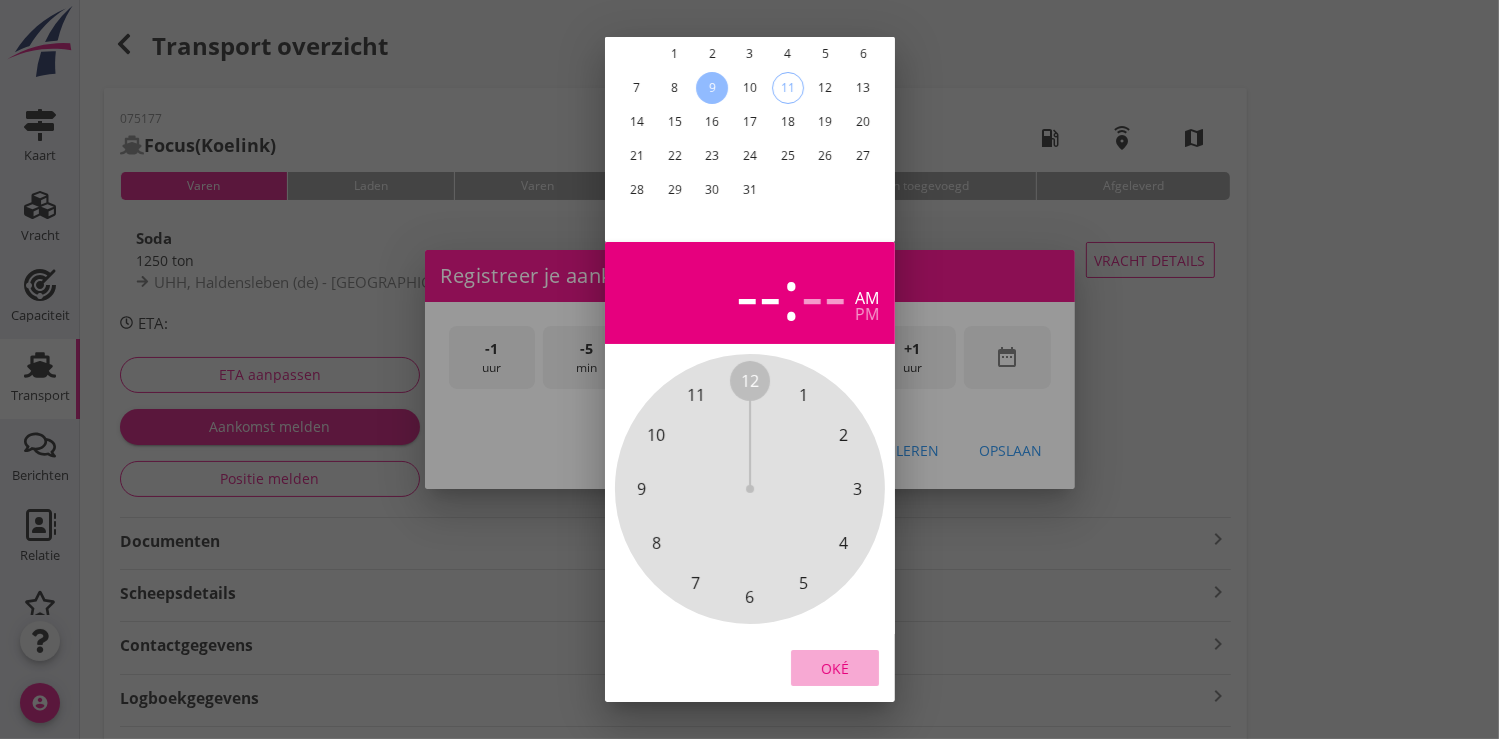 drag, startPoint x: 843, startPoint y: 648, endPoint x: 1005, endPoint y: 324, distance: 362.243 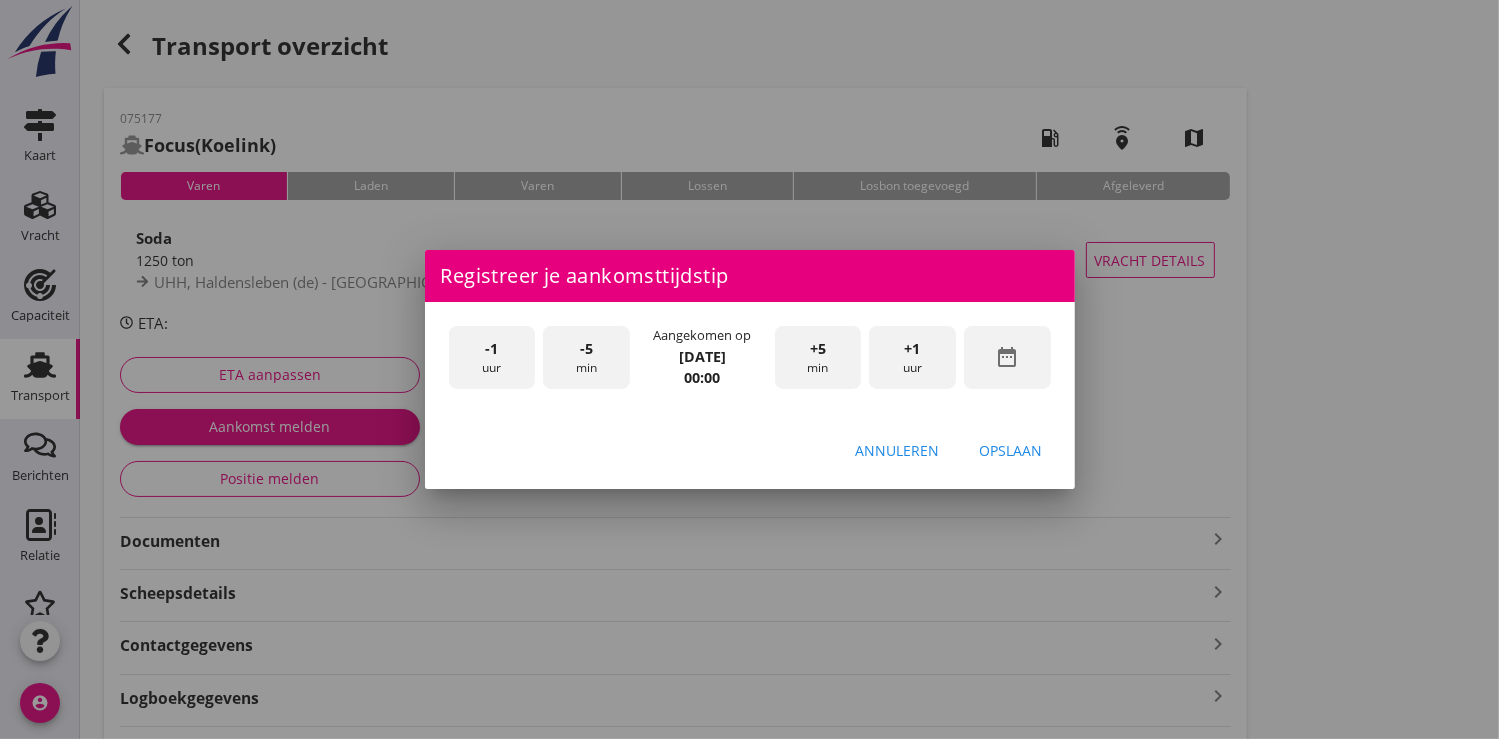 click on "+1" at bounding box center (913, 349) 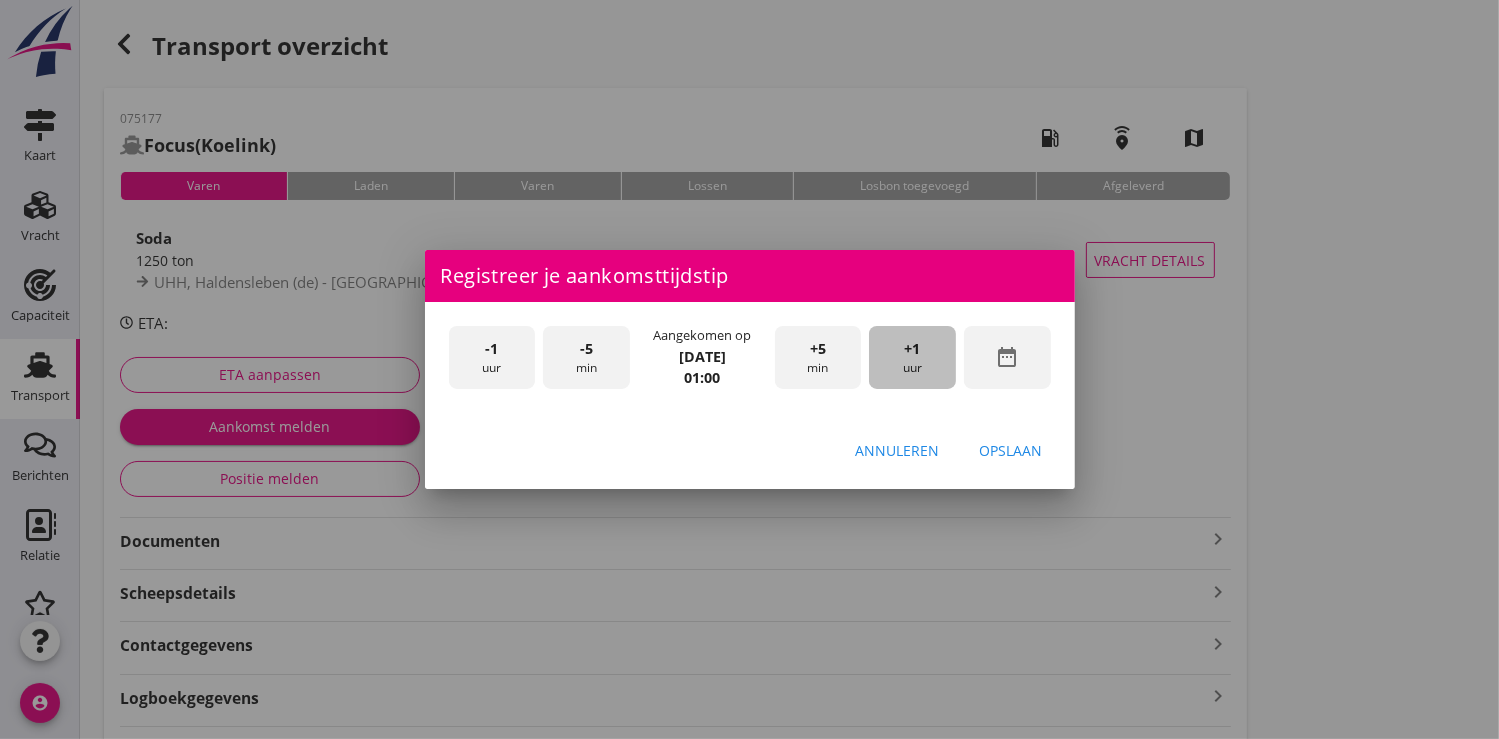 click on "+1" at bounding box center (913, 349) 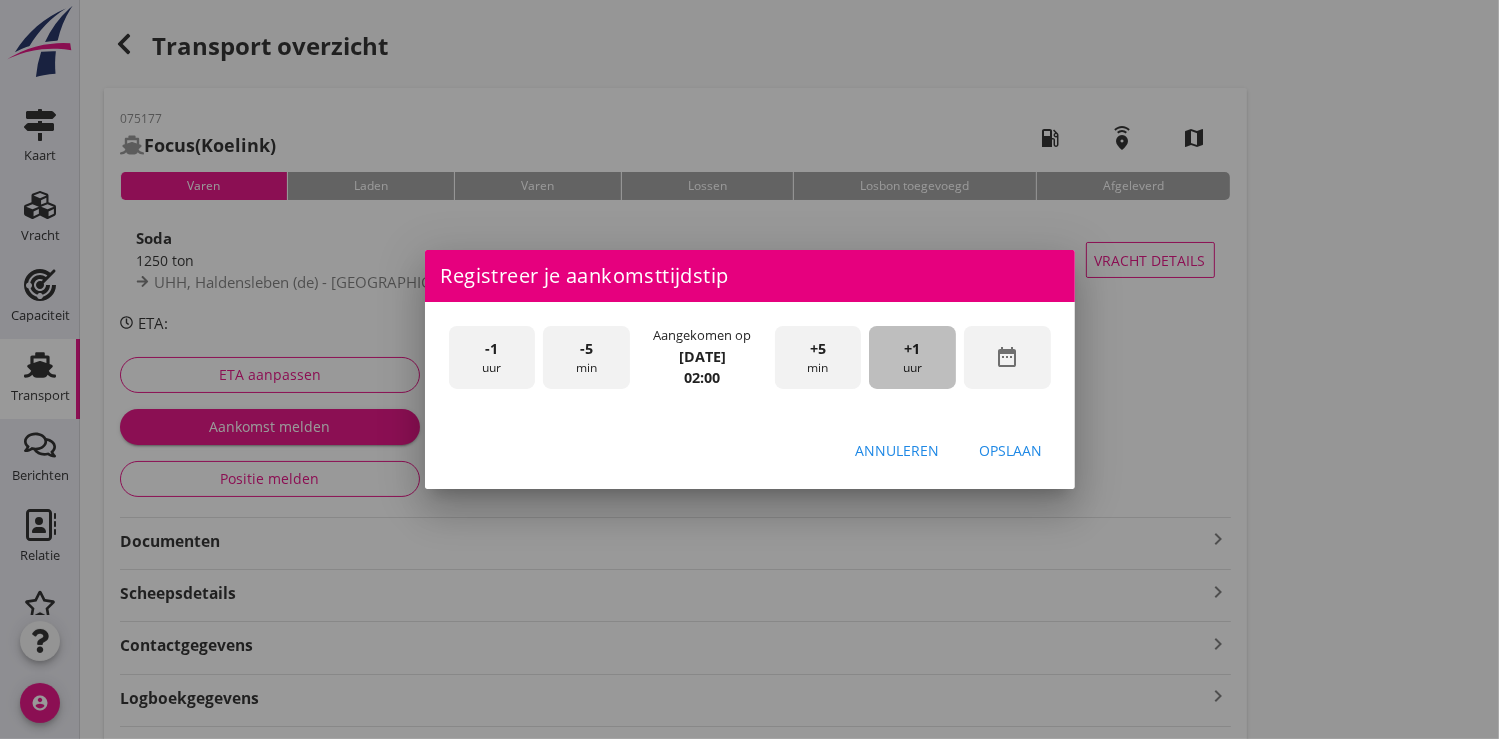 click on "+1" at bounding box center (913, 349) 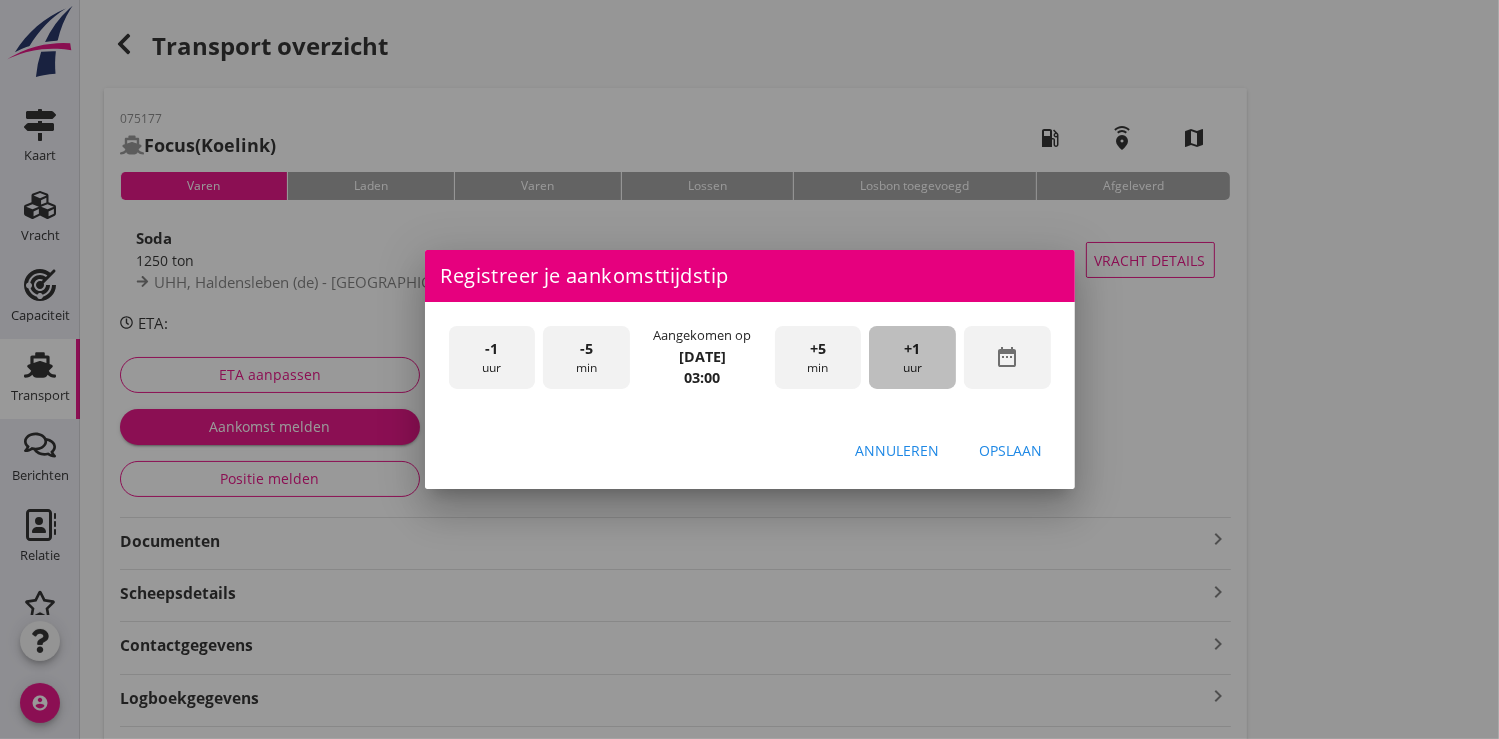 click on "+1" at bounding box center (913, 349) 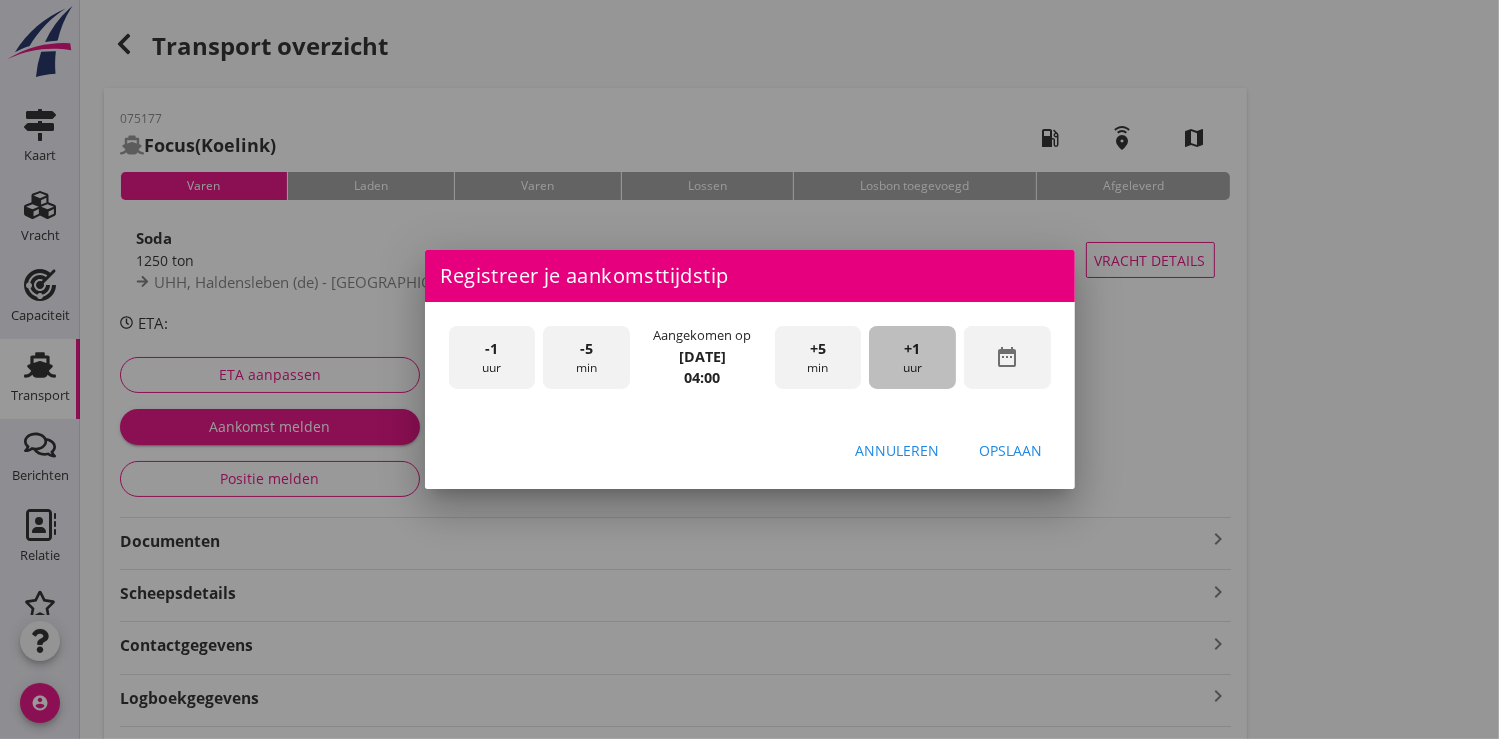 click on "+1" at bounding box center [913, 349] 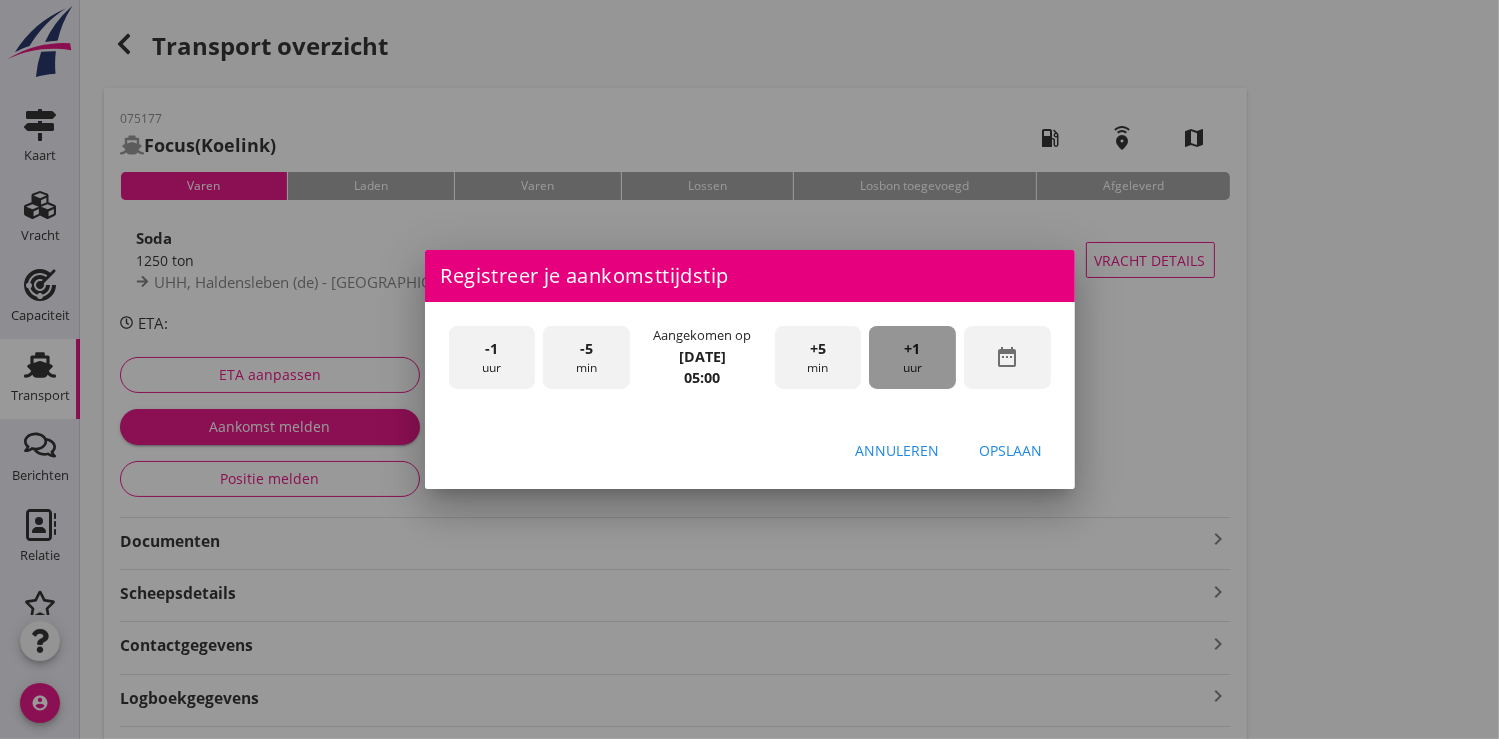 click on "+1" at bounding box center (913, 349) 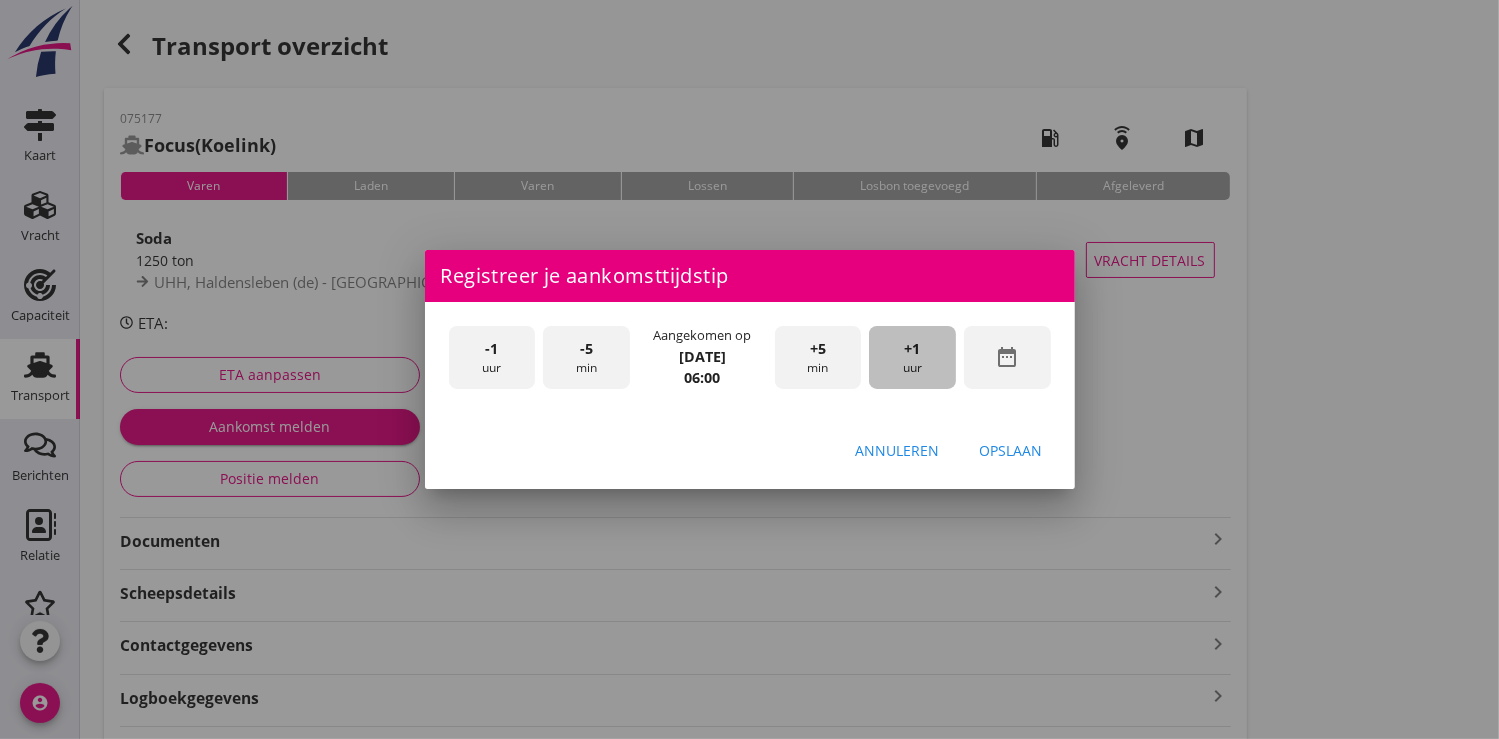 click on "+1" at bounding box center [913, 349] 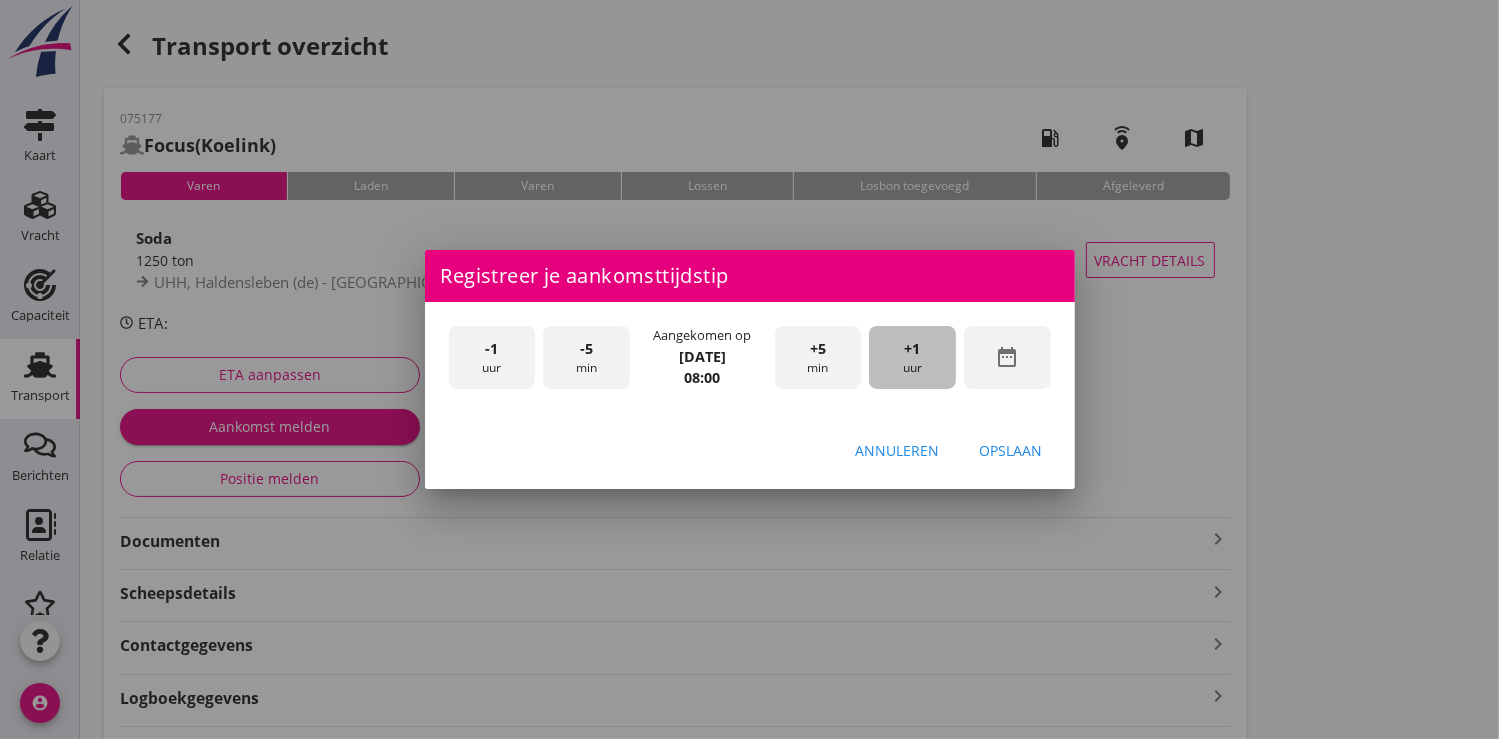 click on "+1" at bounding box center (913, 349) 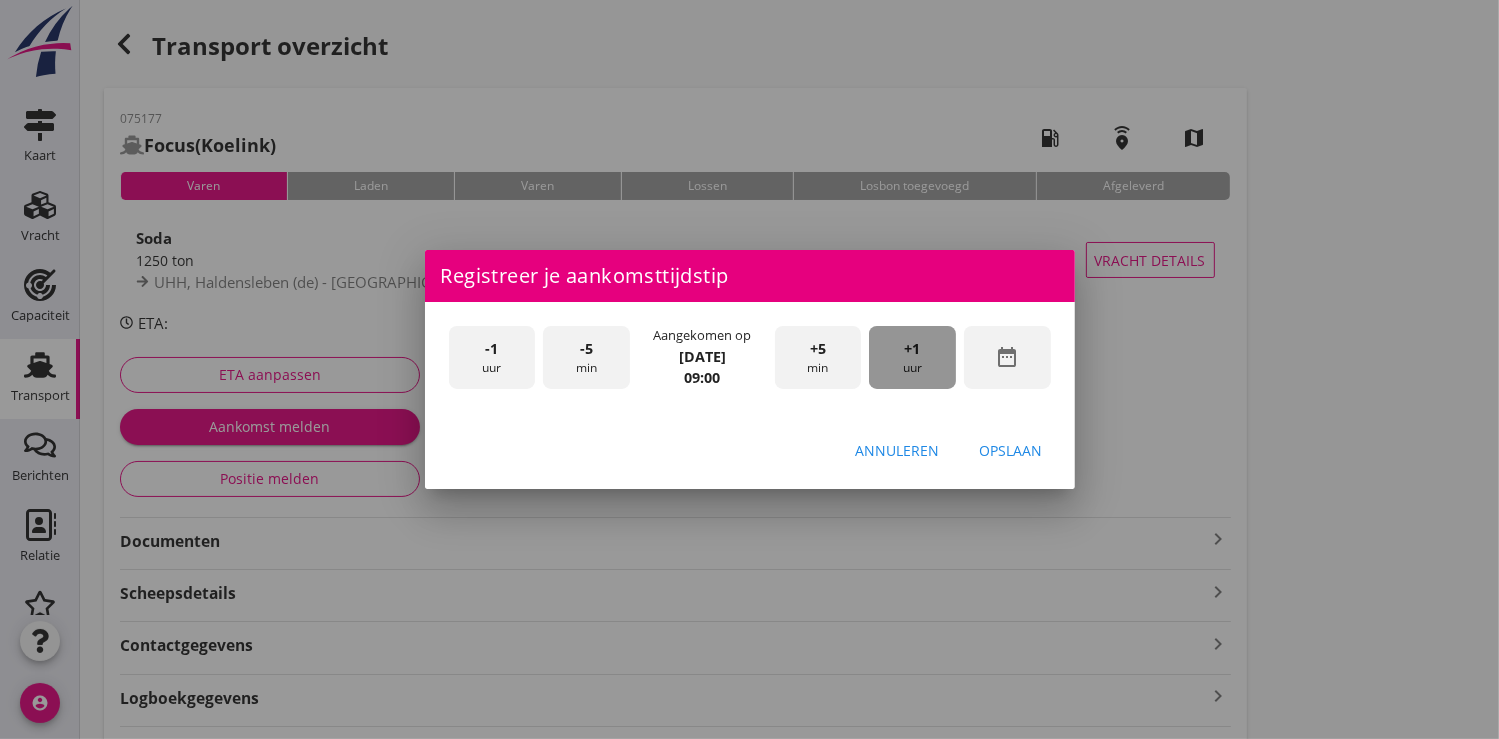 click on "+1" at bounding box center [913, 349] 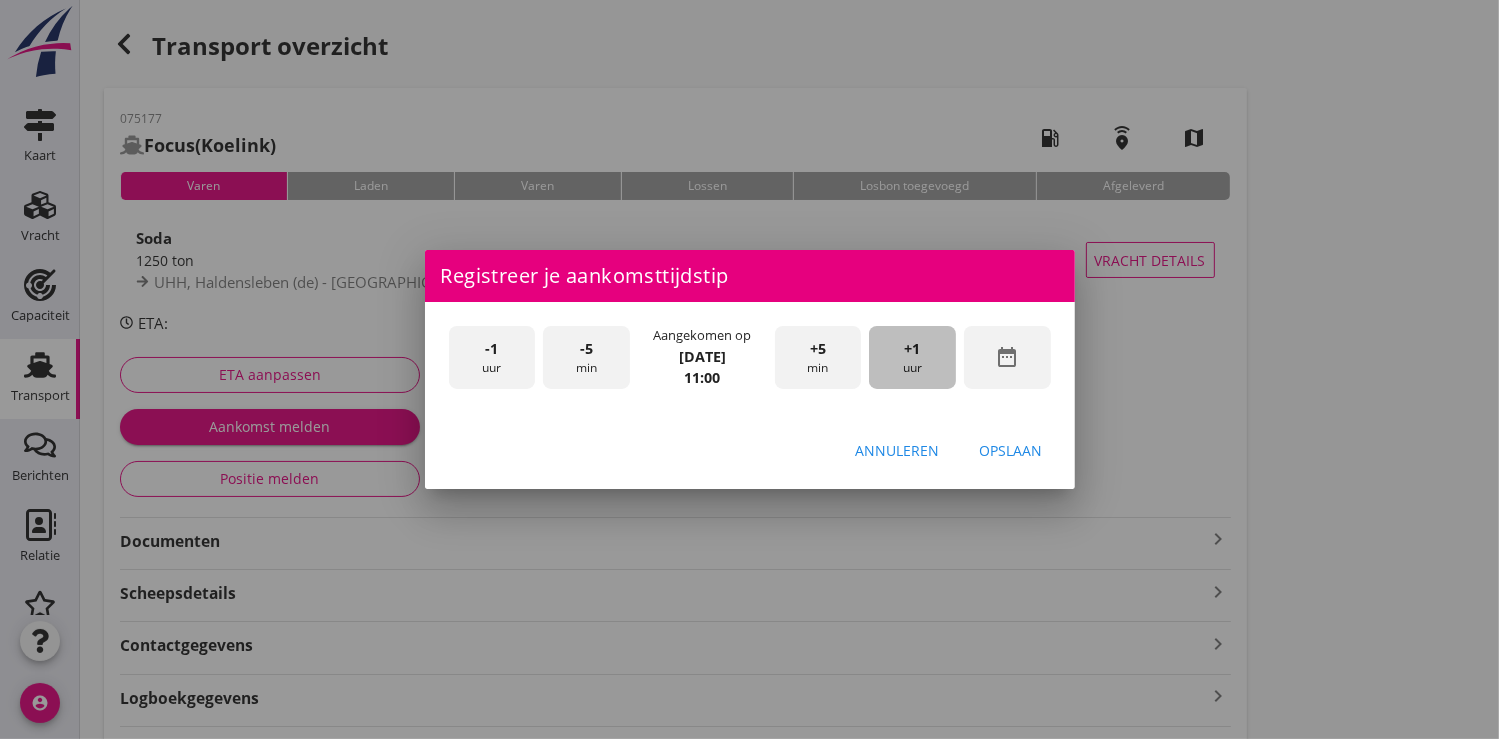 click on "+1" at bounding box center (913, 349) 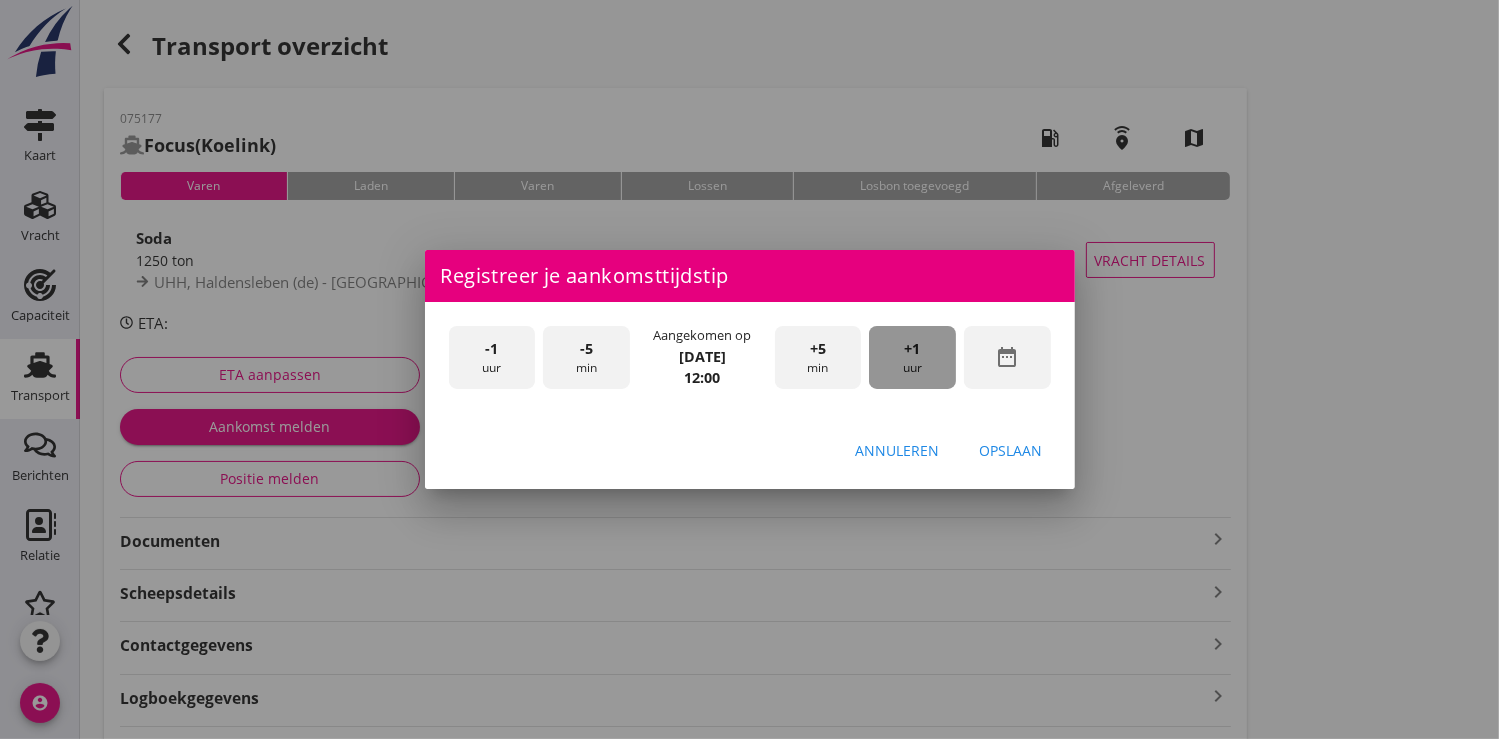 click on "+1" at bounding box center [913, 349] 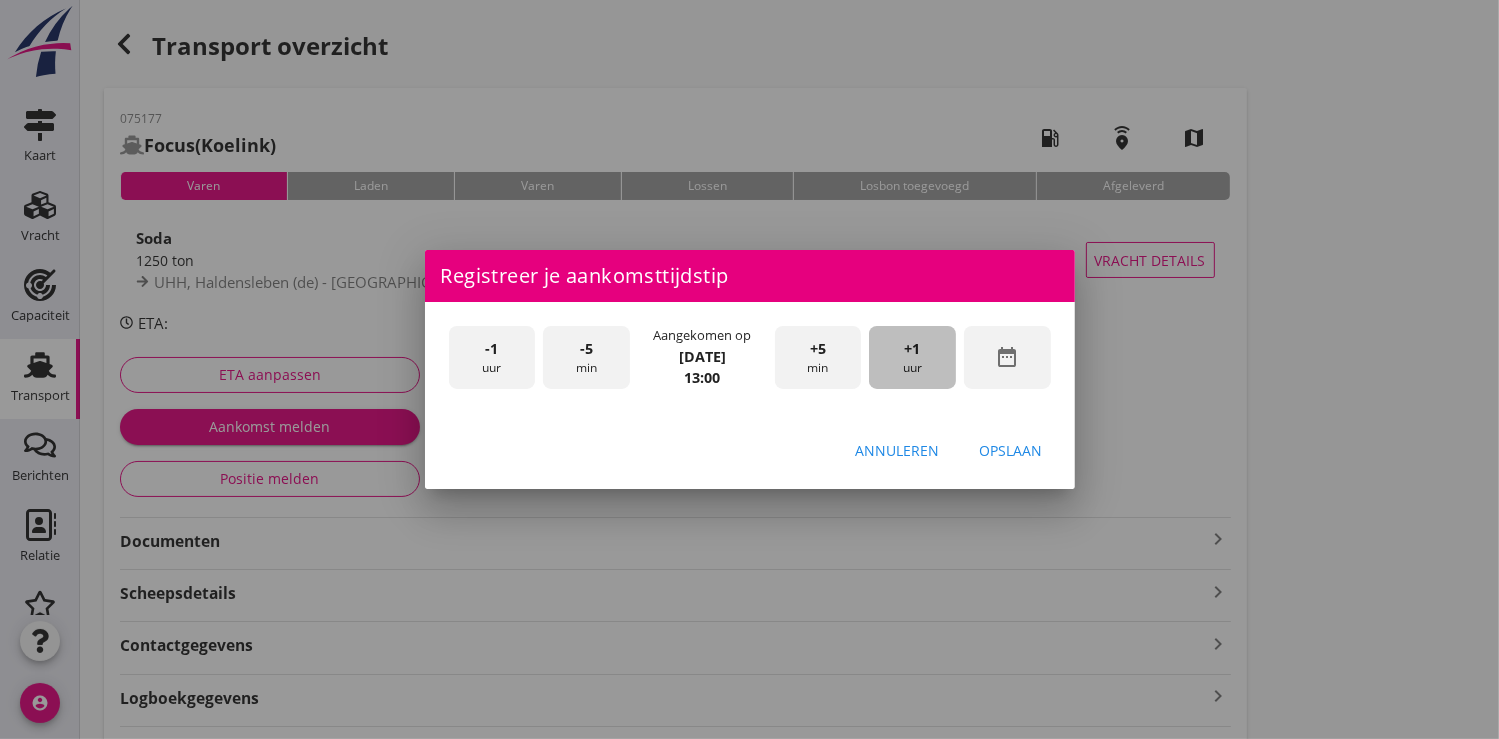click on "+1" at bounding box center [913, 349] 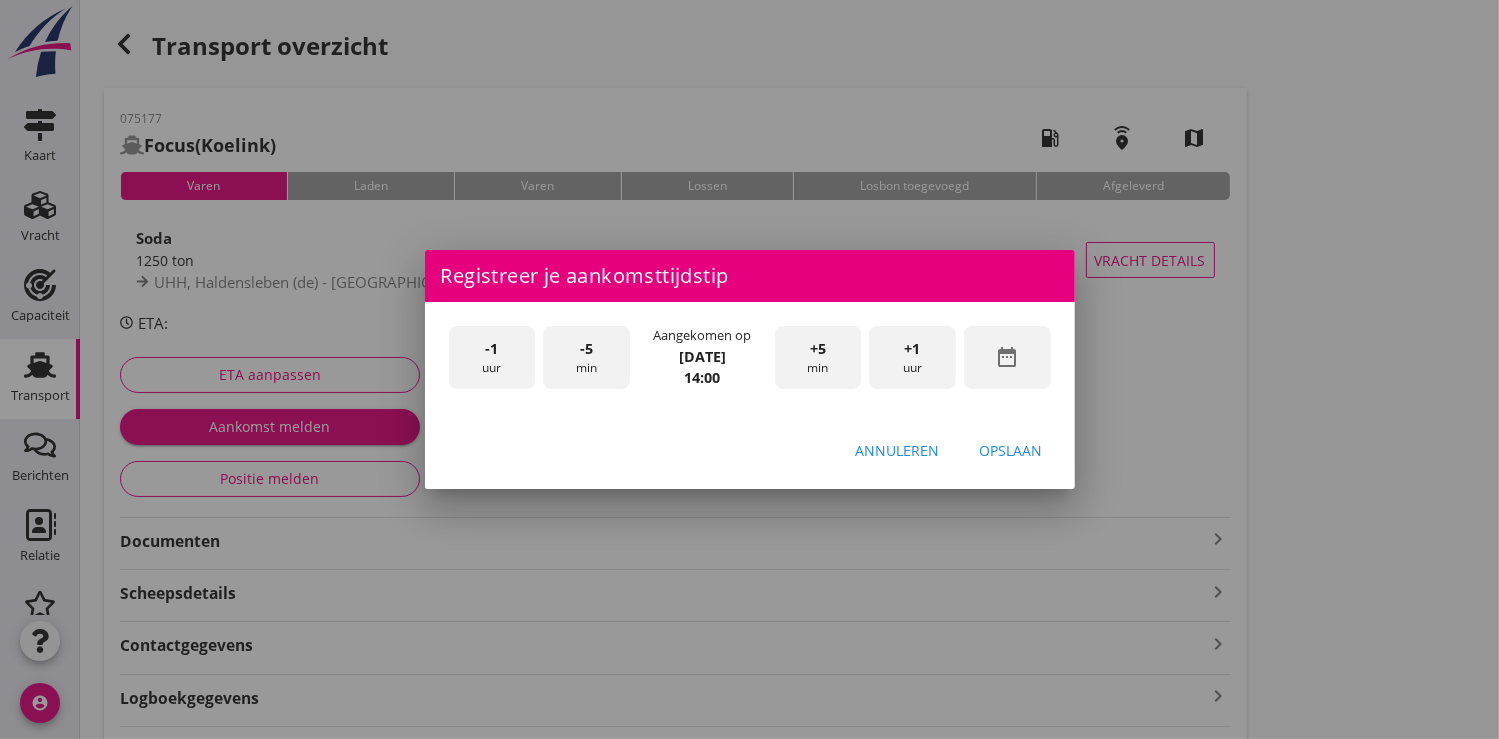 click on "+1" at bounding box center [913, 349] 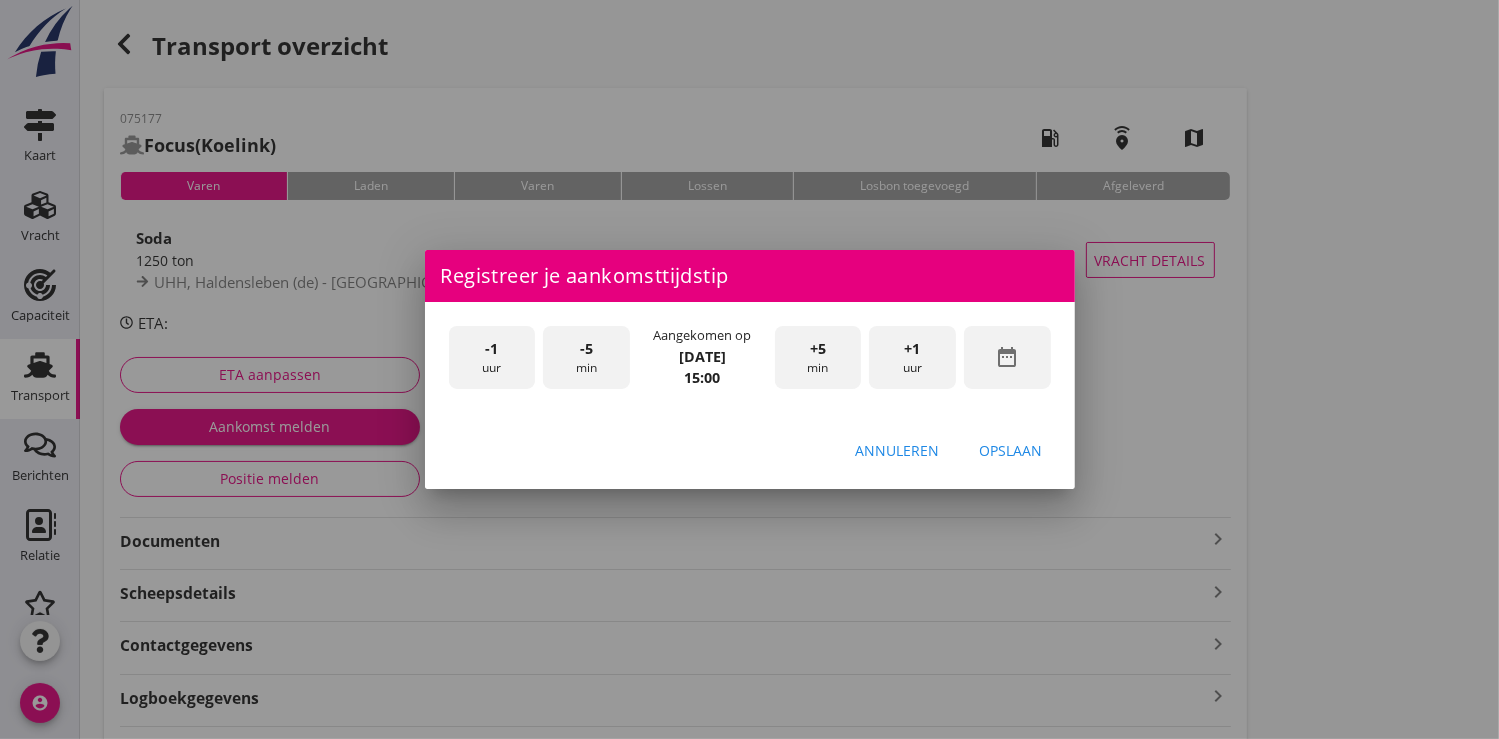 click on "Opslaan" at bounding box center (1011, 450) 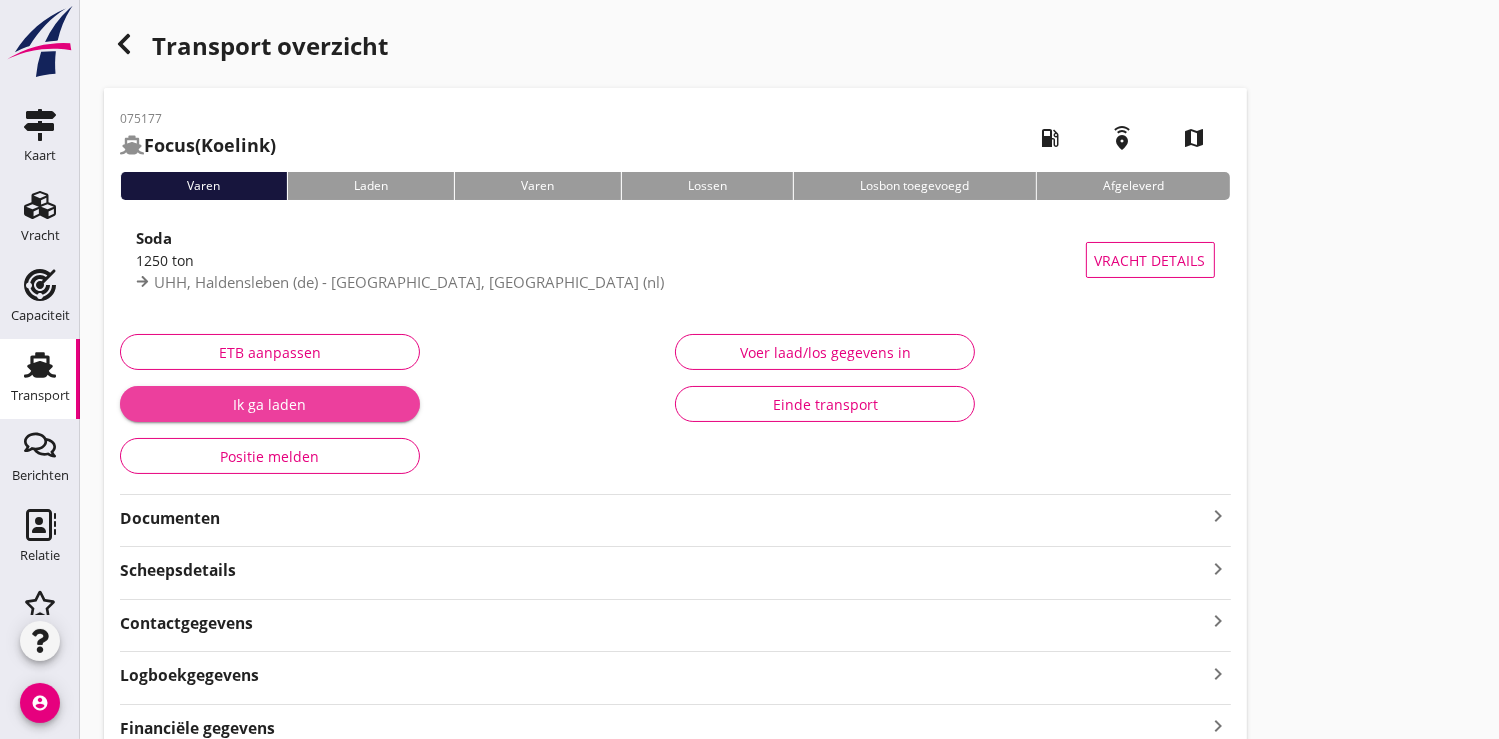 click on "Ik ga laden" at bounding box center [270, 404] 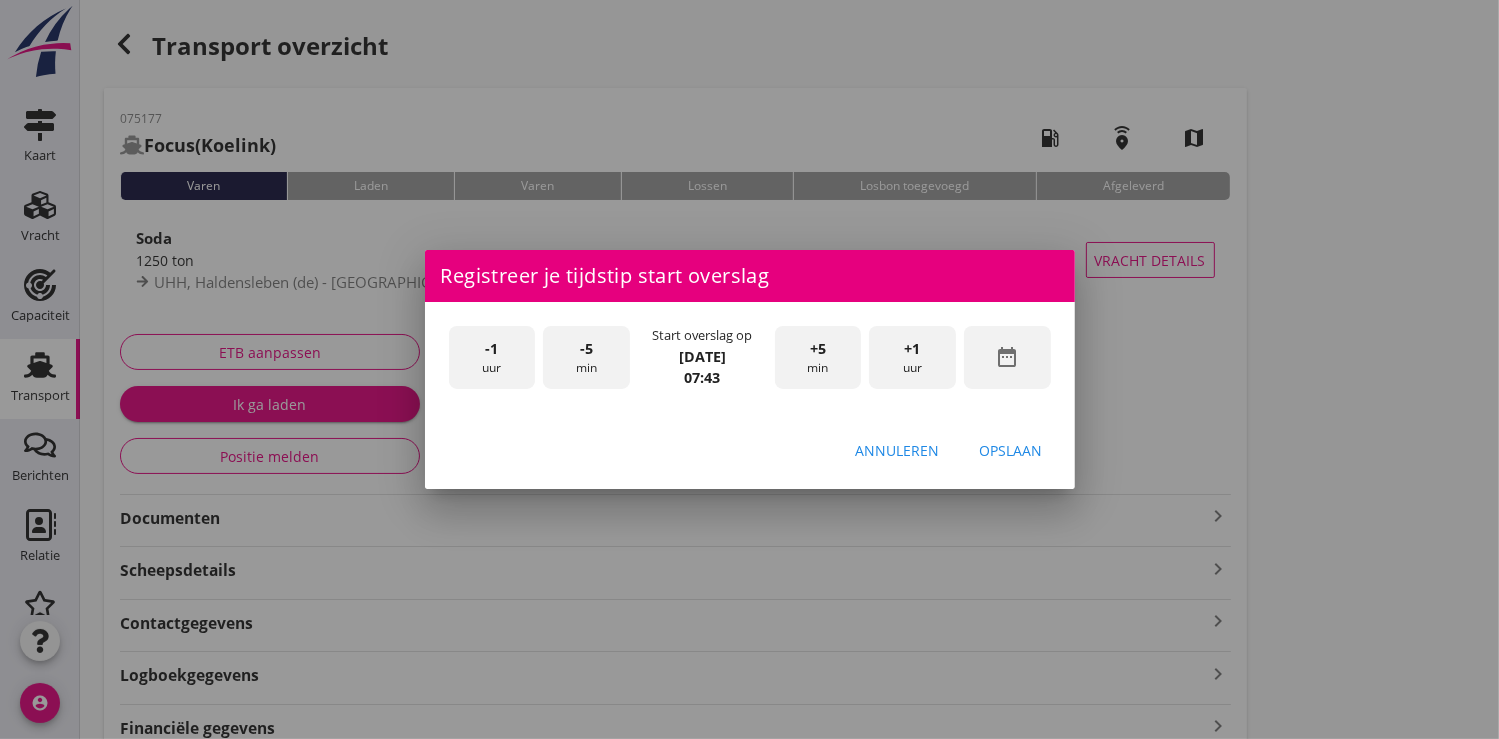 click on "date_range" at bounding box center [1007, 357] 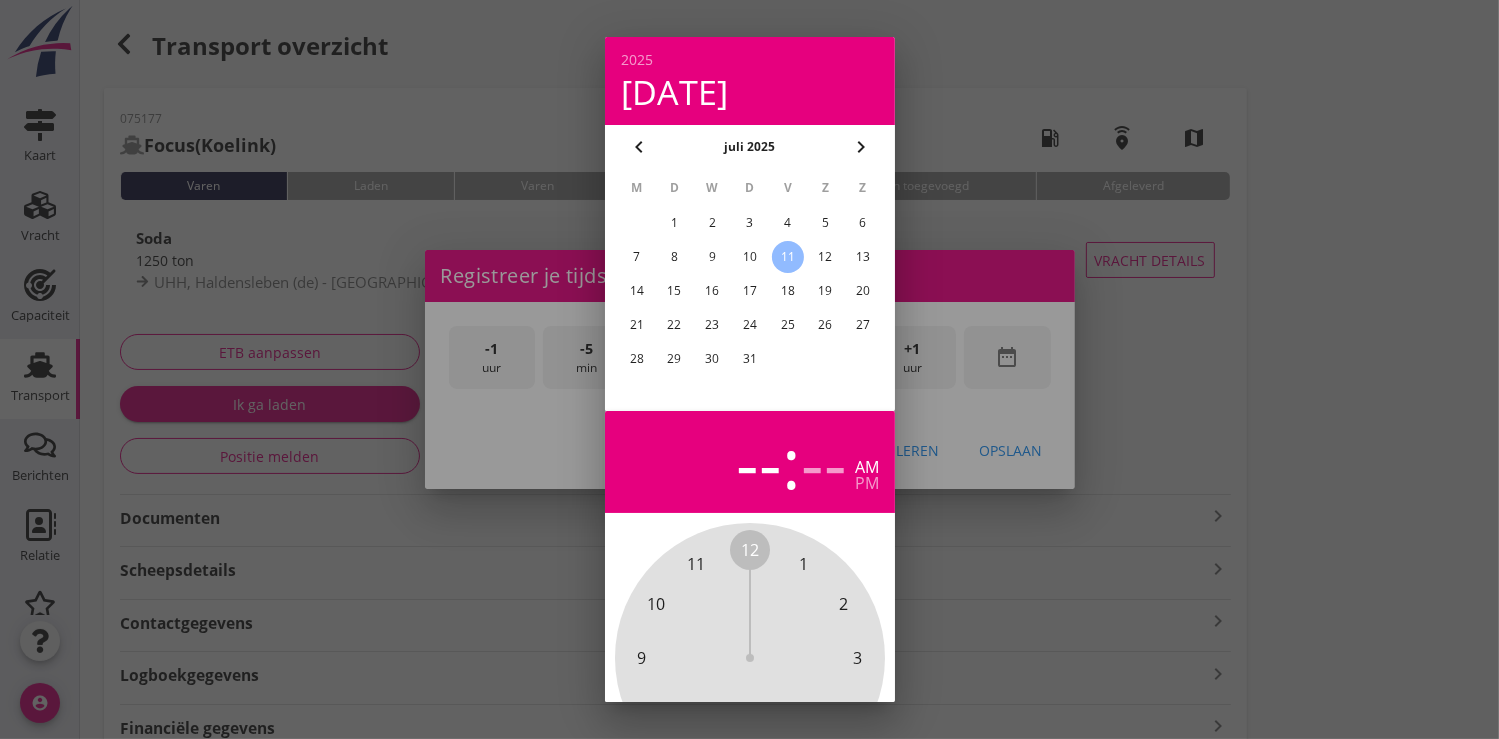 click on "10" at bounding box center [749, 257] 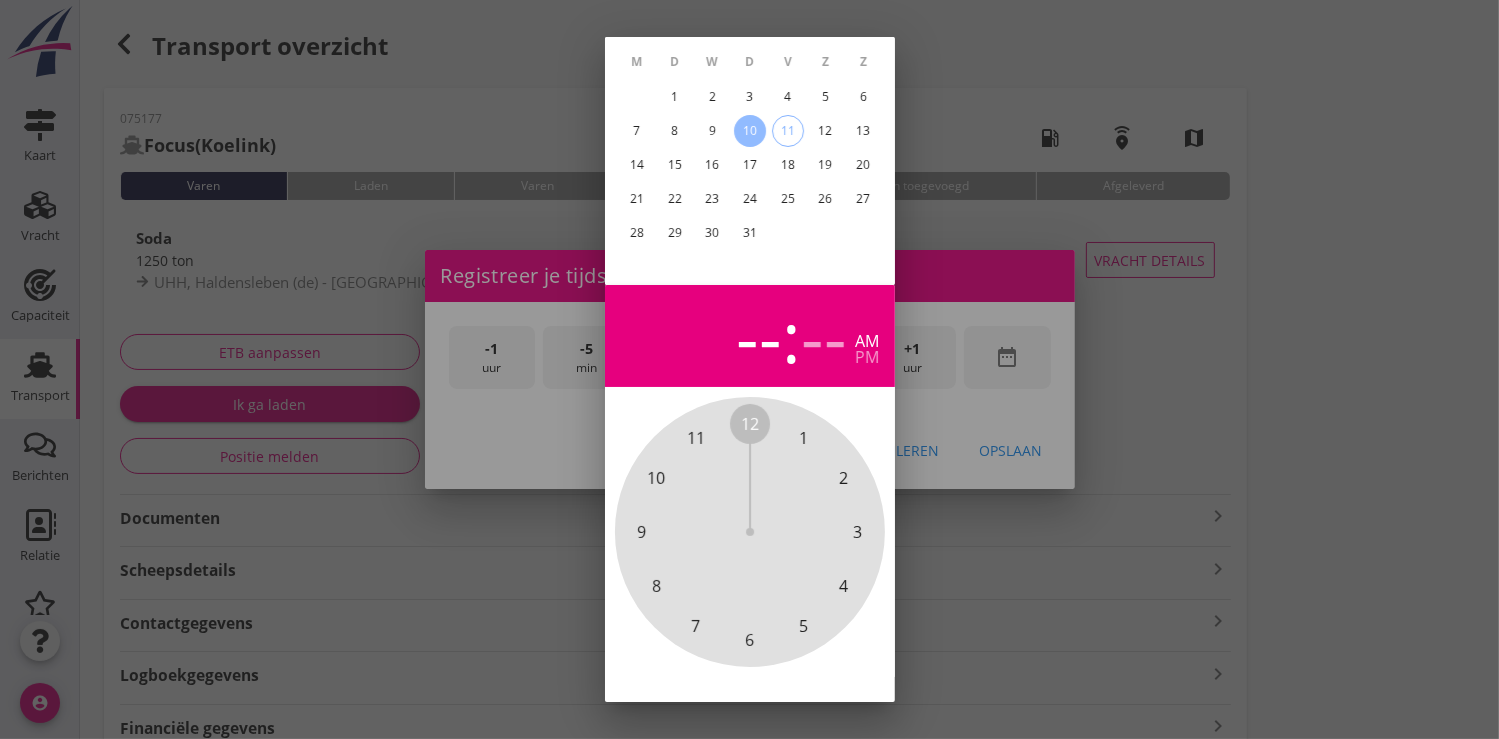 scroll, scrollTop: 185, scrollLeft: 0, axis: vertical 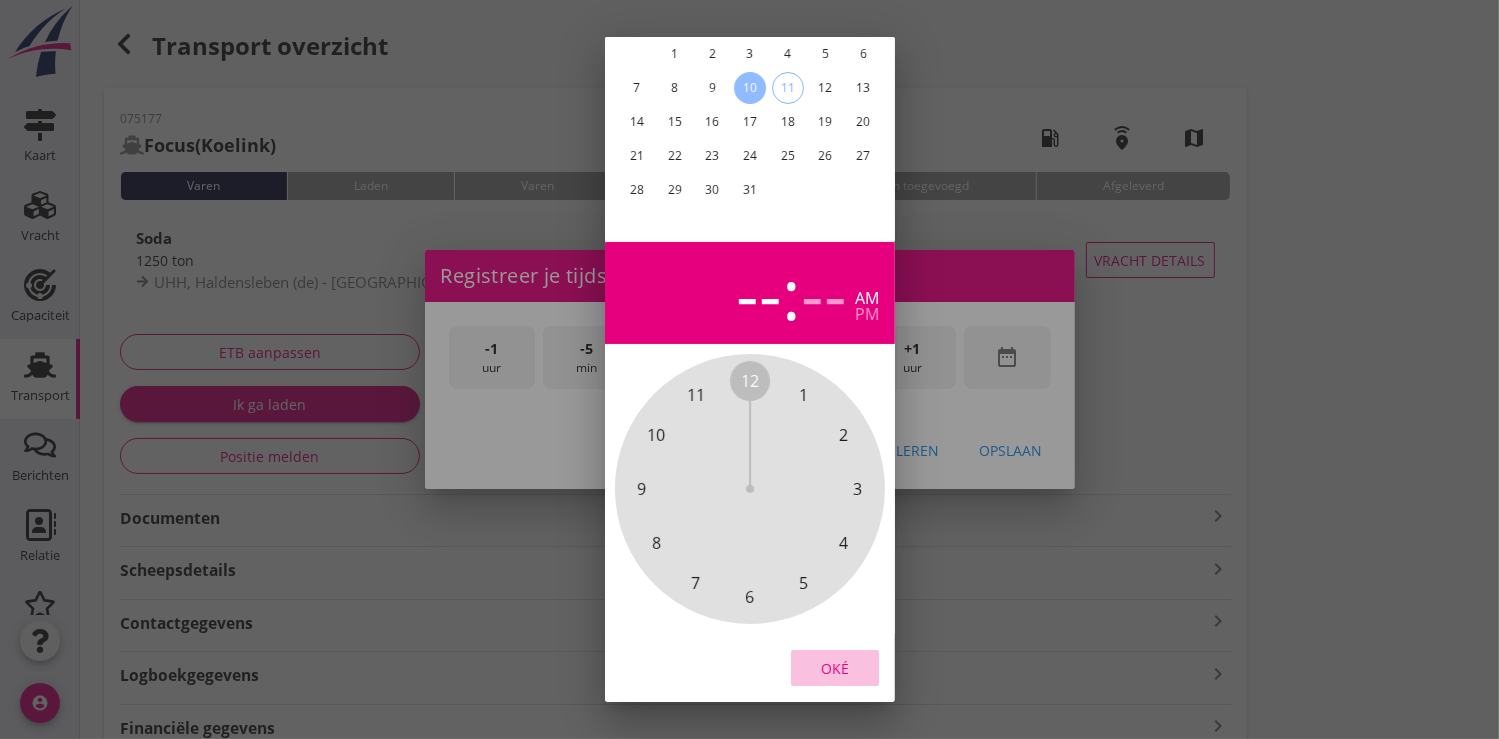 click on "Oké" at bounding box center [835, 667] 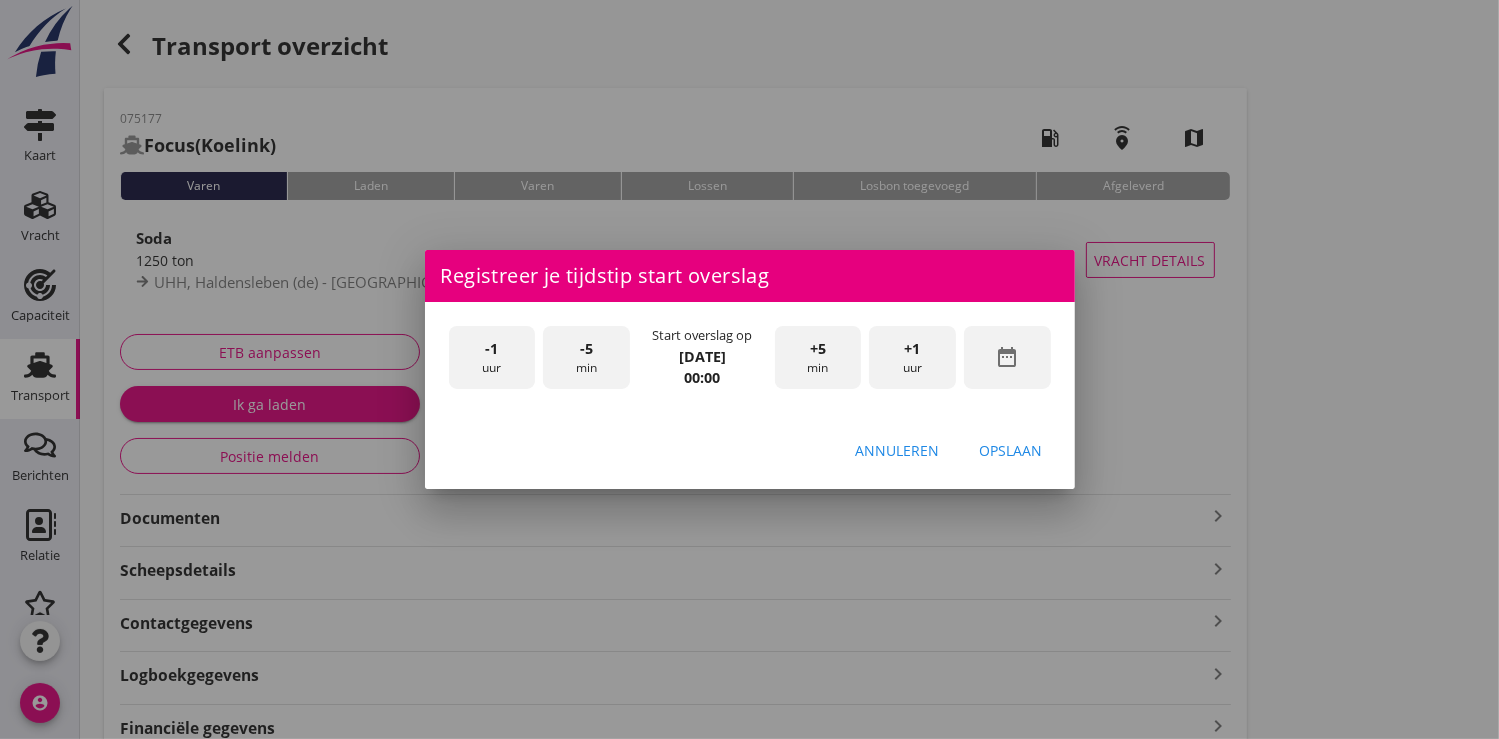 click on "+1" at bounding box center [913, 349] 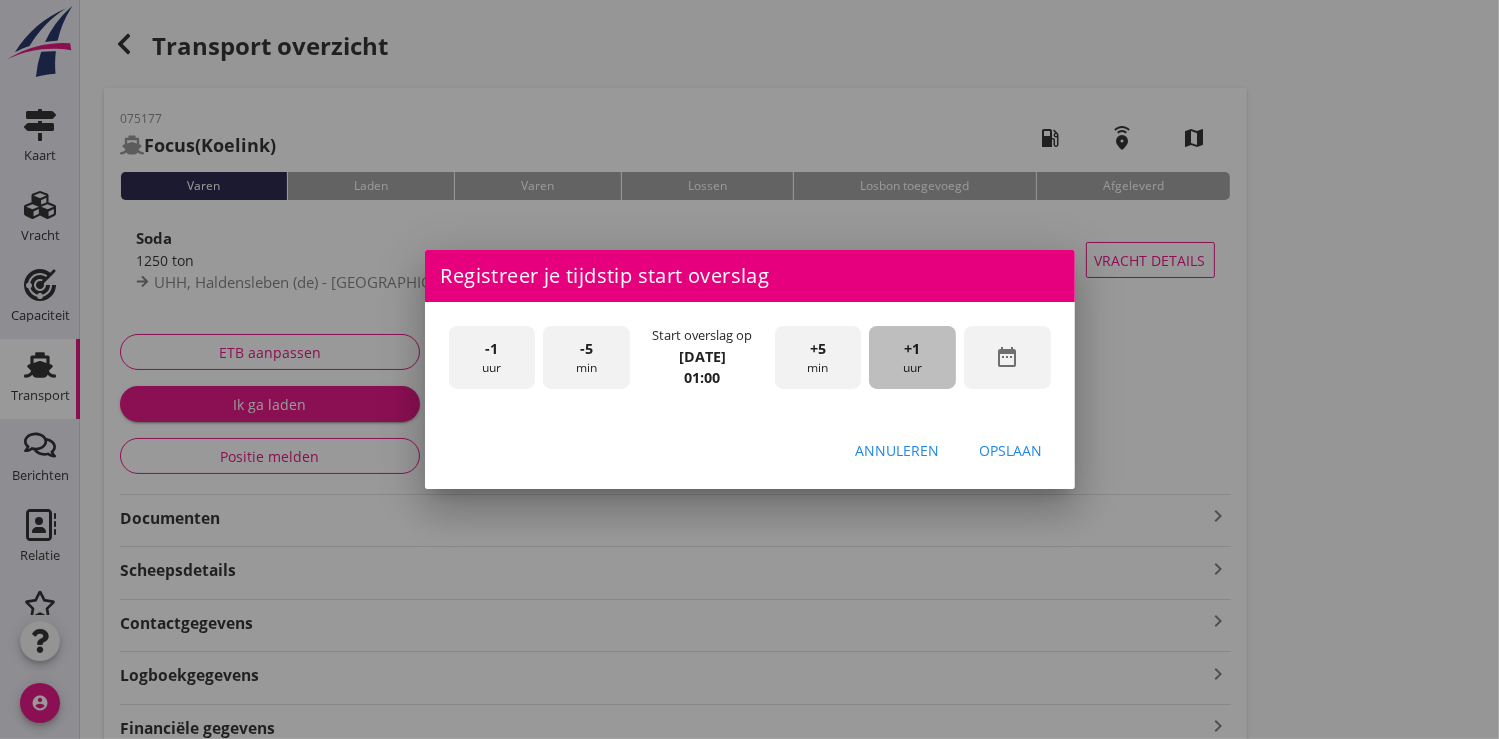 click on "+1" at bounding box center [913, 349] 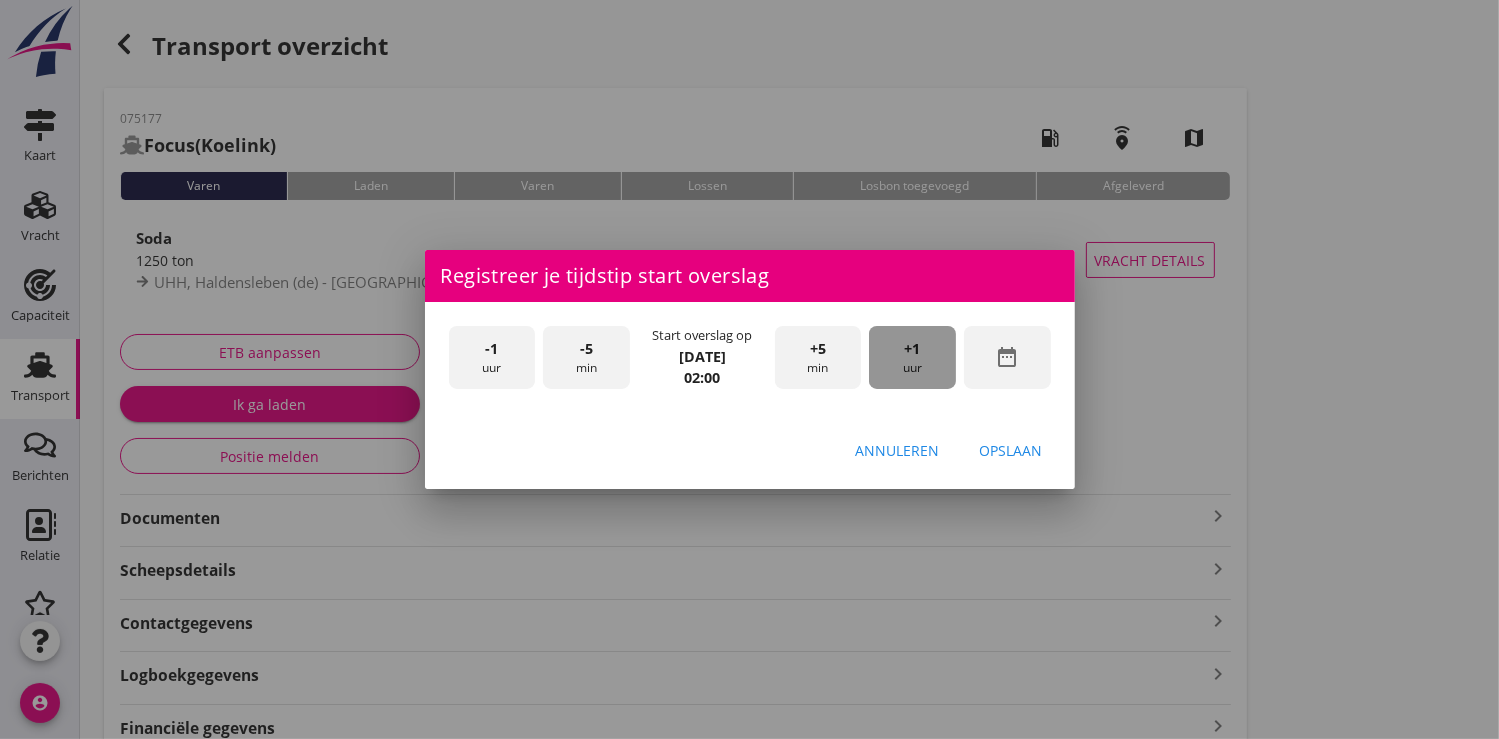 click on "+1" at bounding box center [913, 349] 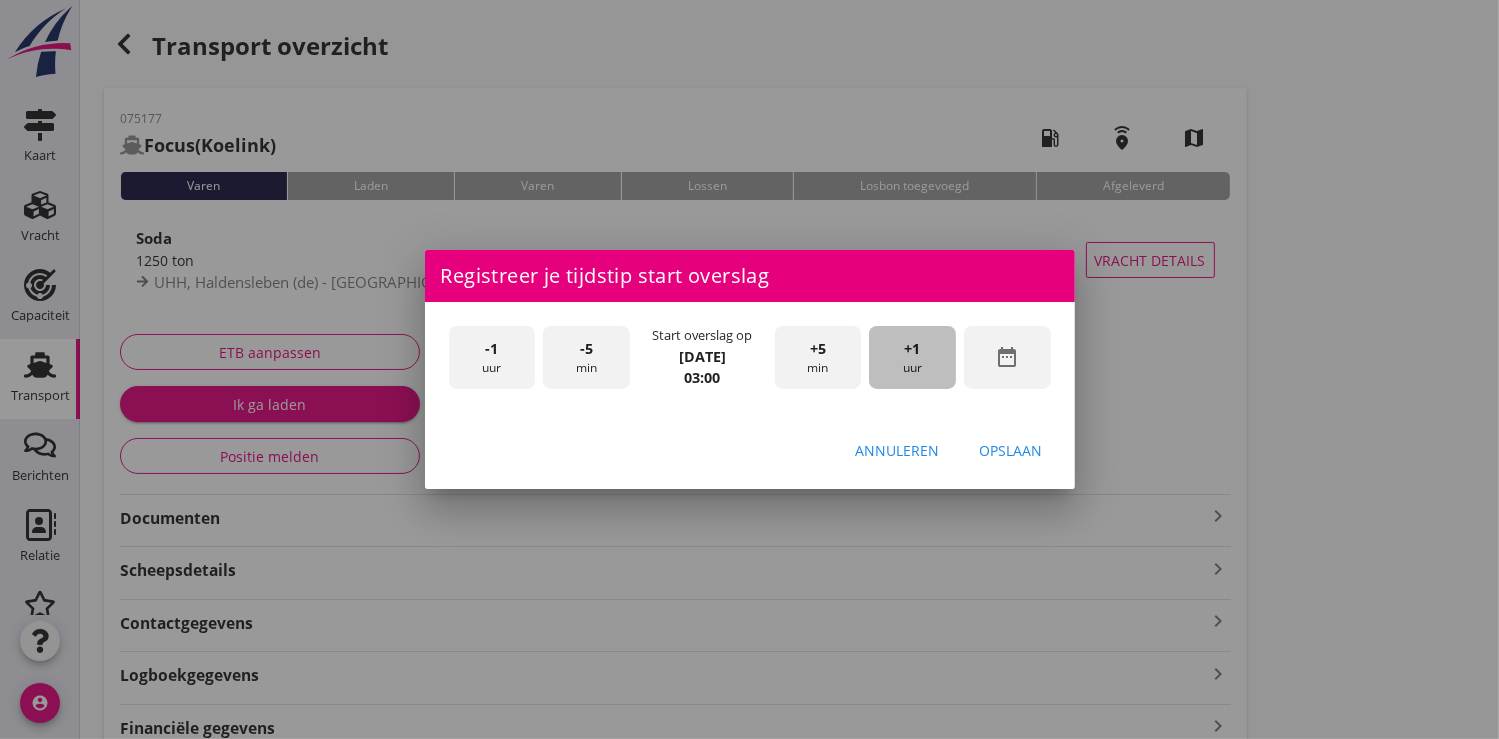 click on "+1" at bounding box center [913, 349] 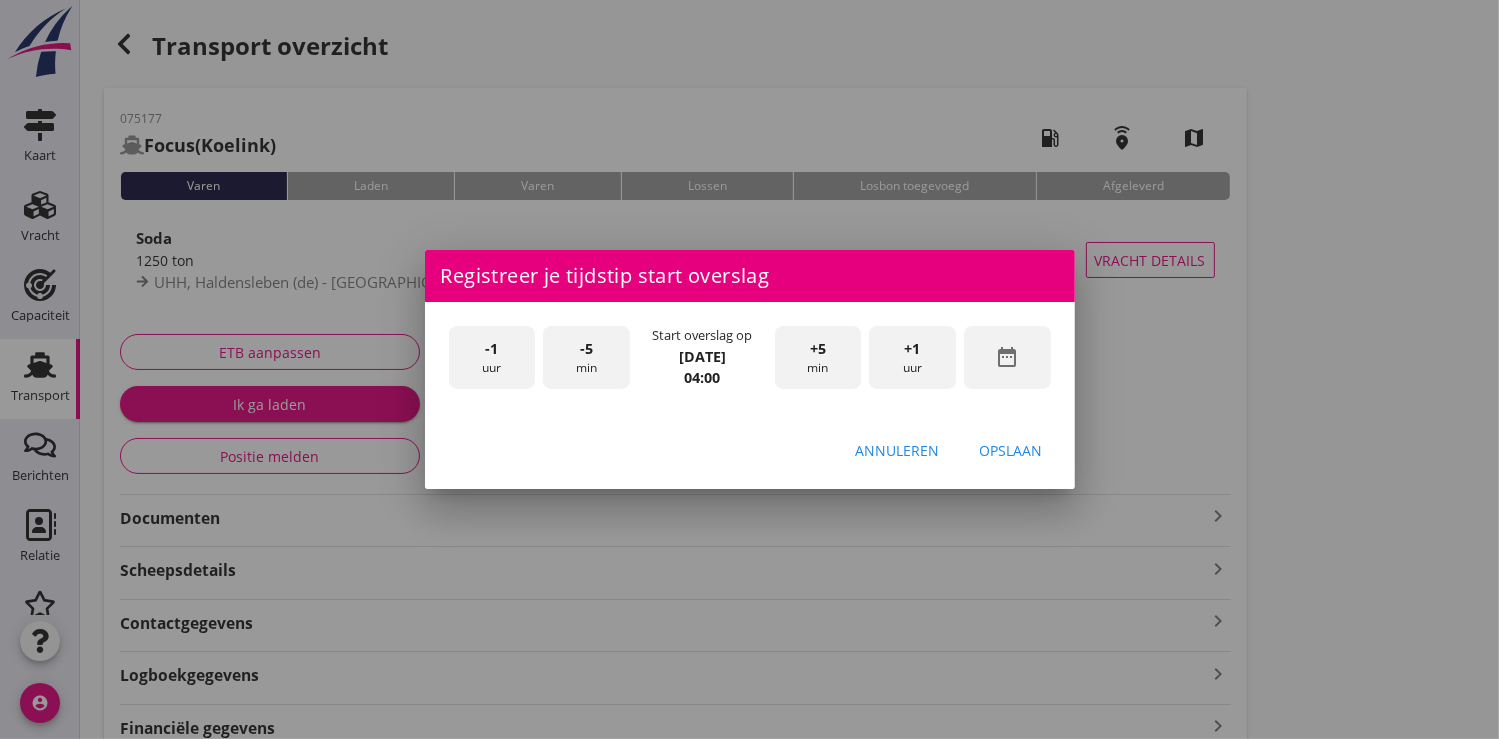 click on "+1" at bounding box center [913, 349] 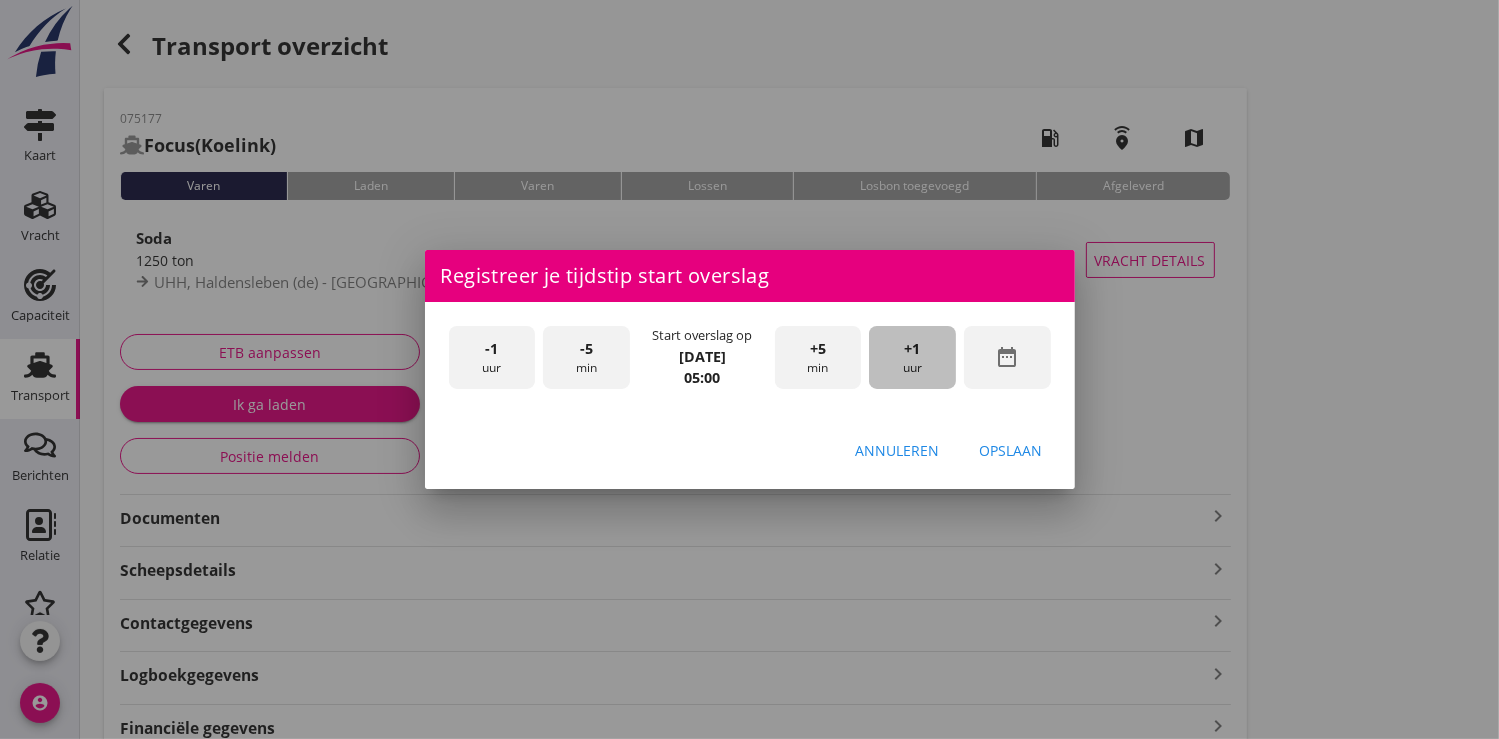 click on "+1" at bounding box center (913, 349) 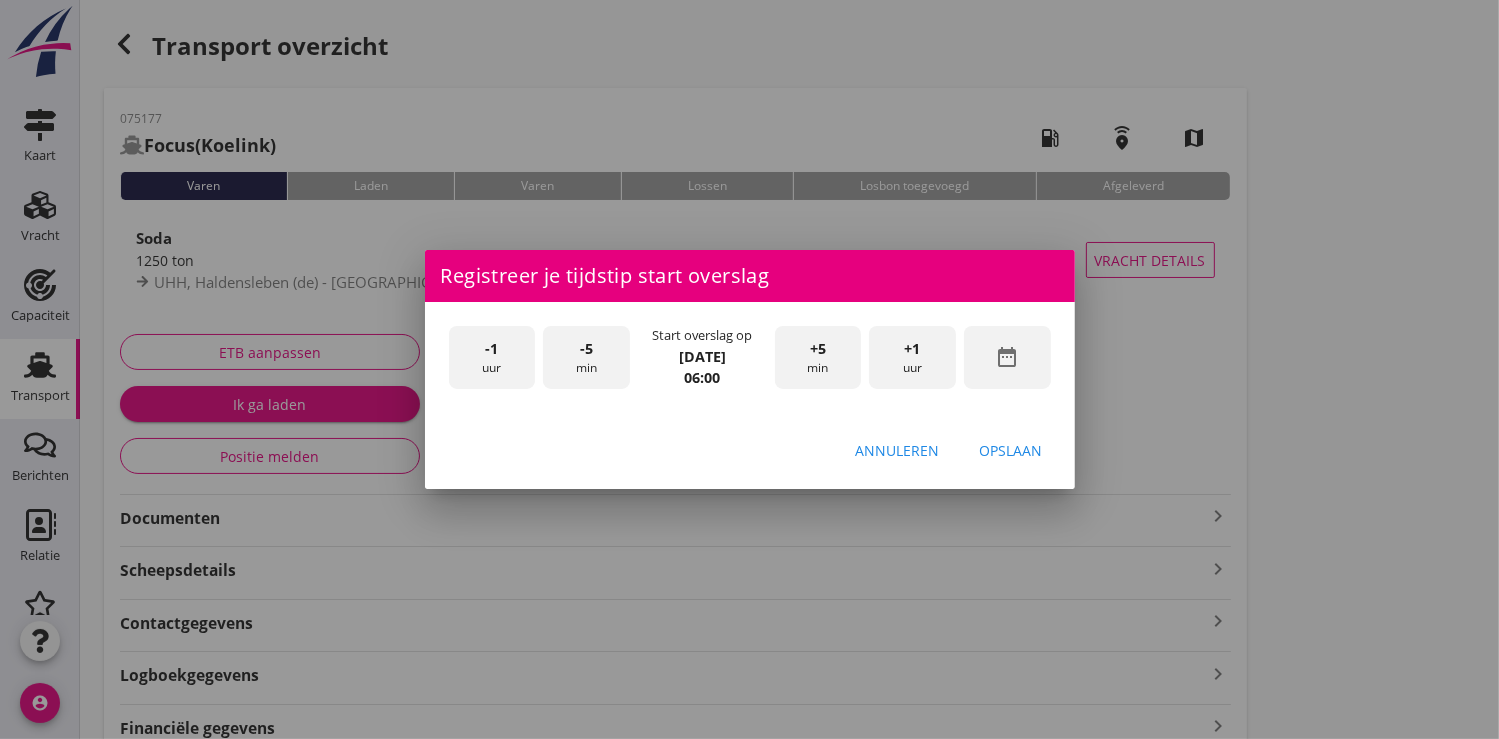 click on "Opslaan" at bounding box center [1011, 450] 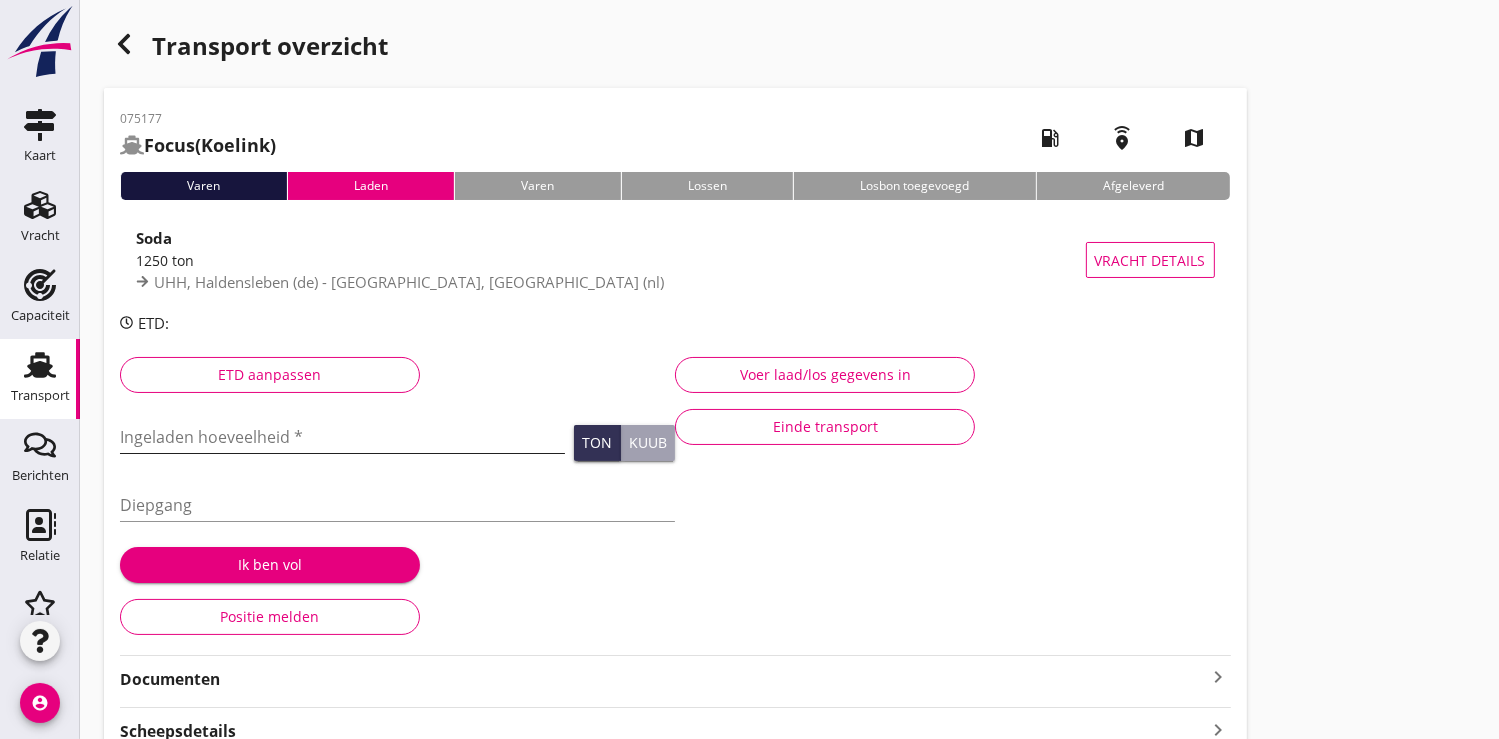 click at bounding box center (342, 437) 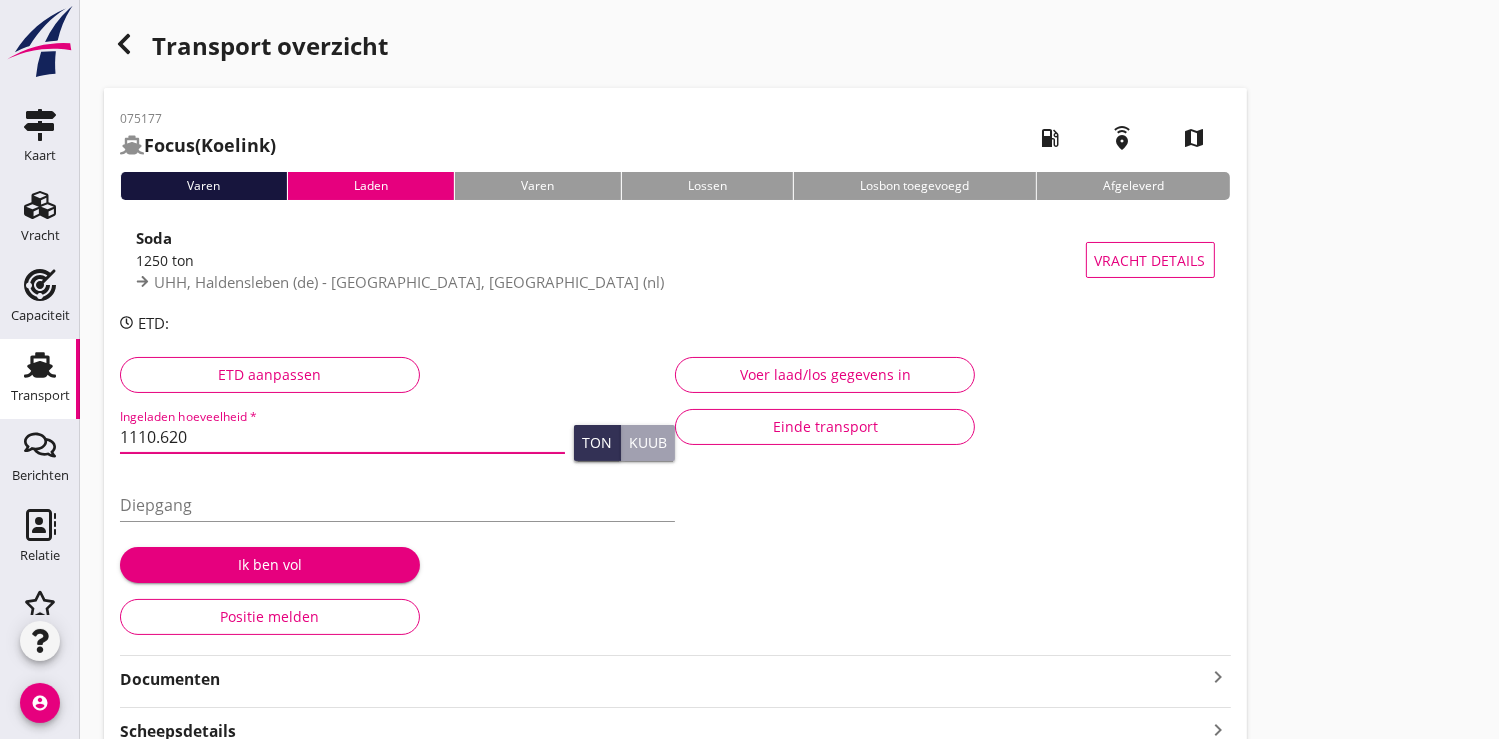 type on "1110.620" 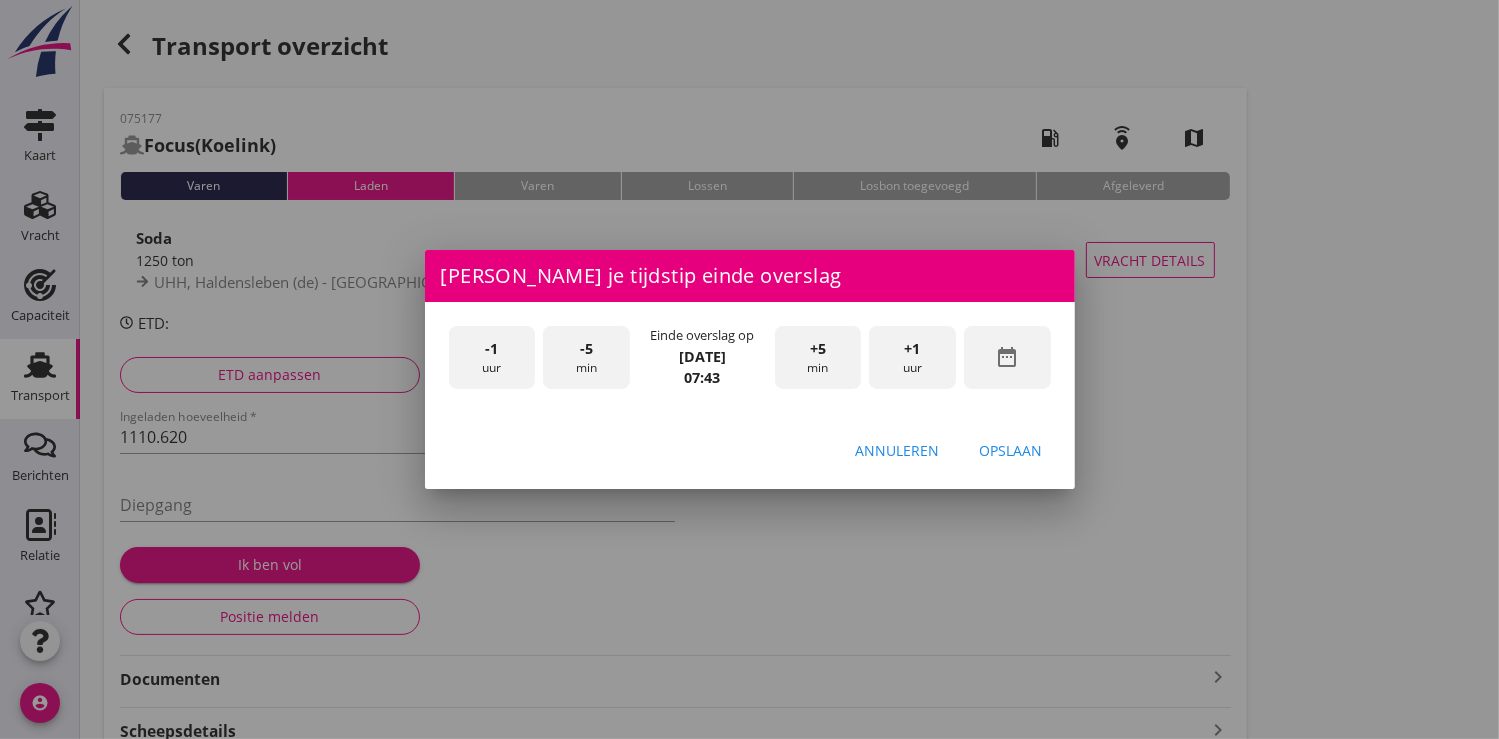 click on "date_range" at bounding box center (1007, 357) 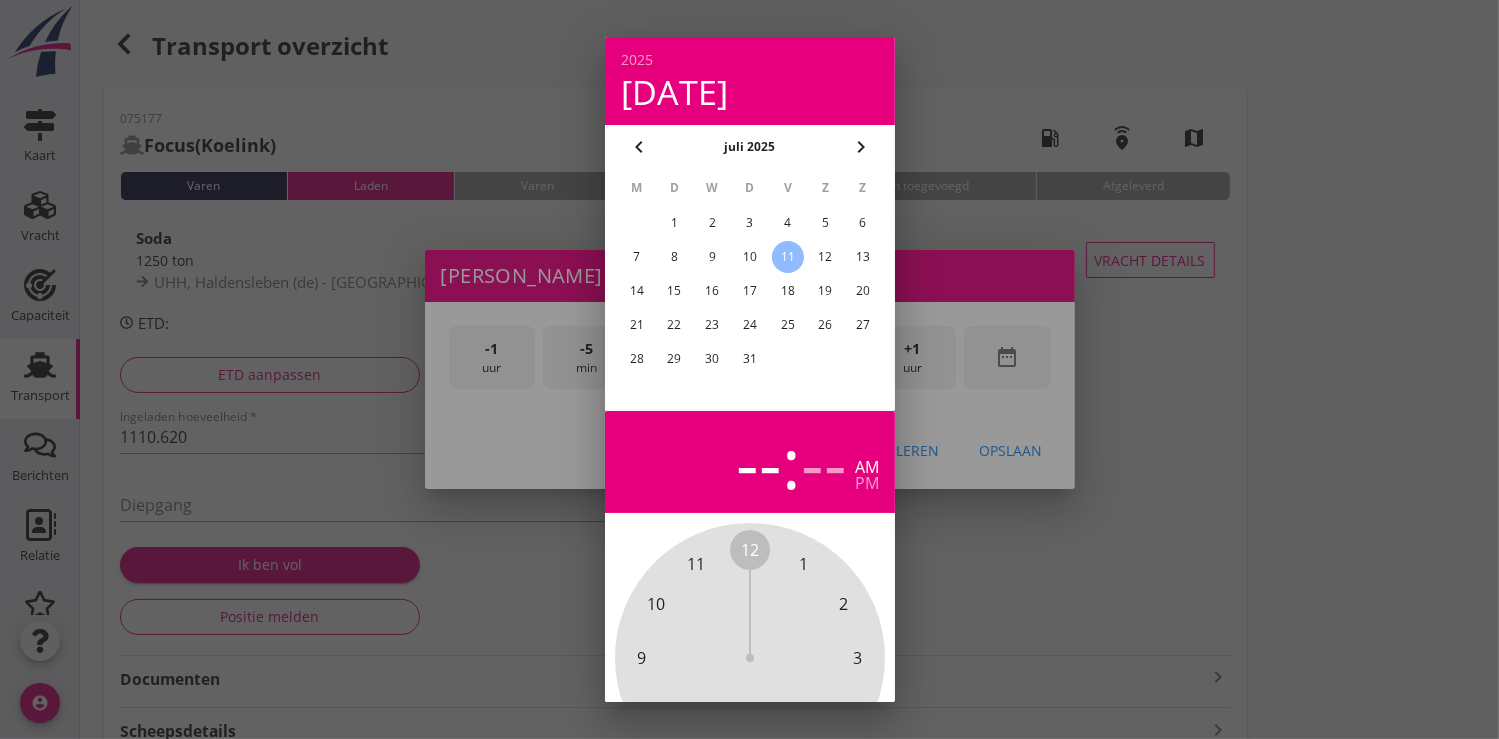 click on "10" at bounding box center [749, 257] 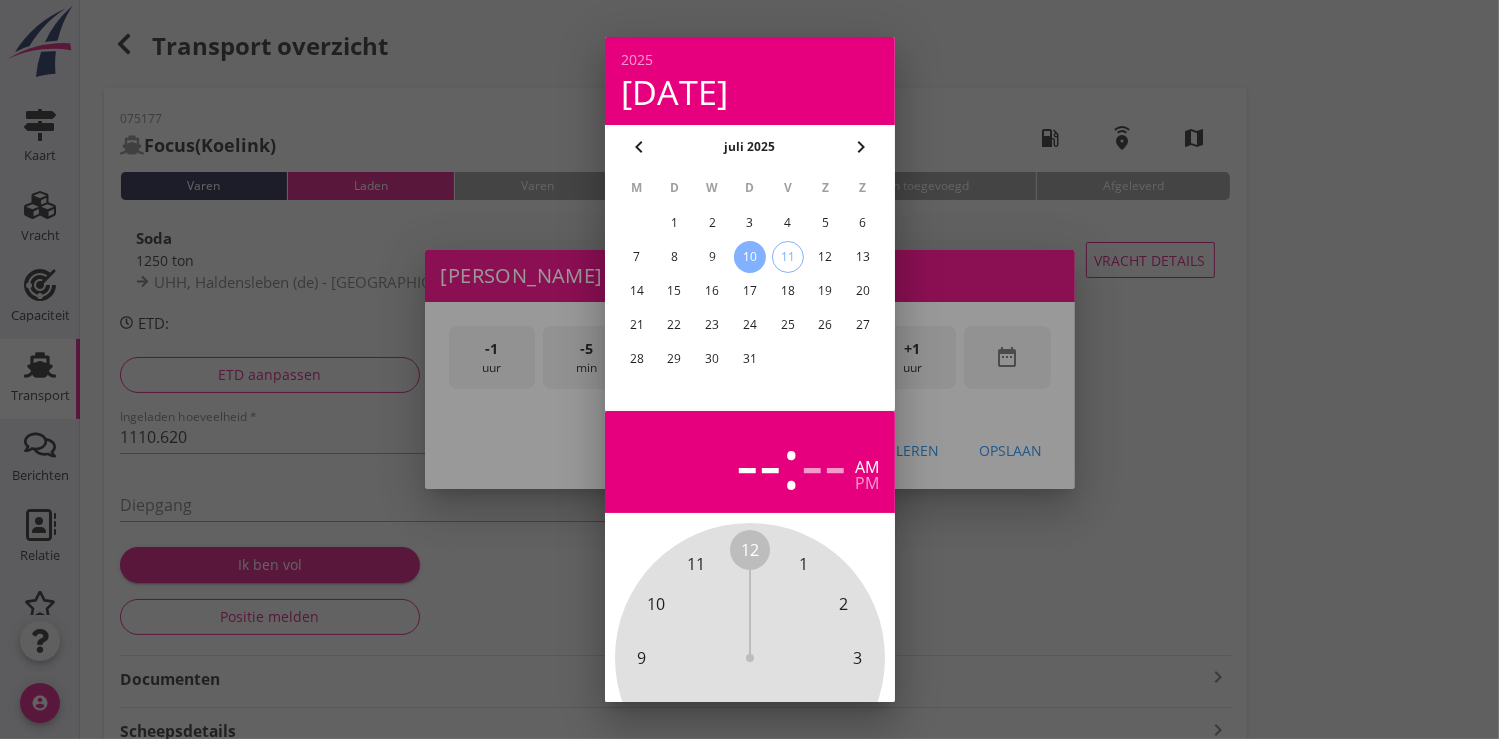 scroll, scrollTop: 185, scrollLeft: 0, axis: vertical 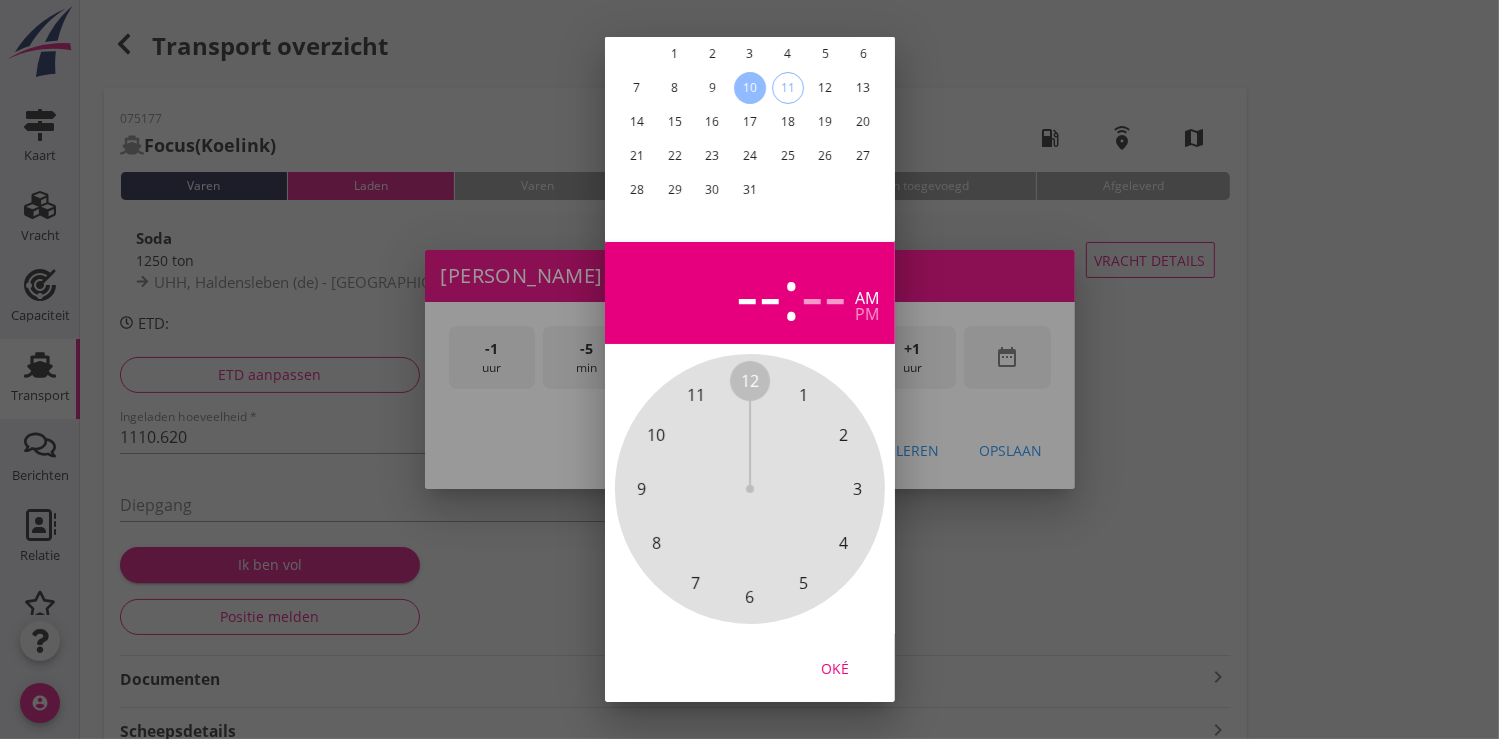 click on "Oké" at bounding box center [835, 667] 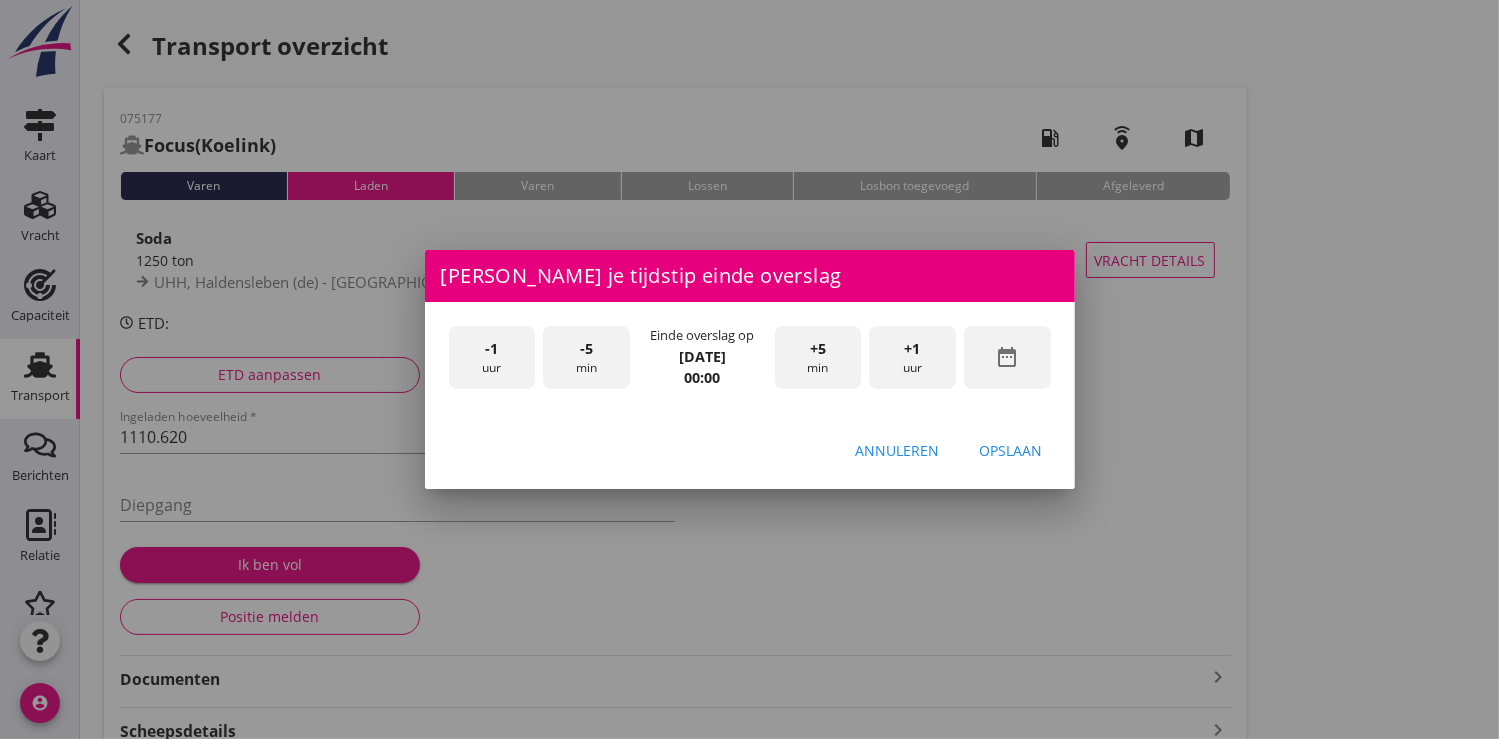 click on "+1  uur" at bounding box center (912, 357) 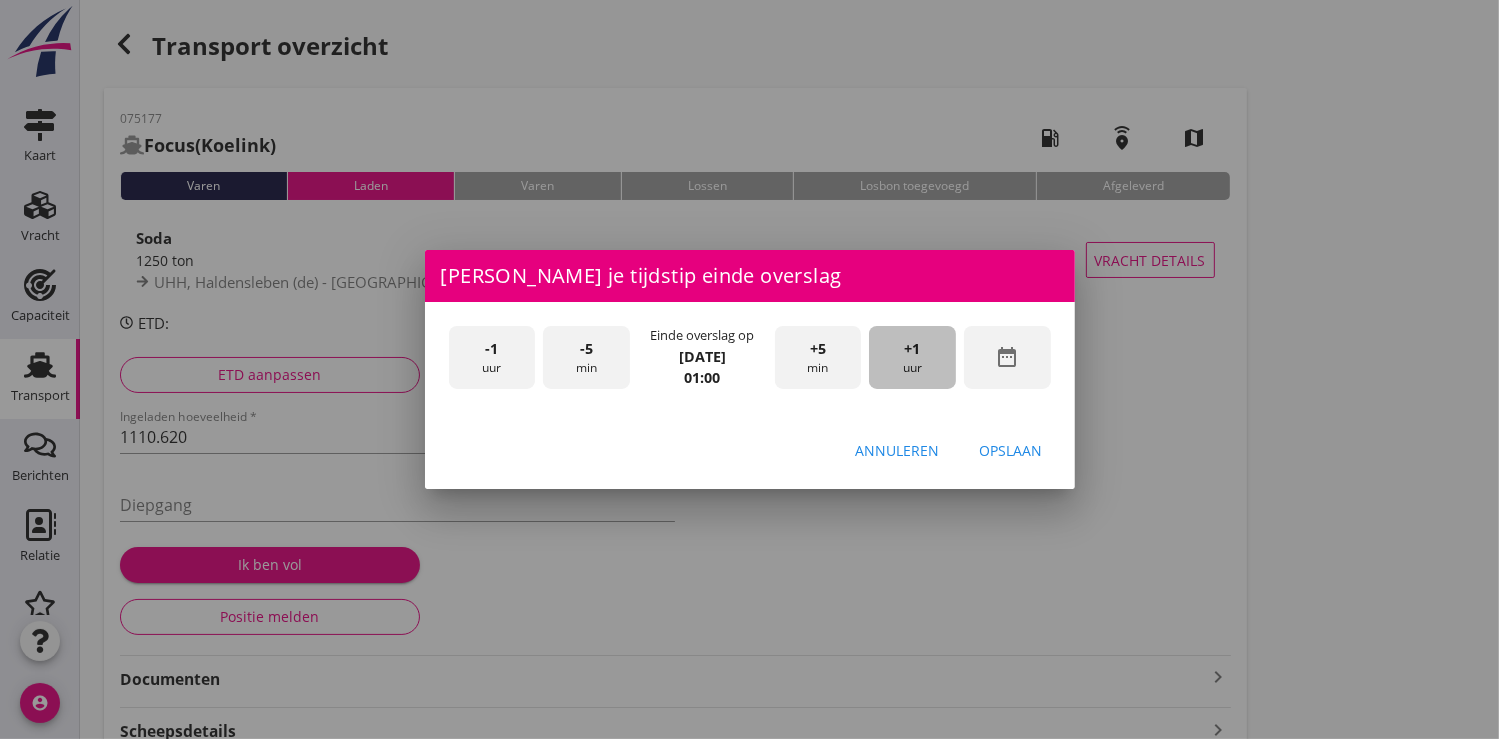 click on "+1  uur" at bounding box center (912, 357) 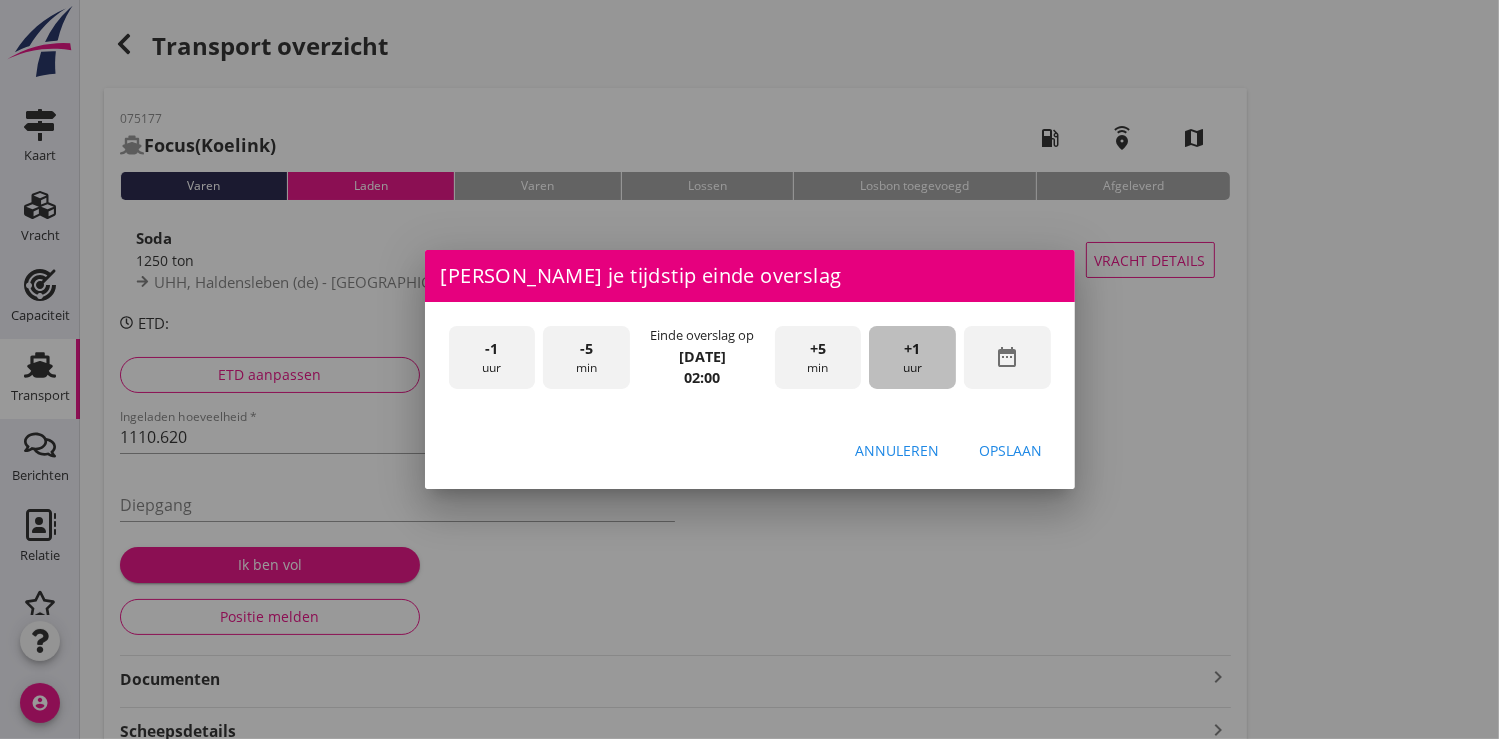 click on "+1  uur" at bounding box center [912, 357] 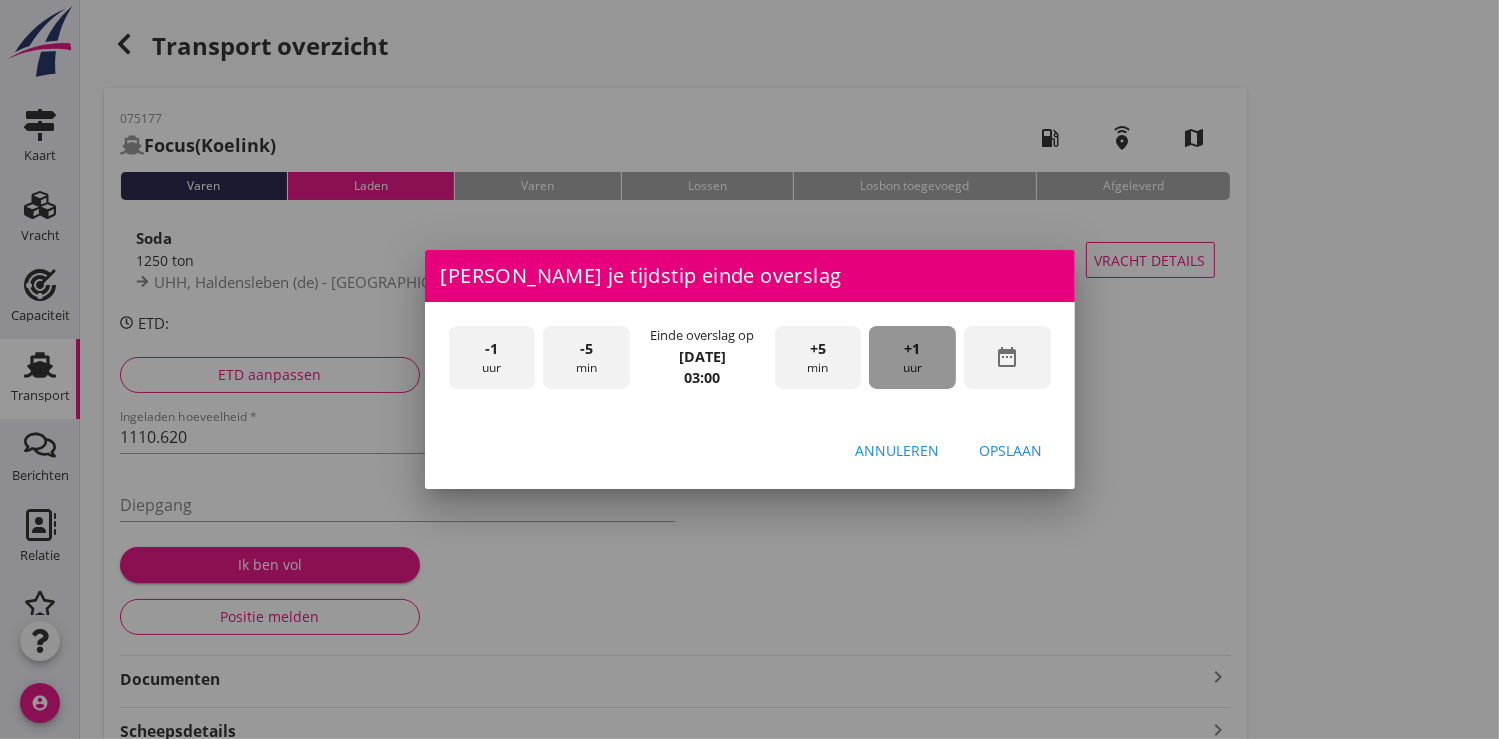 click on "+1  uur" at bounding box center [912, 357] 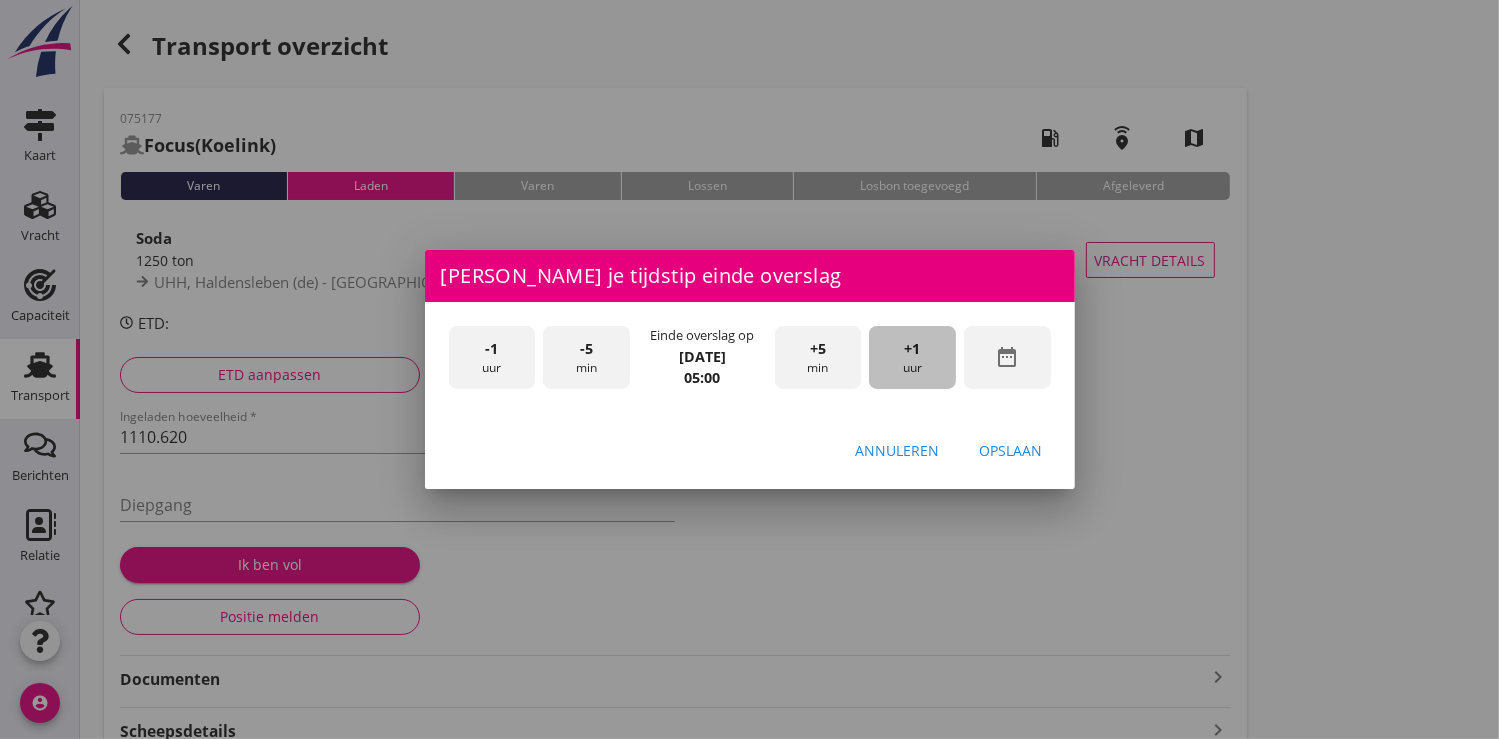 click on "+1  uur" at bounding box center [912, 357] 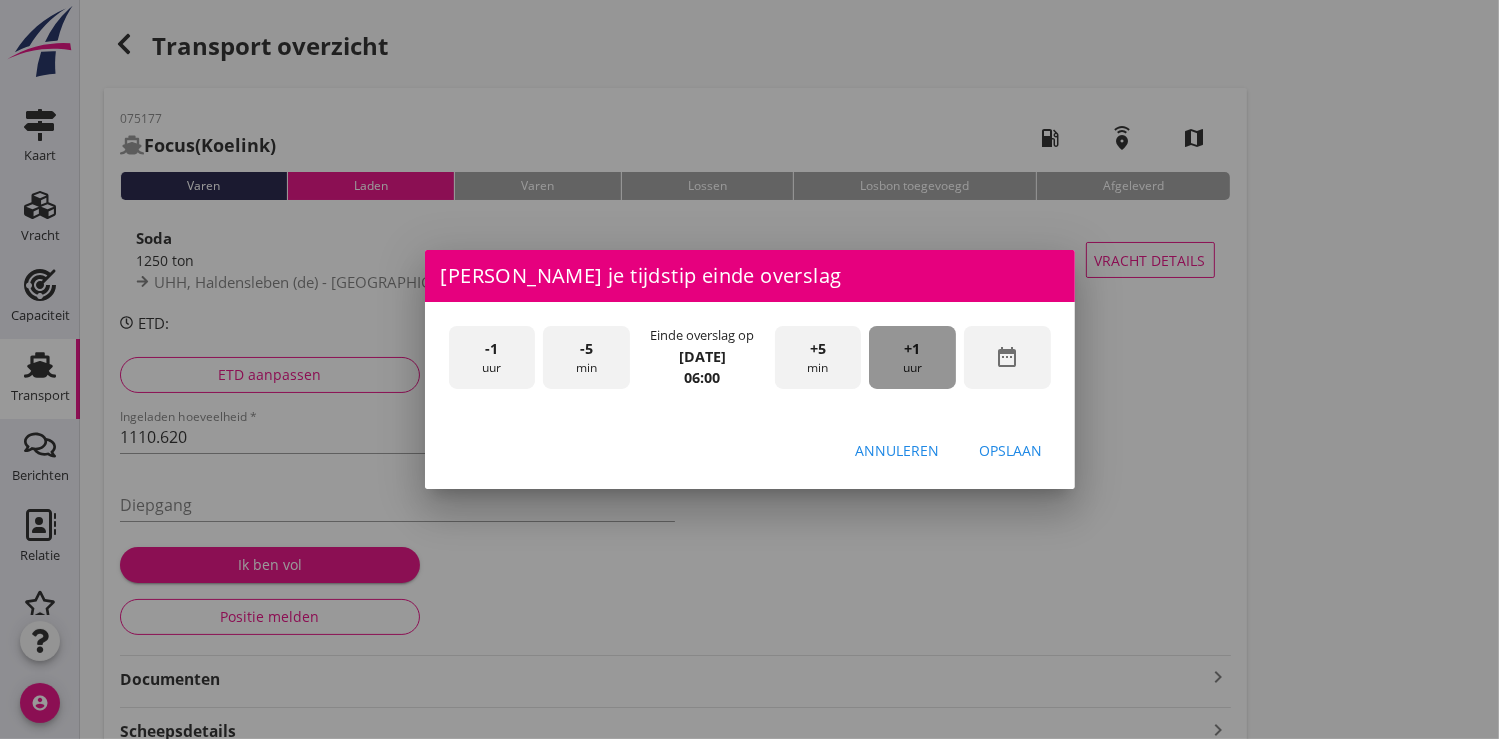 click on "+1  uur" at bounding box center (912, 357) 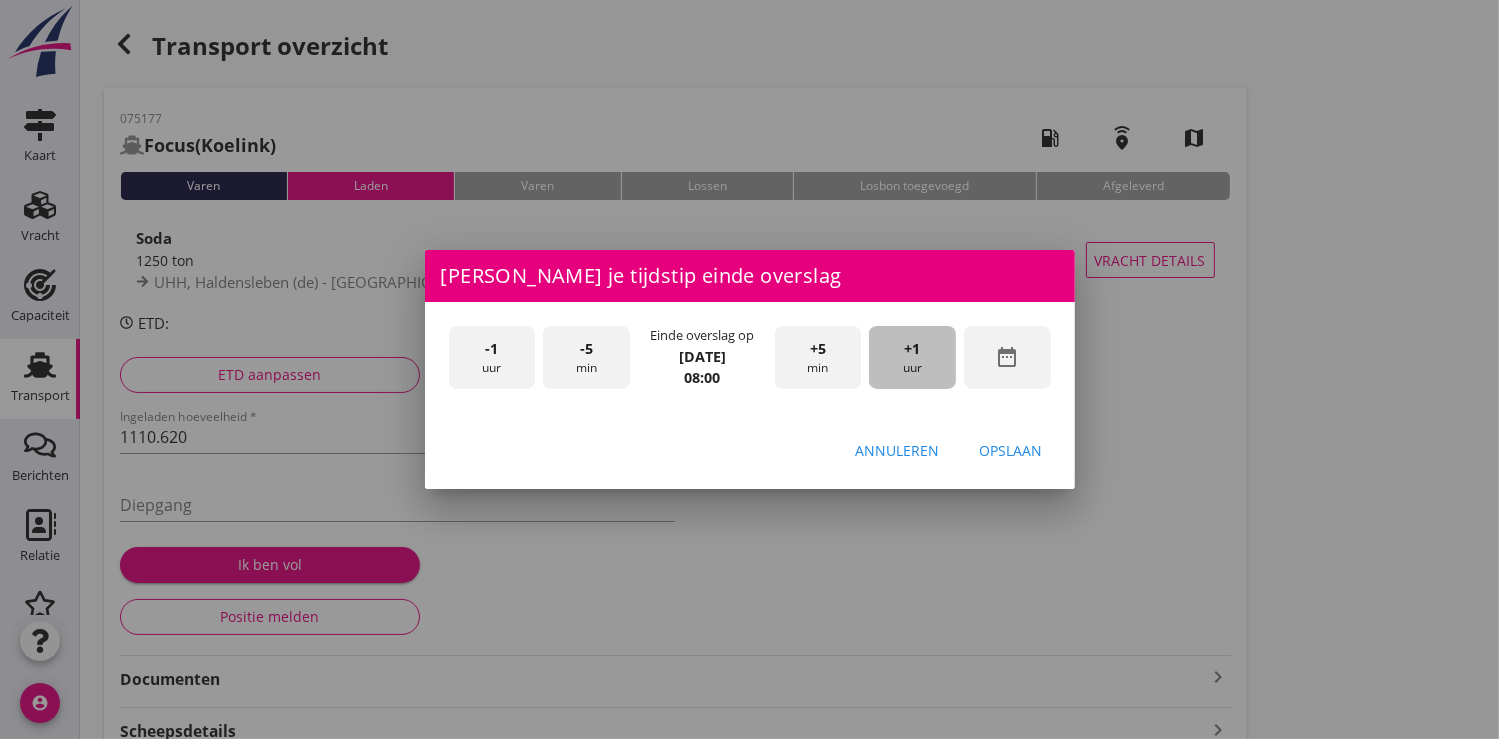click on "+1  uur" at bounding box center [912, 357] 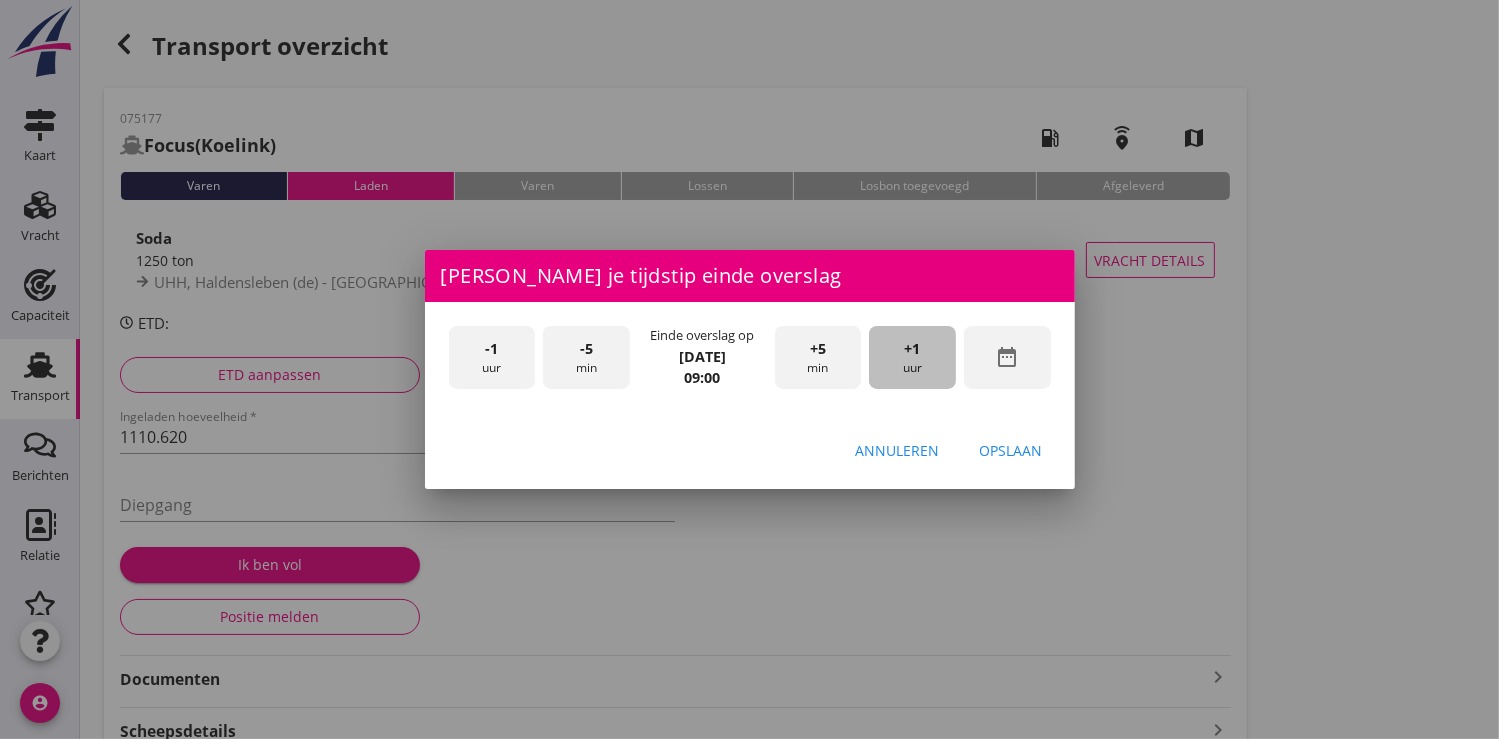 click on "+1  uur" at bounding box center (912, 357) 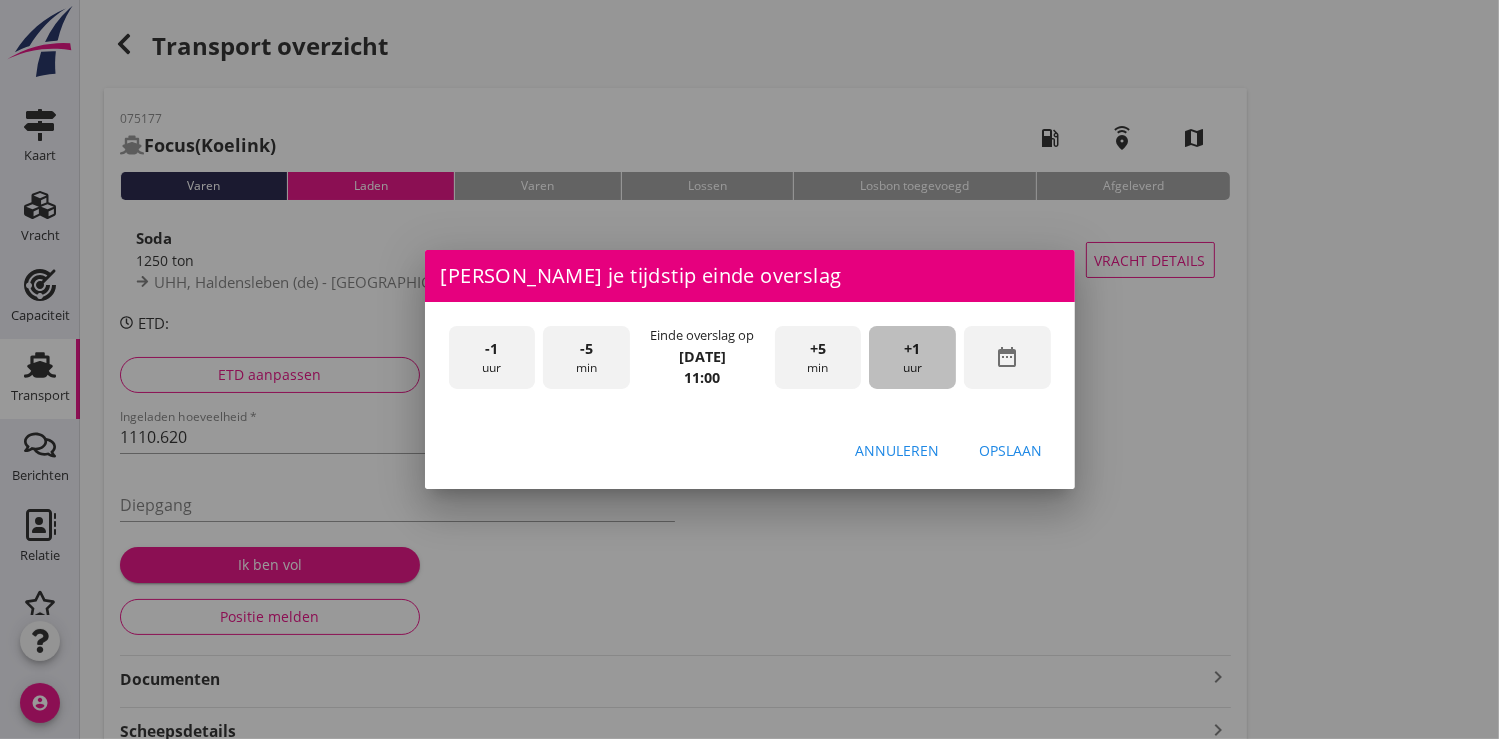 click on "+1  uur" at bounding box center [912, 357] 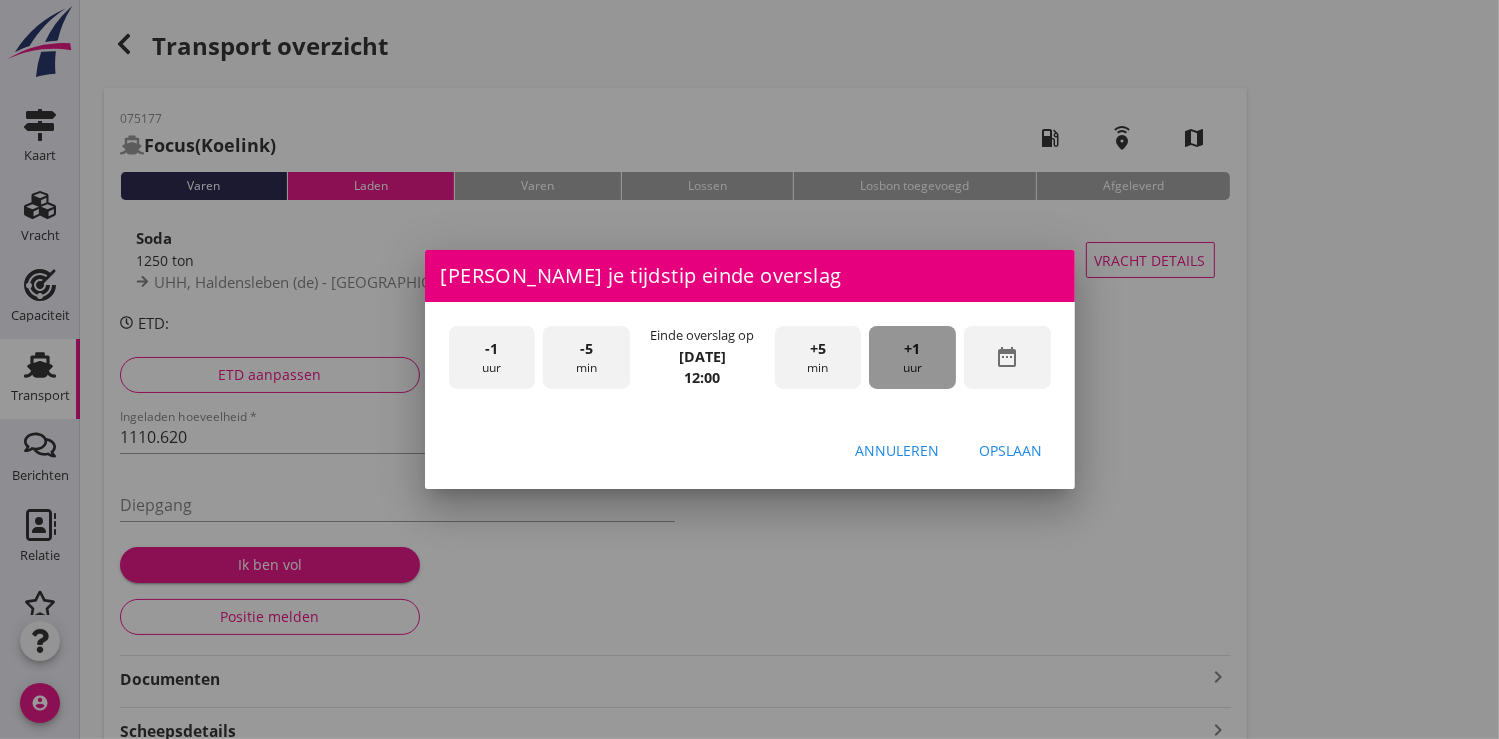 click on "+1  uur" at bounding box center [912, 357] 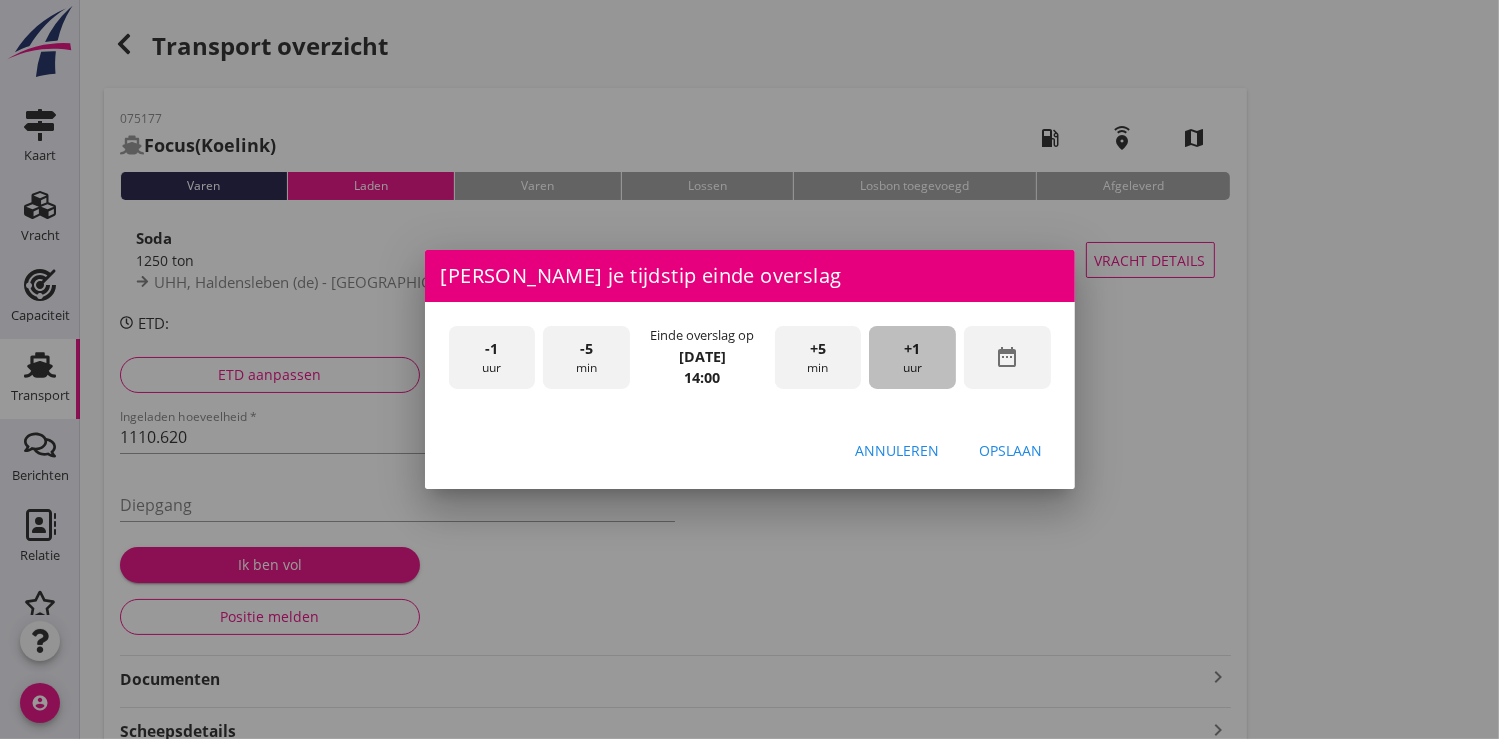 click on "+1  uur" at bounding box center [912, 357] 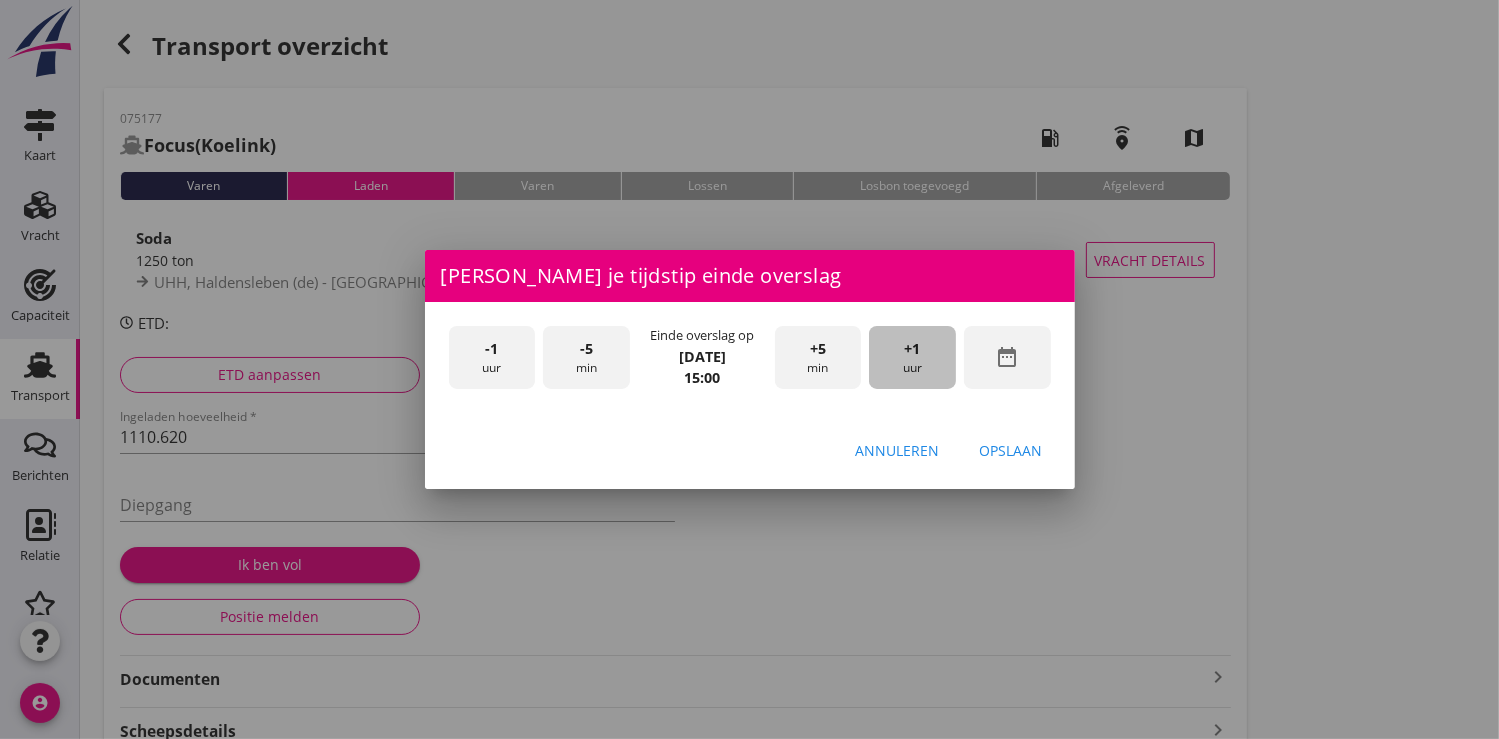 click on "+1  uur" at bounding box center [912, 357] 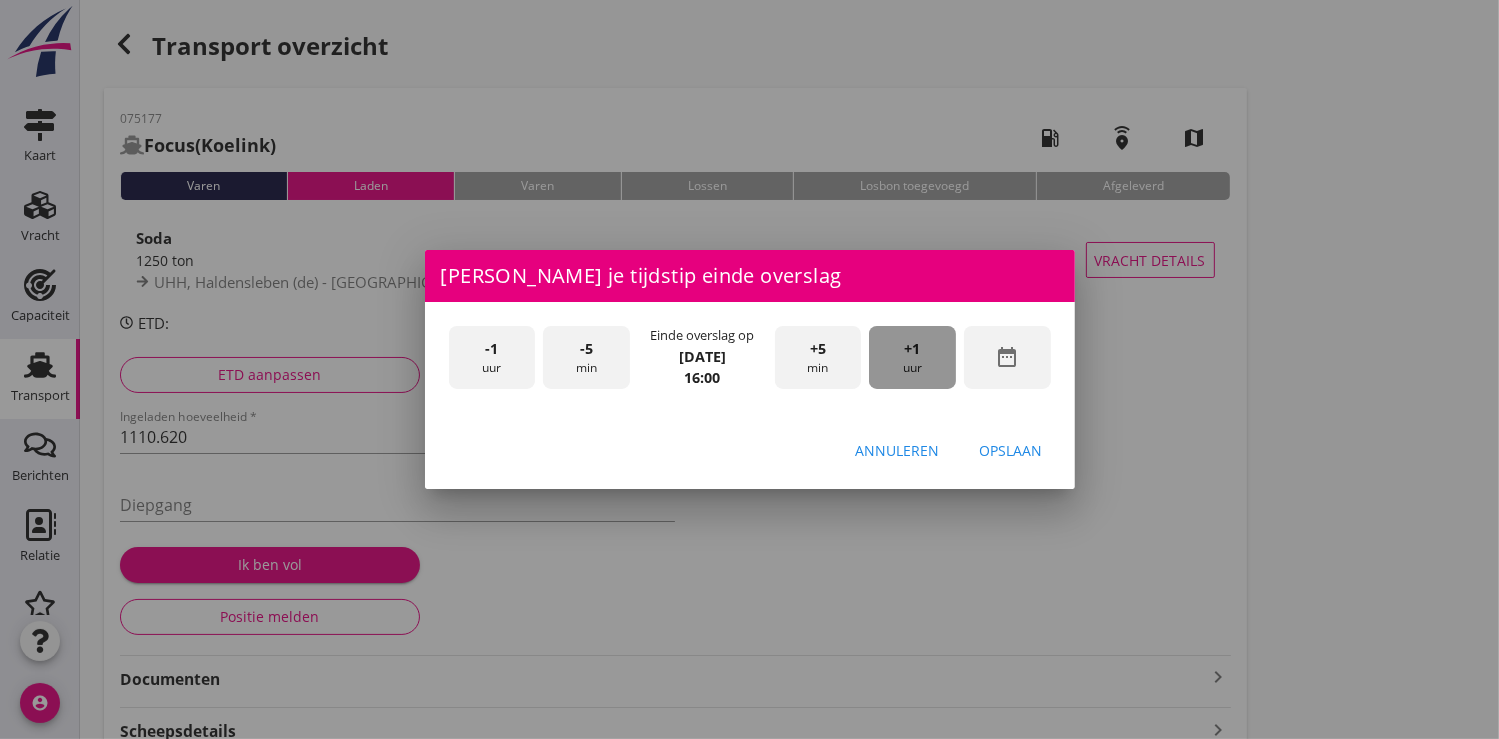 click on "+1  uur" at bounding box center [912, 357] 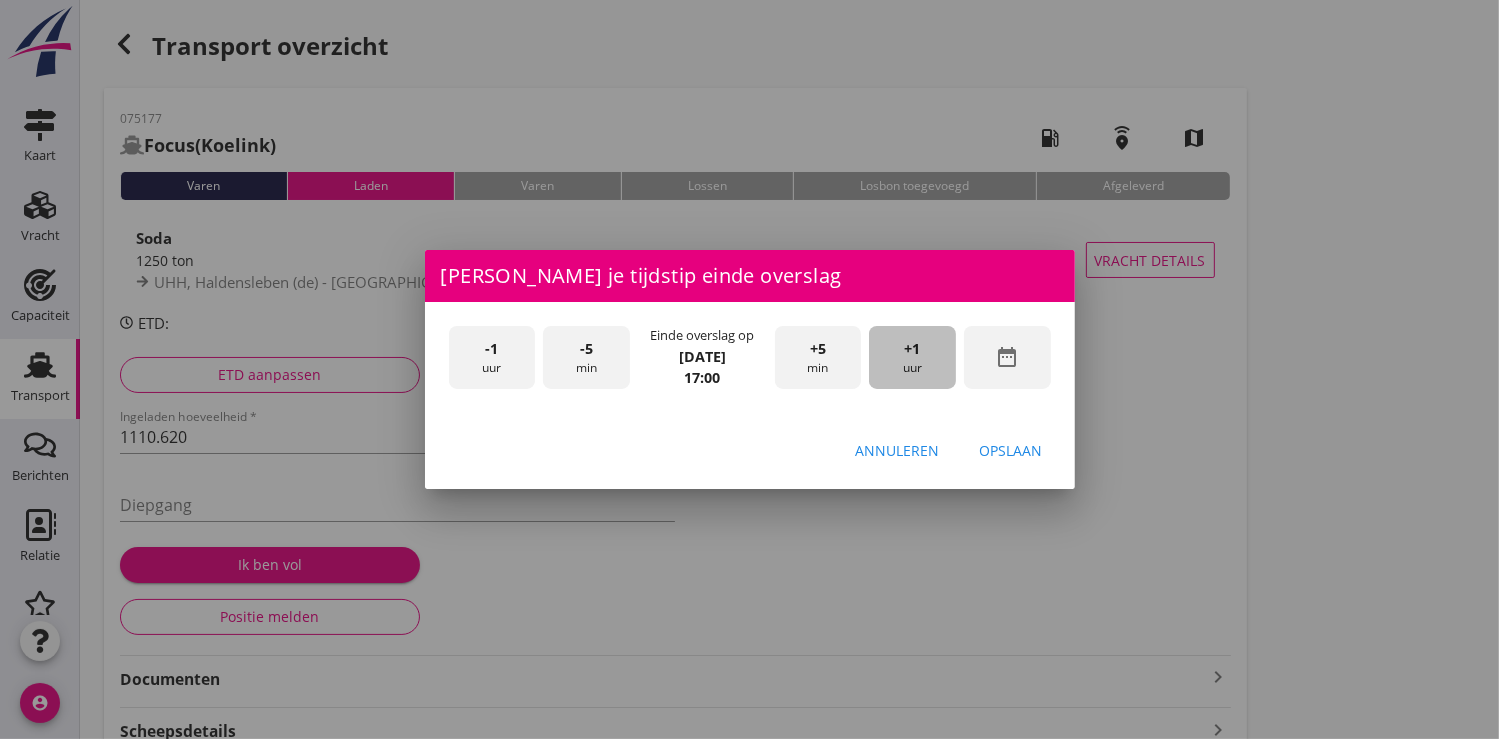 click on "+1  uur" at bounding box center [912, 357] 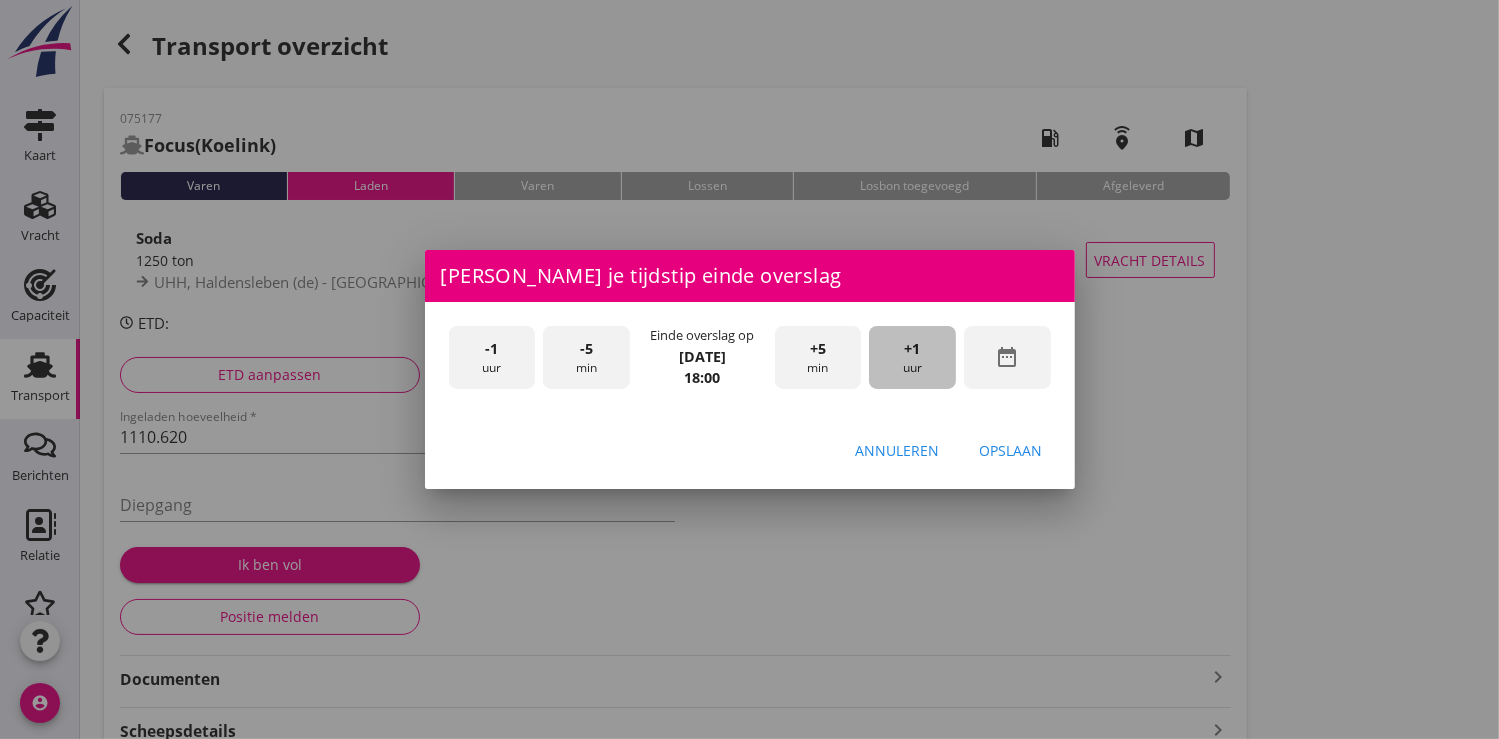click on "+1  uur" at bounding box center (912, 357) 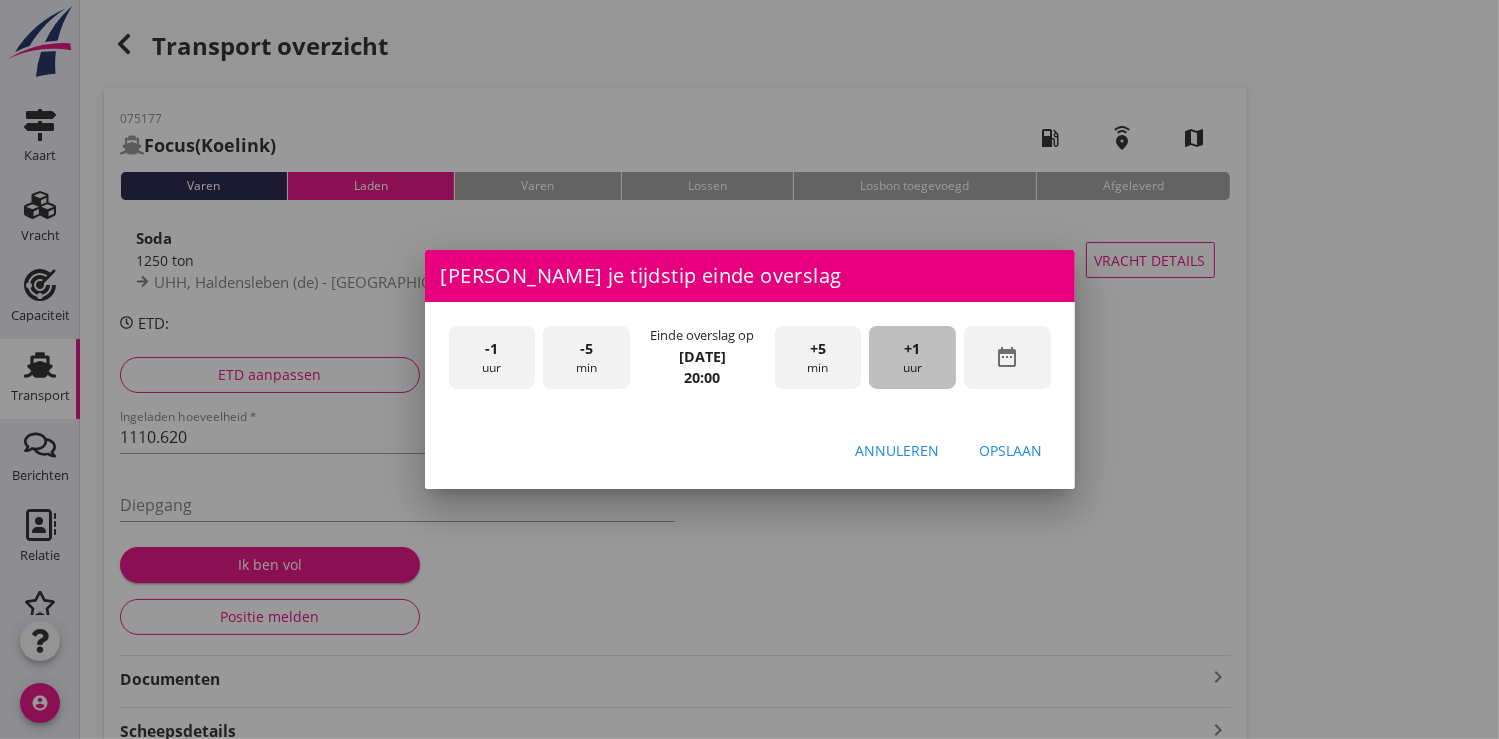 click on "+1  uur" at bounding box center [912, 357] 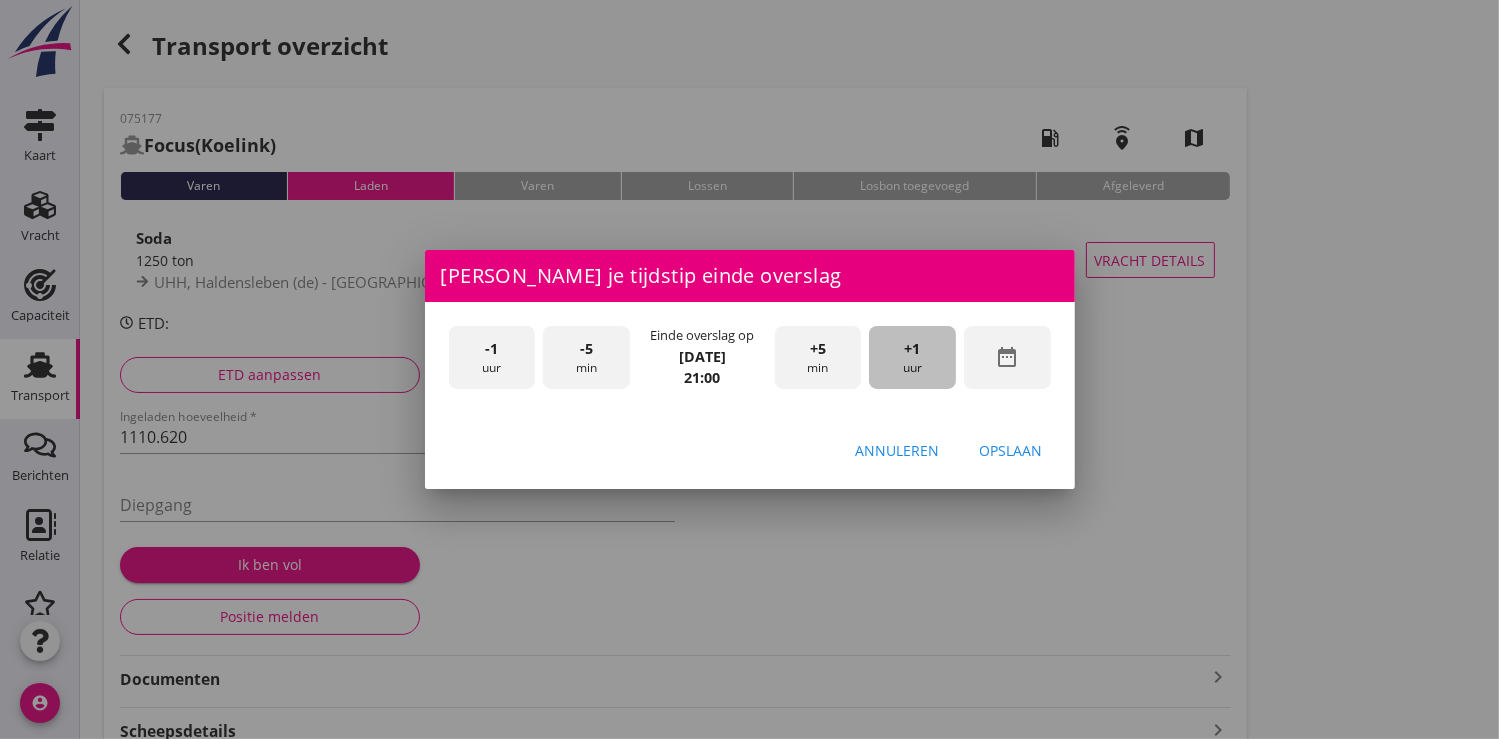 click on "+1  uur" at bounding box center (912, 357) 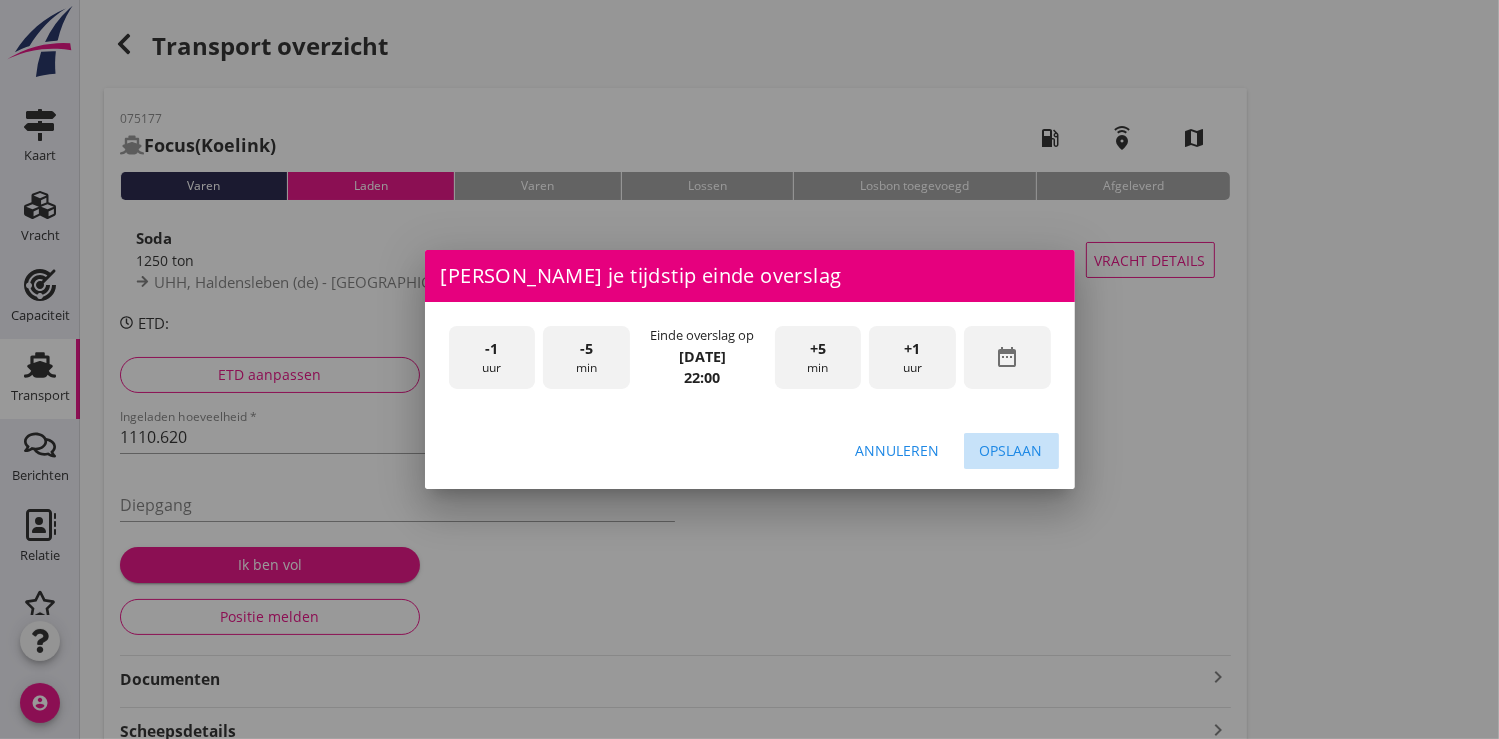click on "Opslaan" at bounding box center [1011, 450] 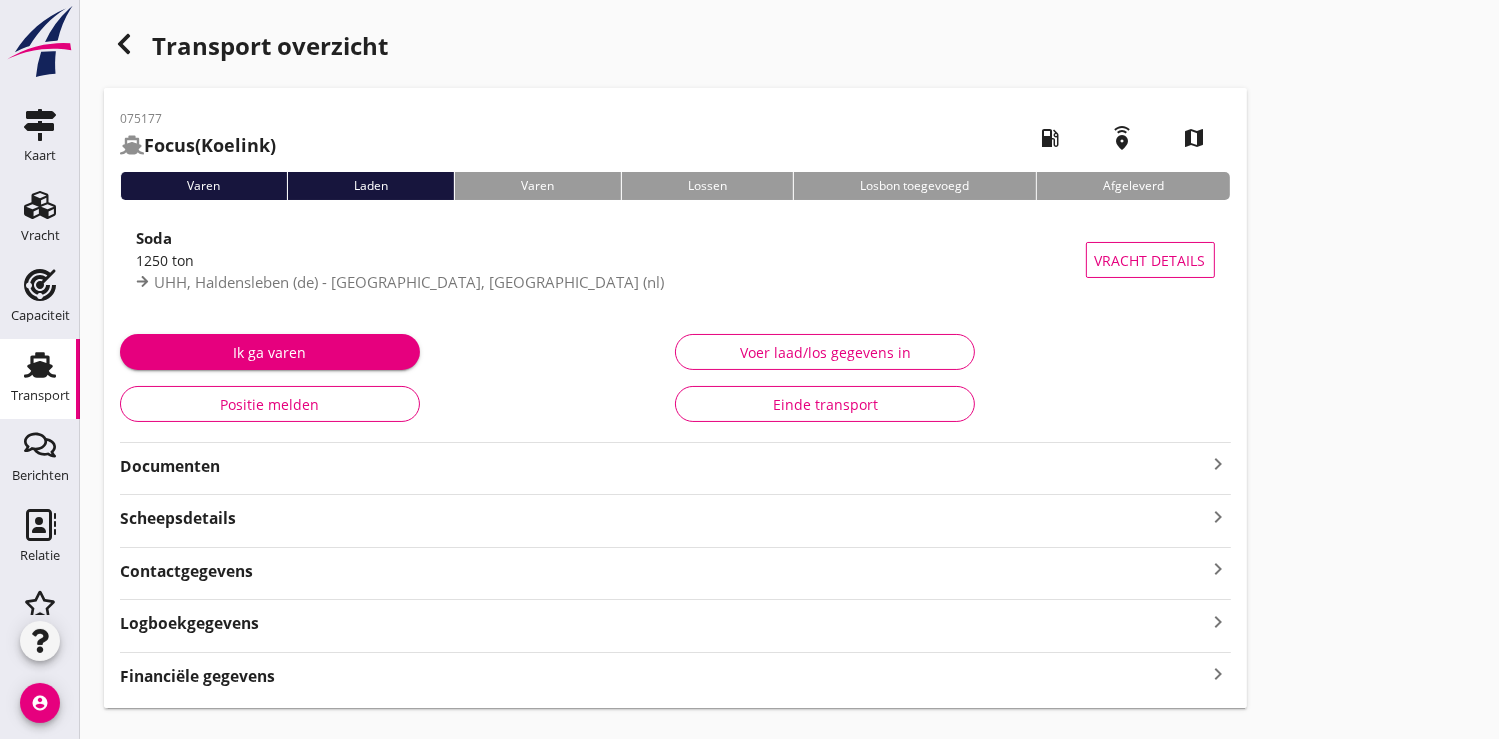 click on "Ik ga varen" at bounding box center (270, 352) 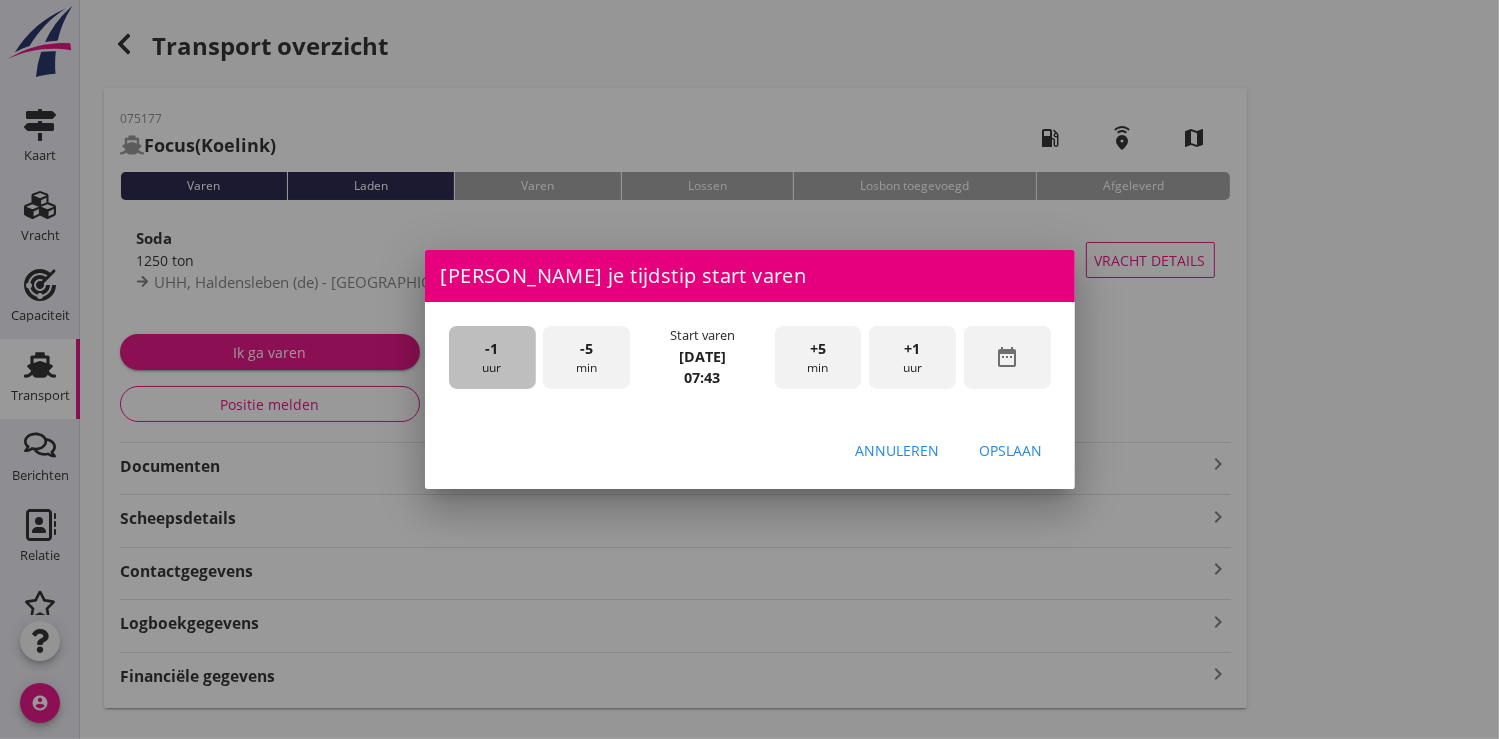 click on "-1  uur" at bounding box center [492, 357] 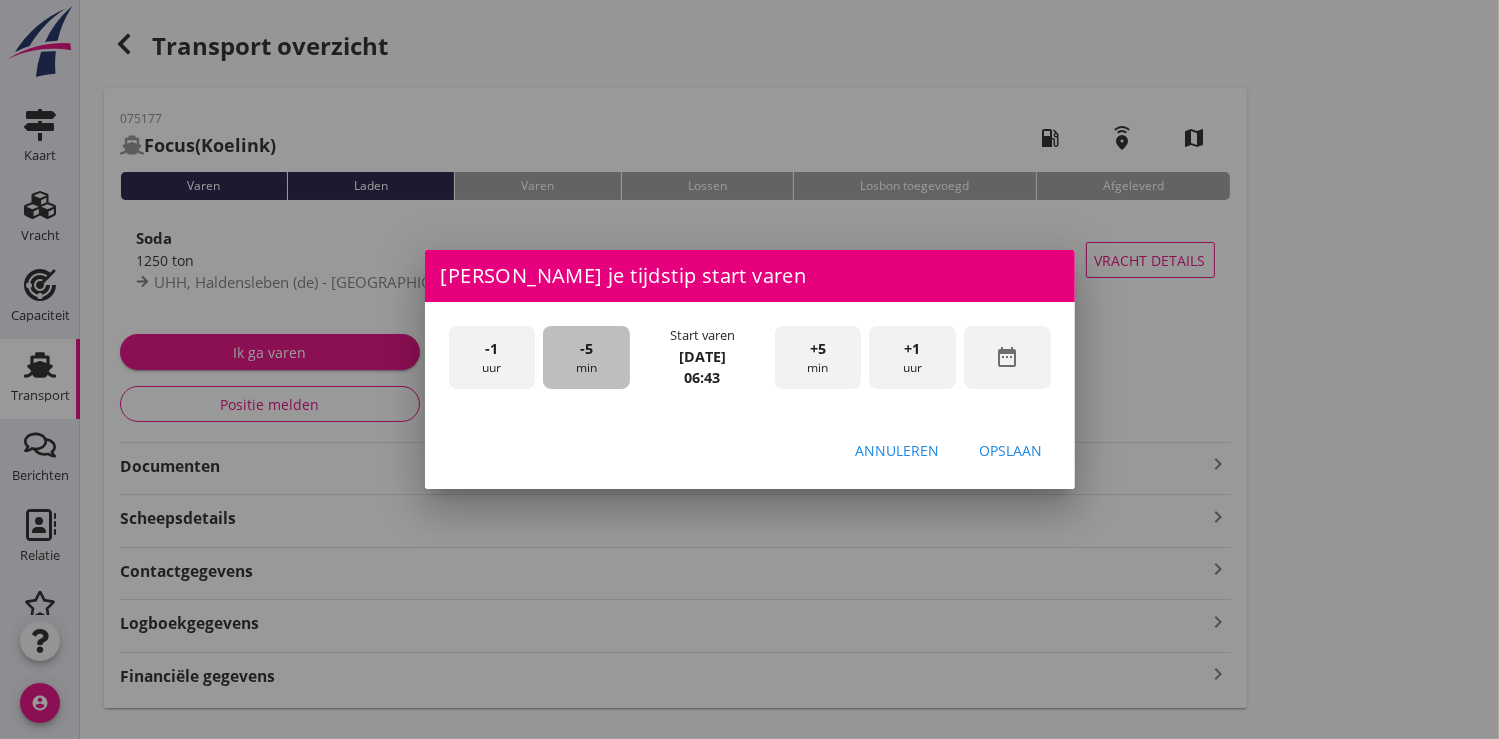click on "-5" at bounding box center (586, 349) 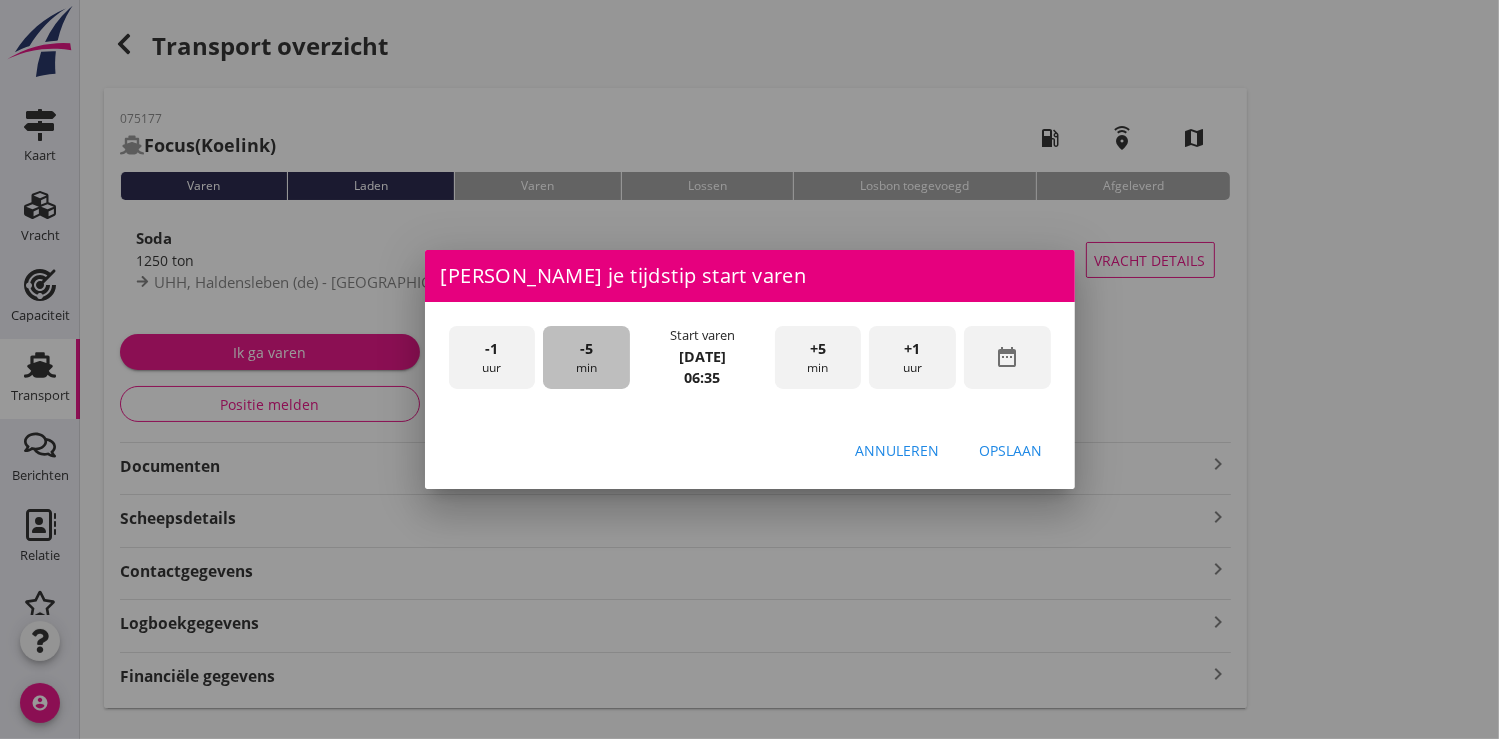 click on "-5" at bounding box center (586, 349) 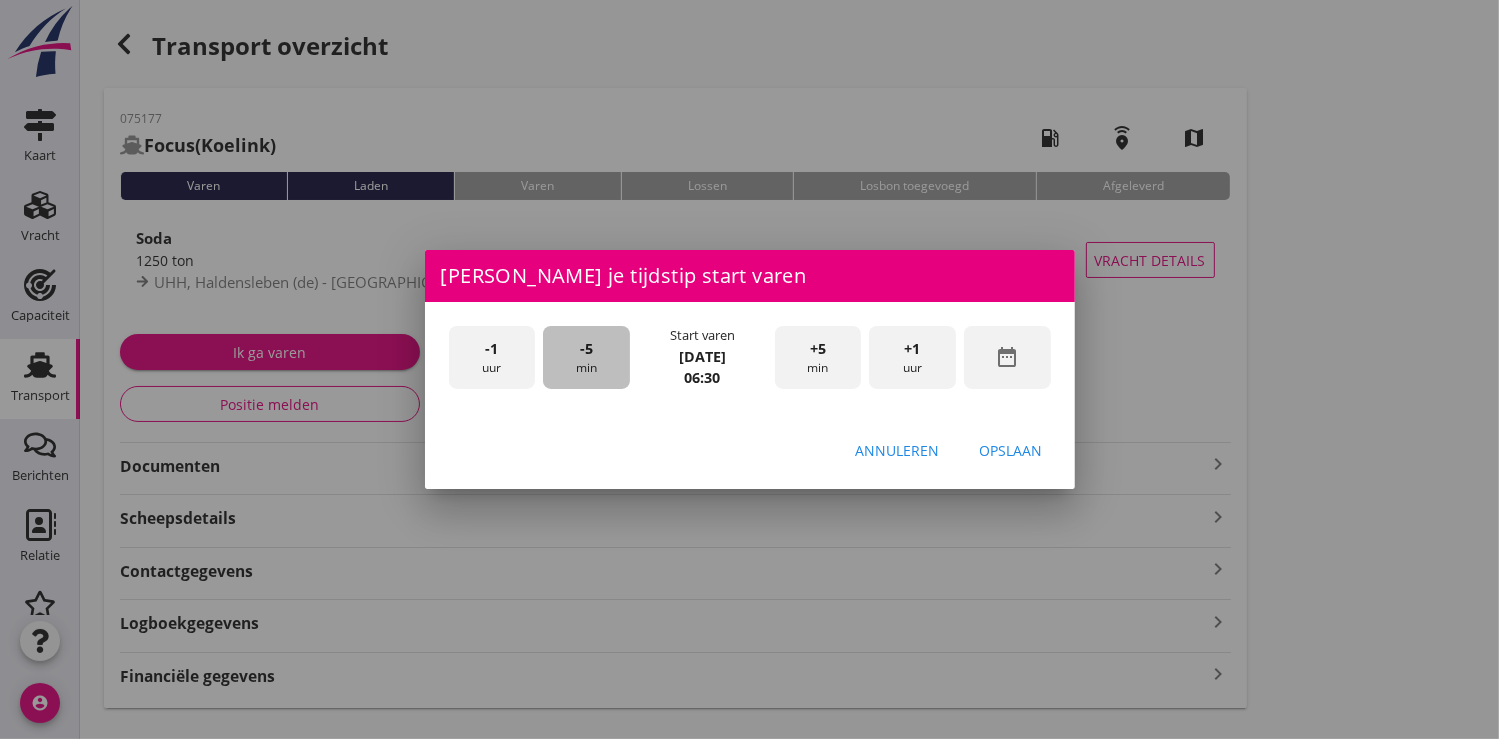 click on "-5" at bounding box center (586, 349) 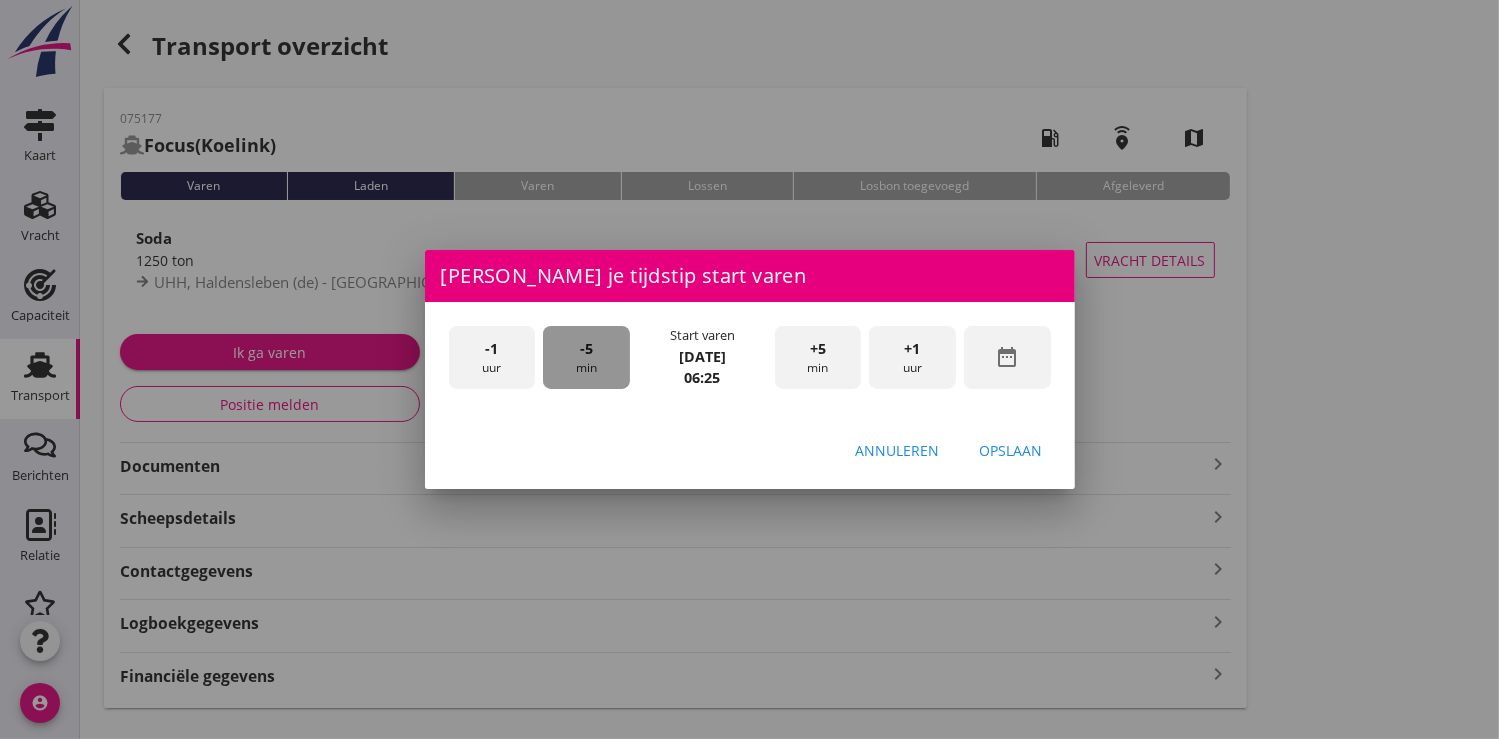 click on "-5" at bounding box center (586, 349) 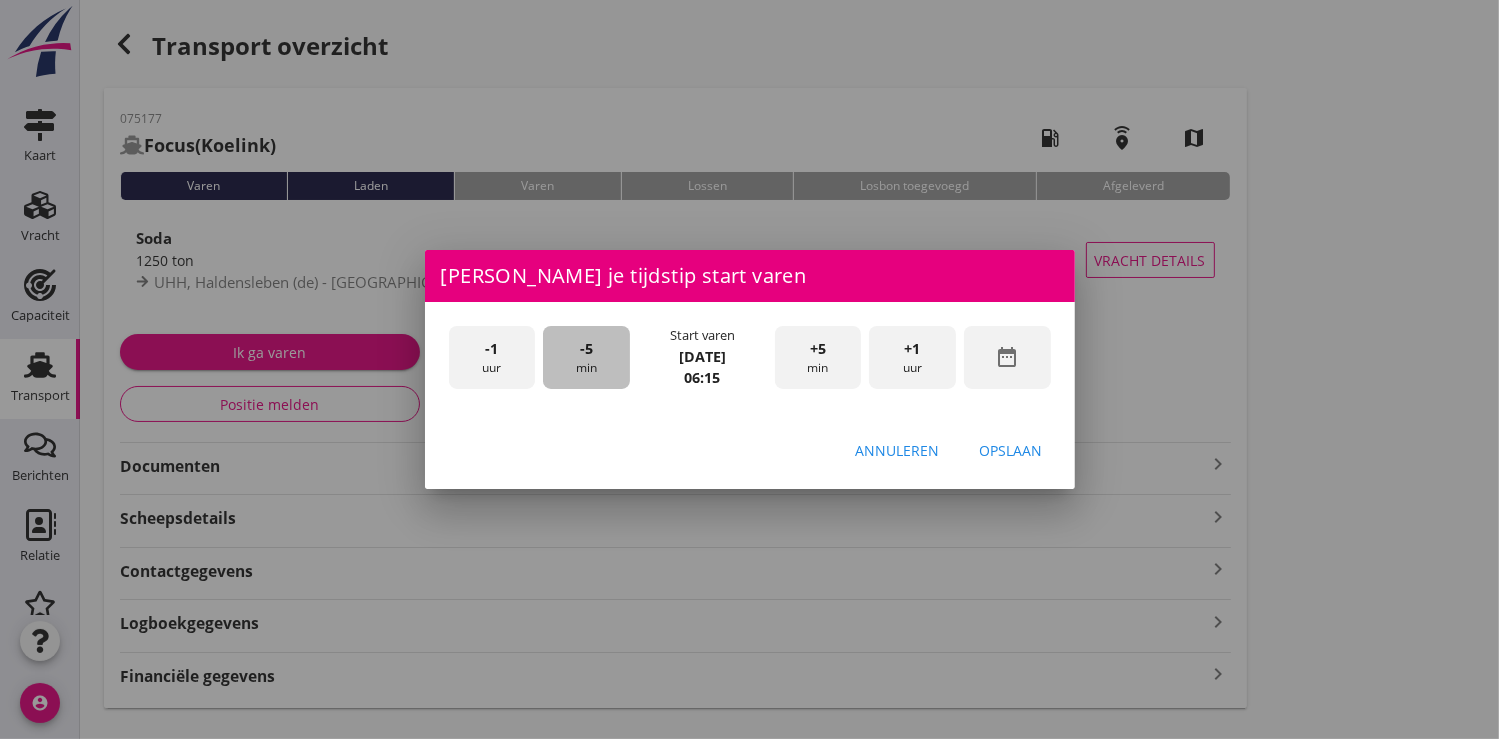 click on "-5" at bounding box center (586, 349) 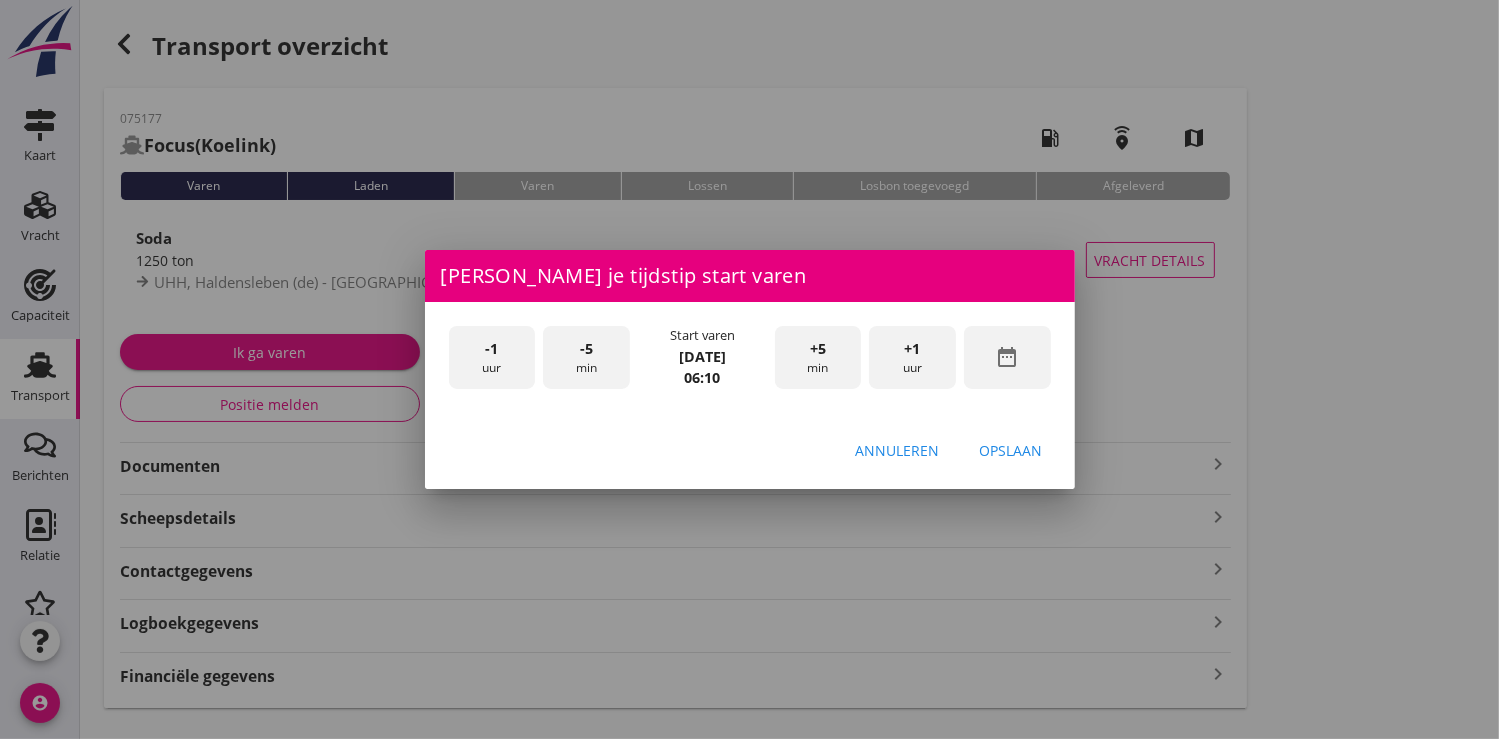 click on "-5" at bounding box center [586, 349] 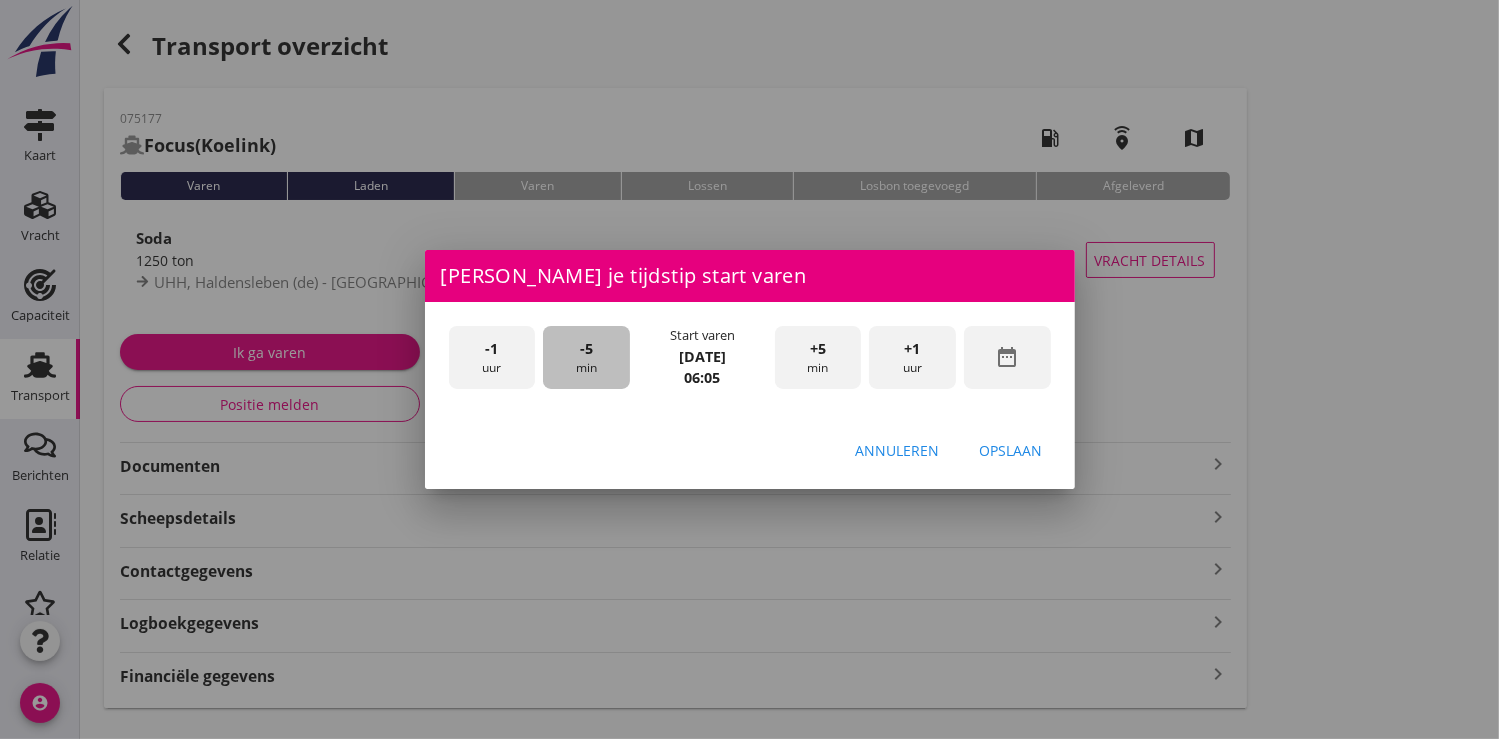click on "-5" at bounding box center [586, 349] 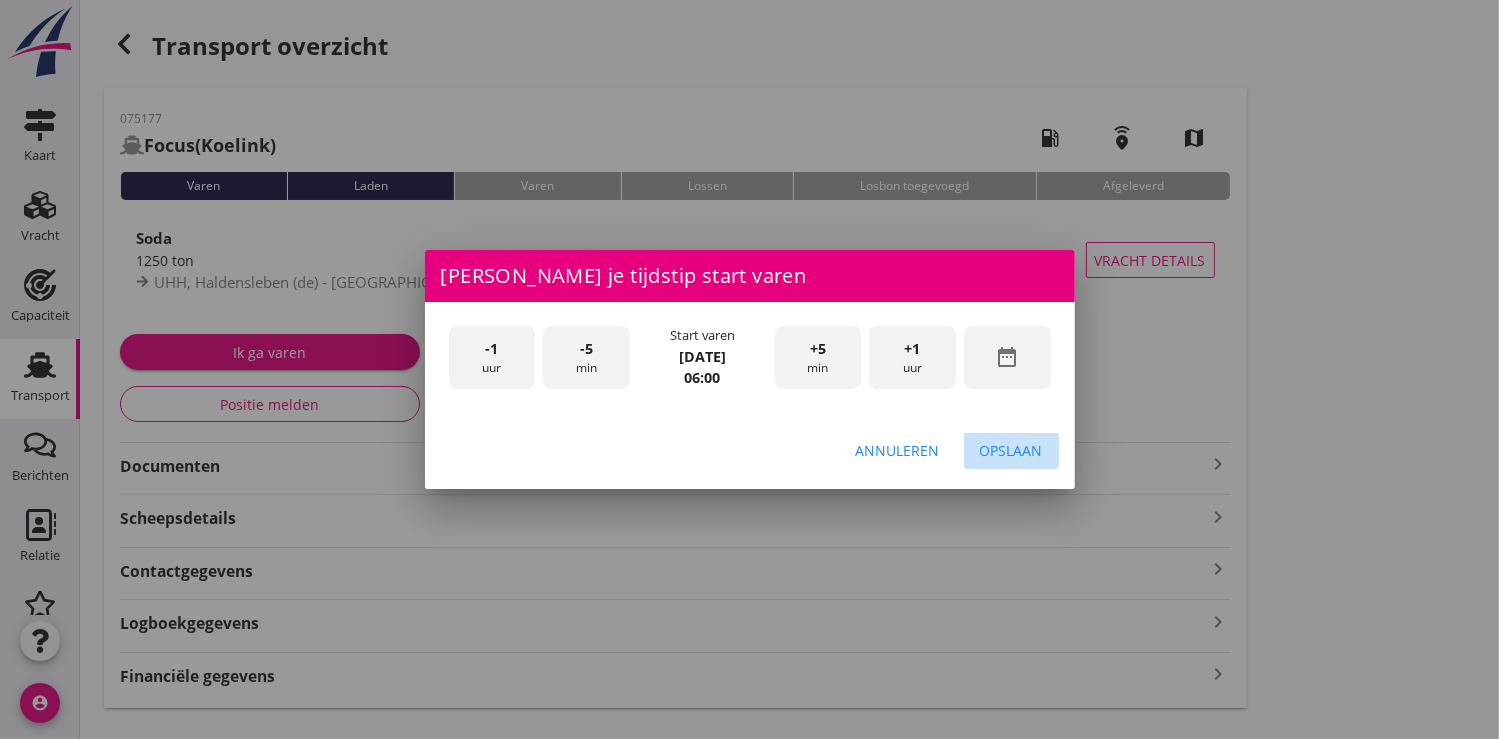 click on "Opslaan" at bounding box center (1011, 450) 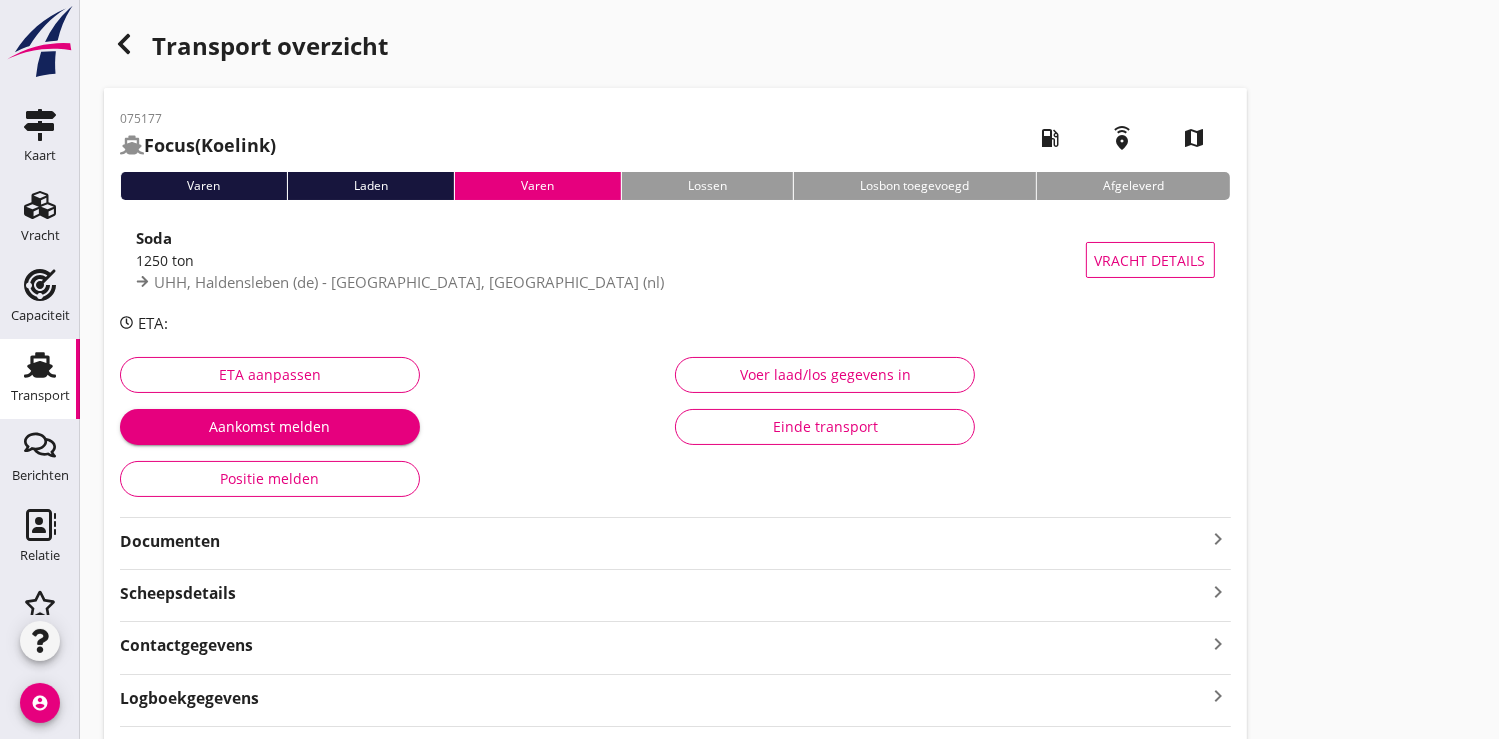 click on "Documenten" at bounding box center [663, 541] 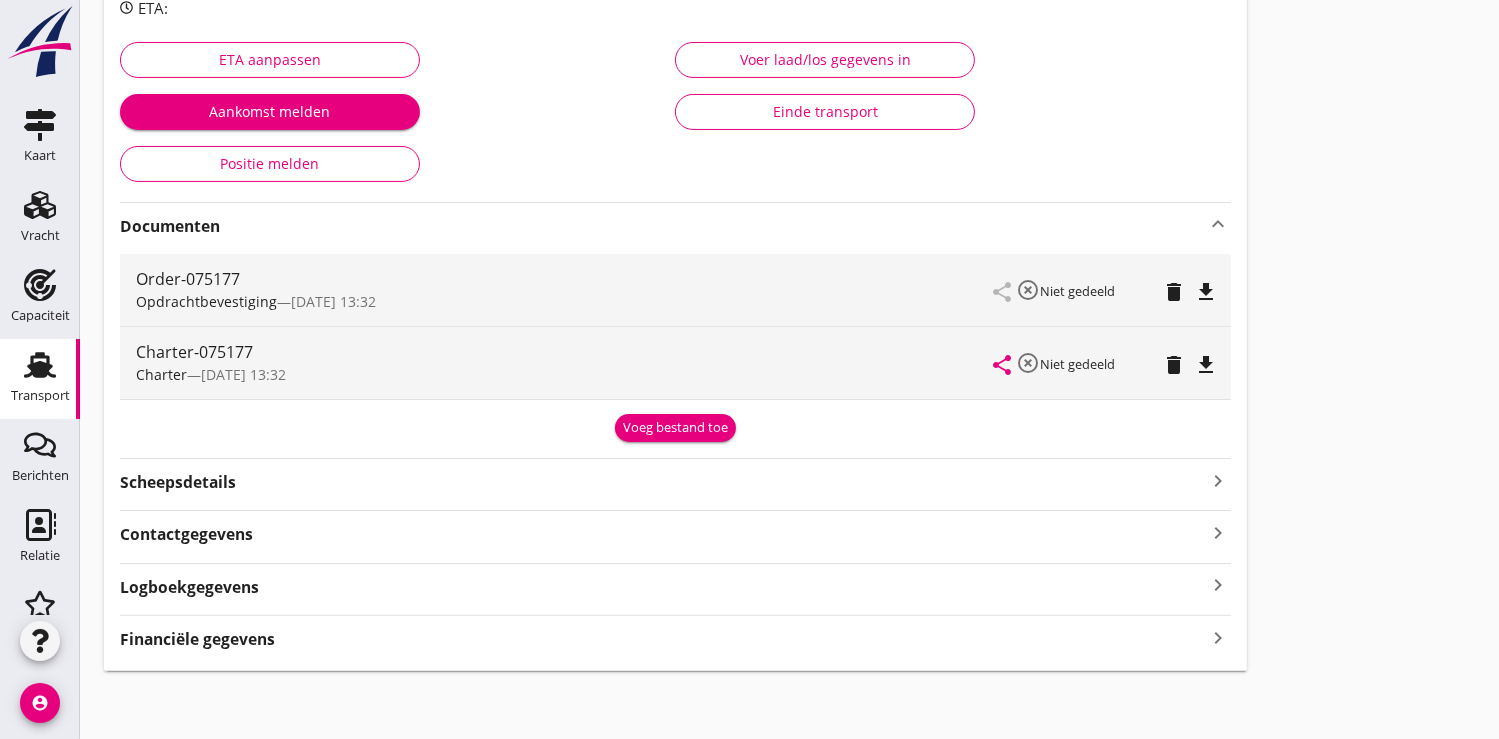 scroll, scrollTop: 318, scrollLeft: 0, axis: vertical 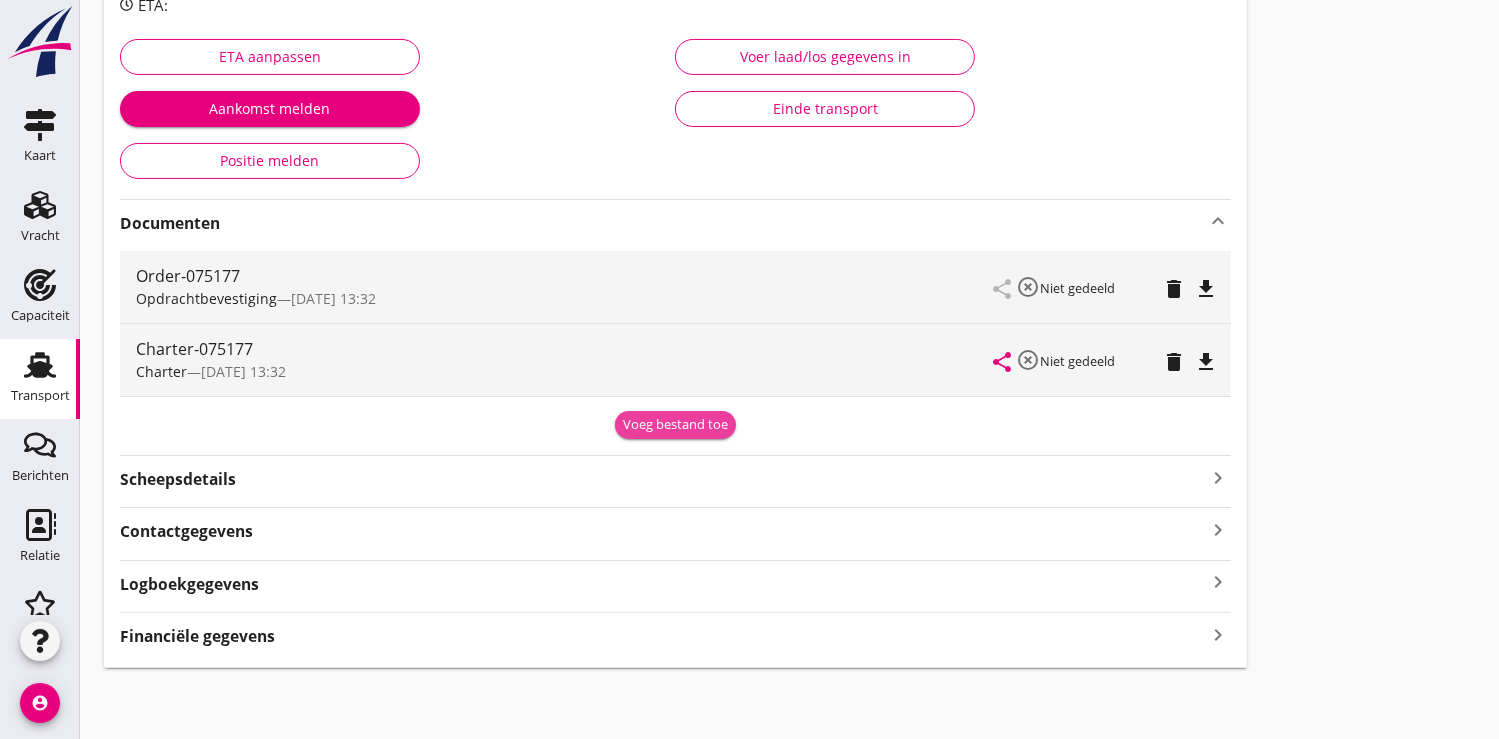 click on "Voeg bestand toe" at bounding box center (675, 425) 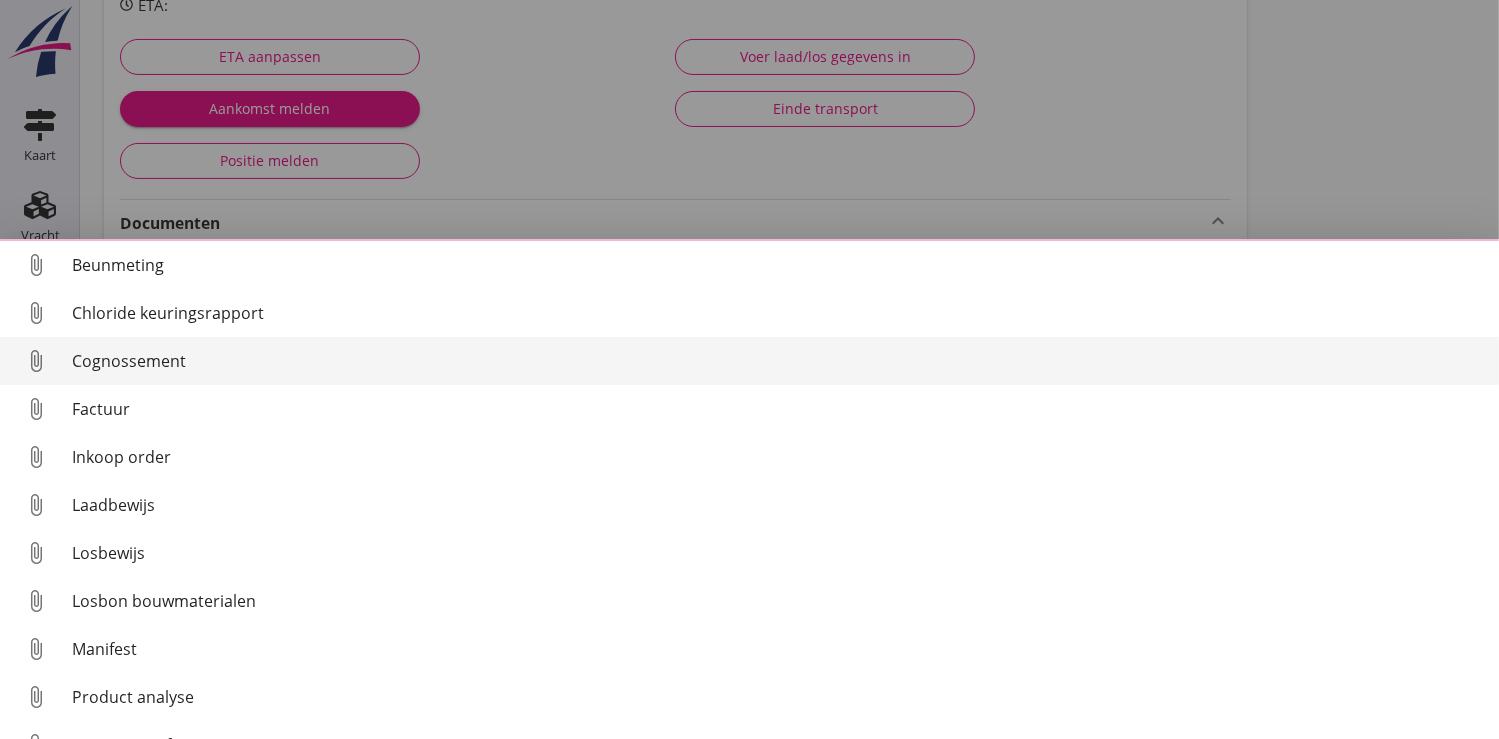 click on "Cognossement" at bounding box center (777, 361) 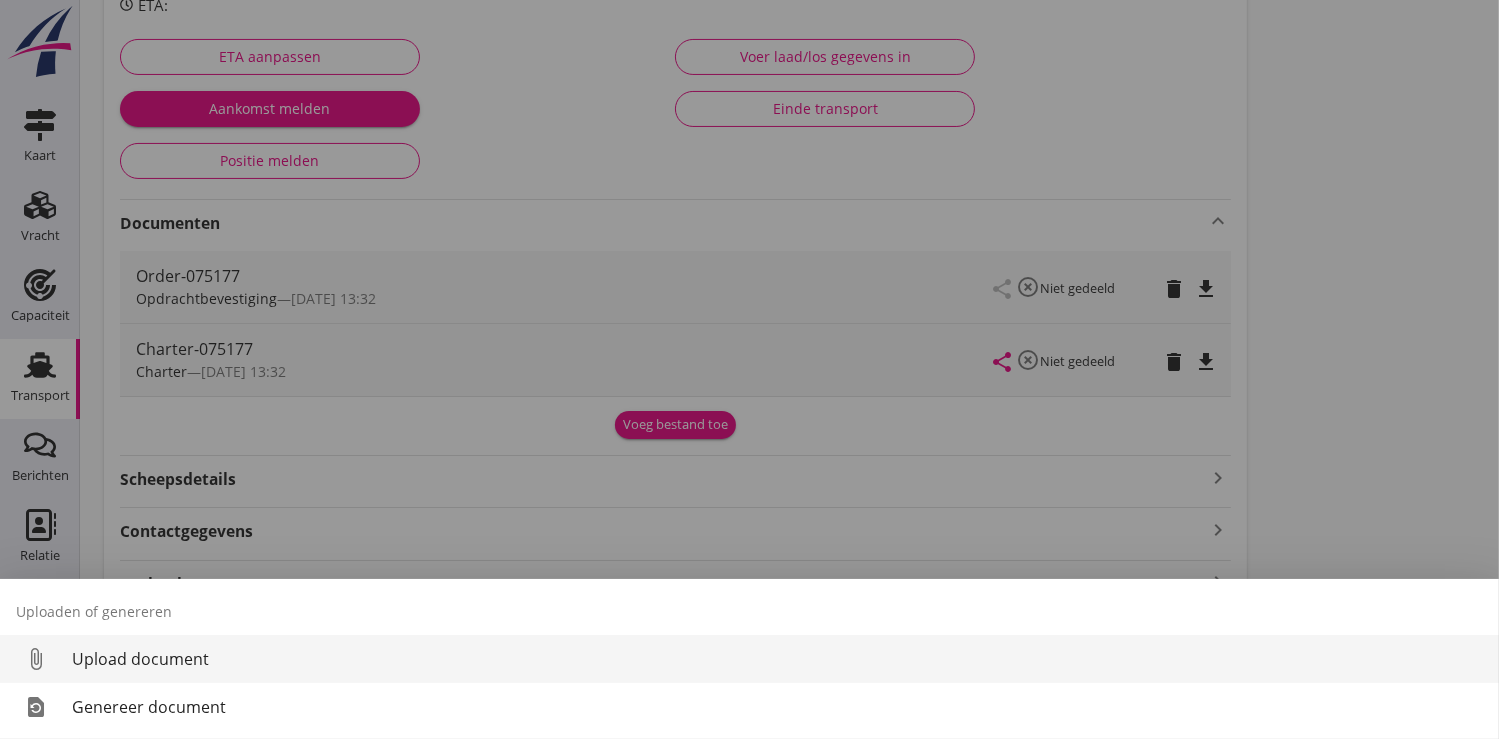 click on "Upload document" at bounding box center [777, 659] 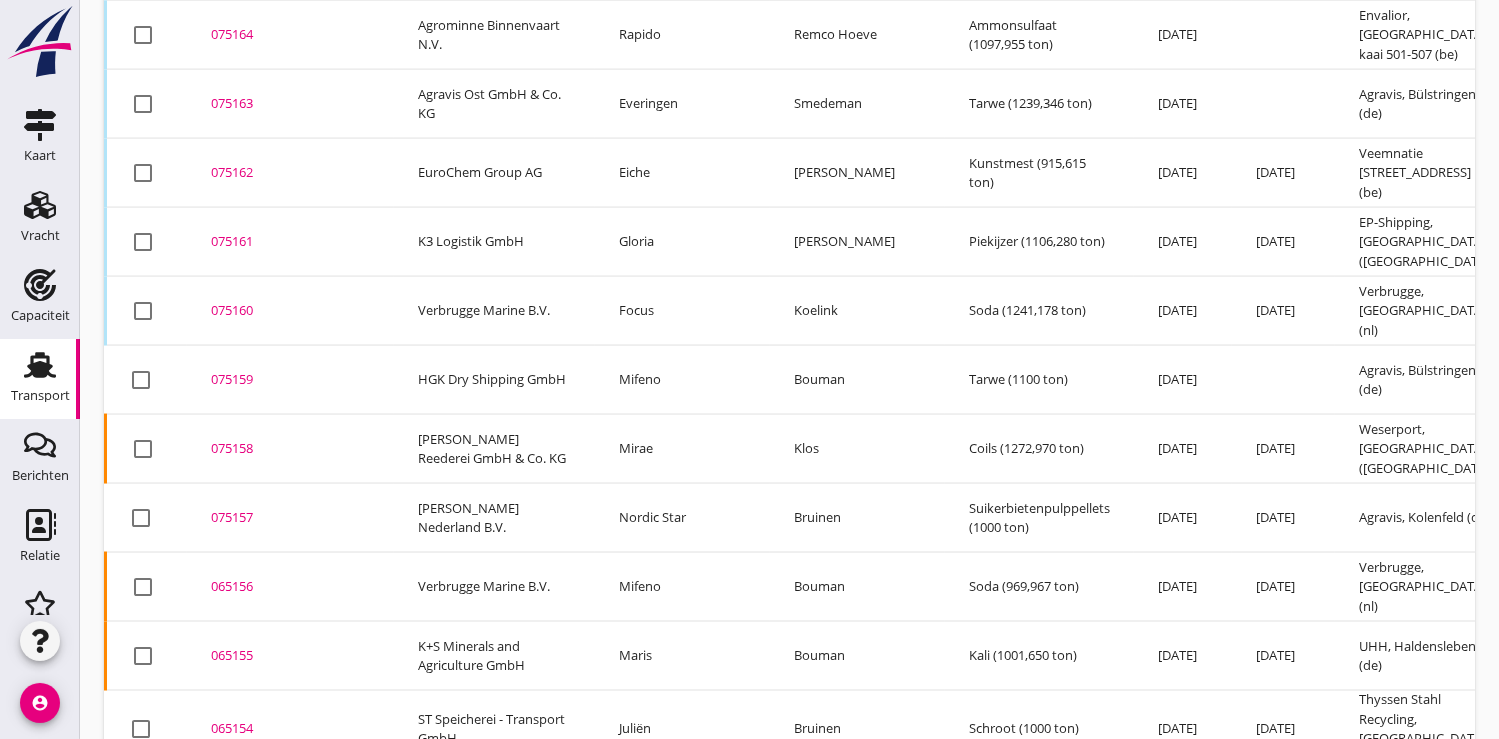 scroll, scrollTop: 3127, scrollLeft: 0, axis: vertical 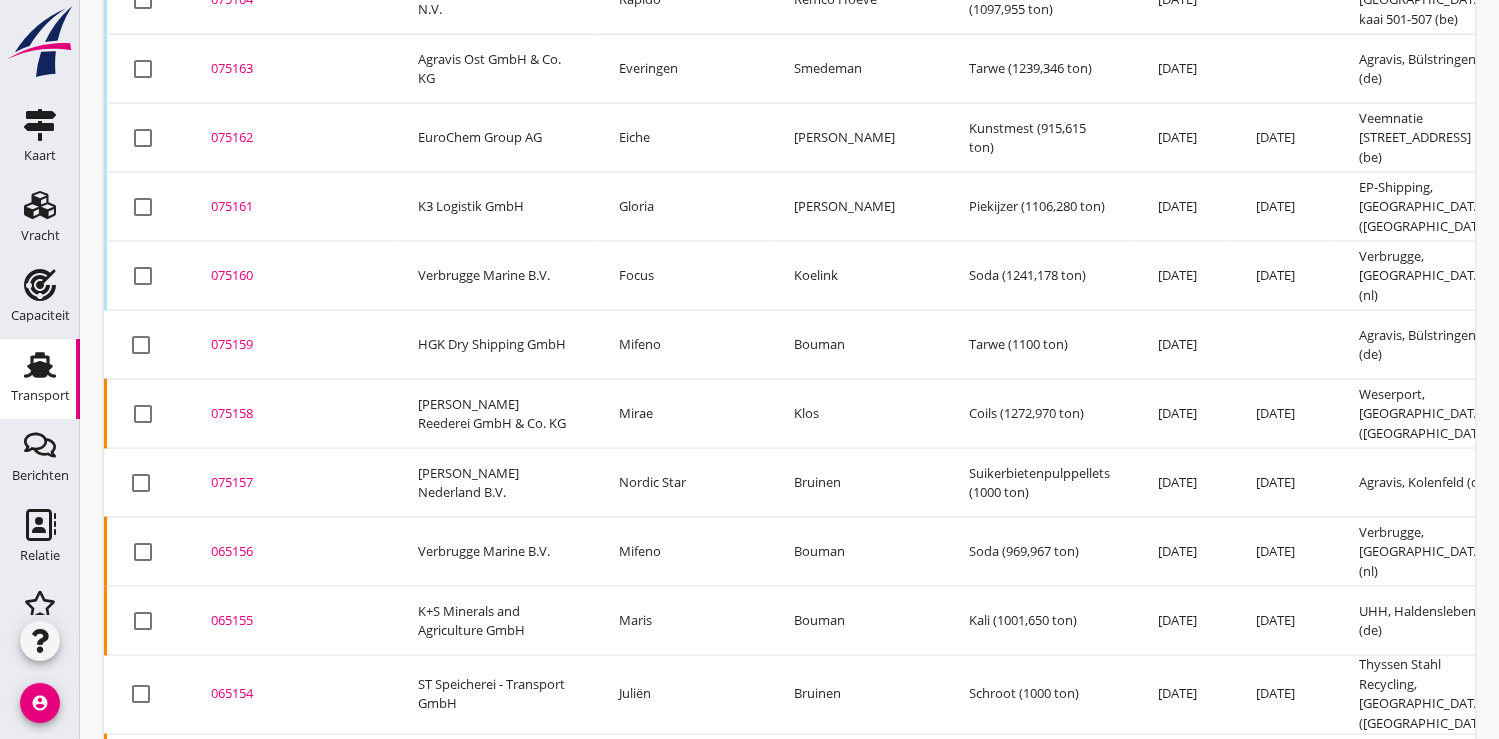 click on "075157" at bounding box center [290, 483] 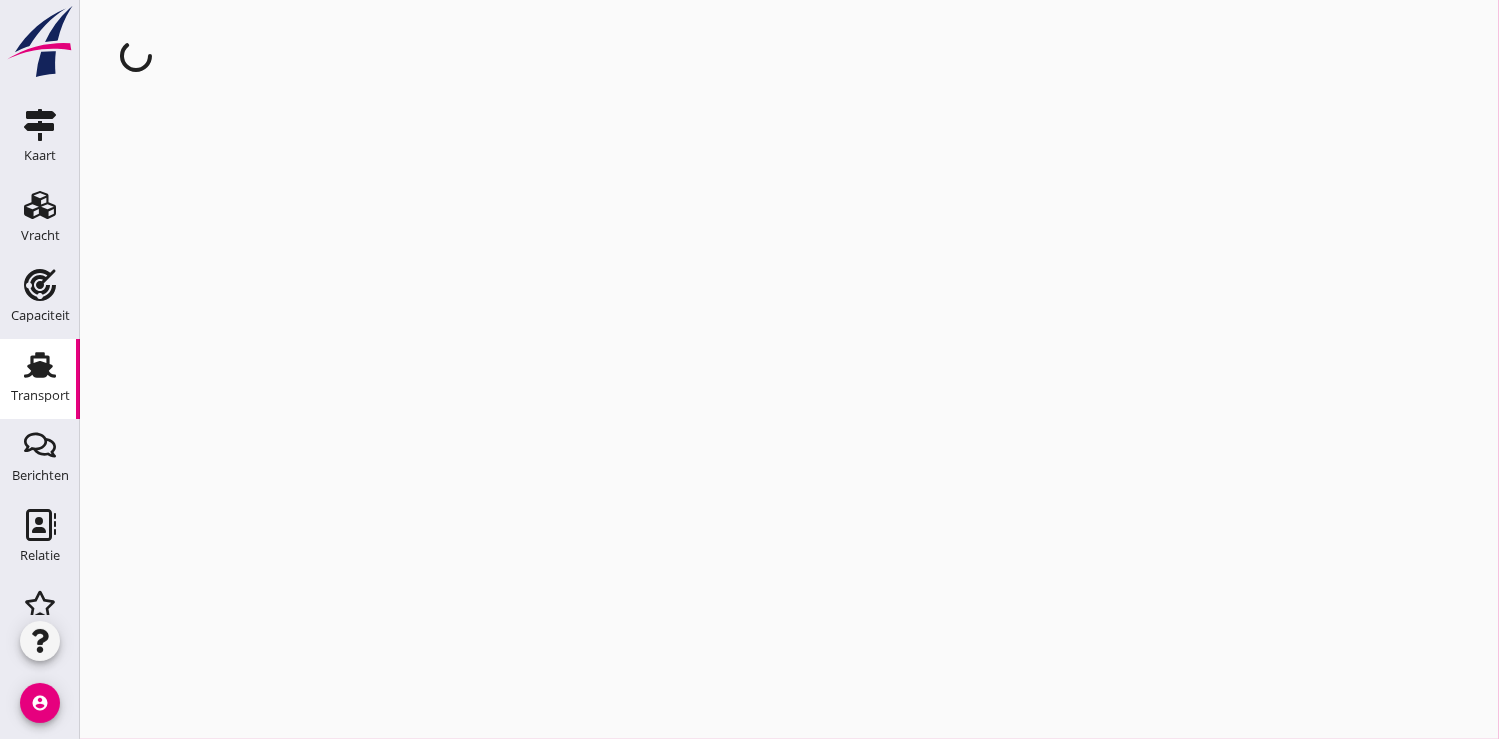scroll, scrollTop: 0, scrollLeft: 0, axis: both 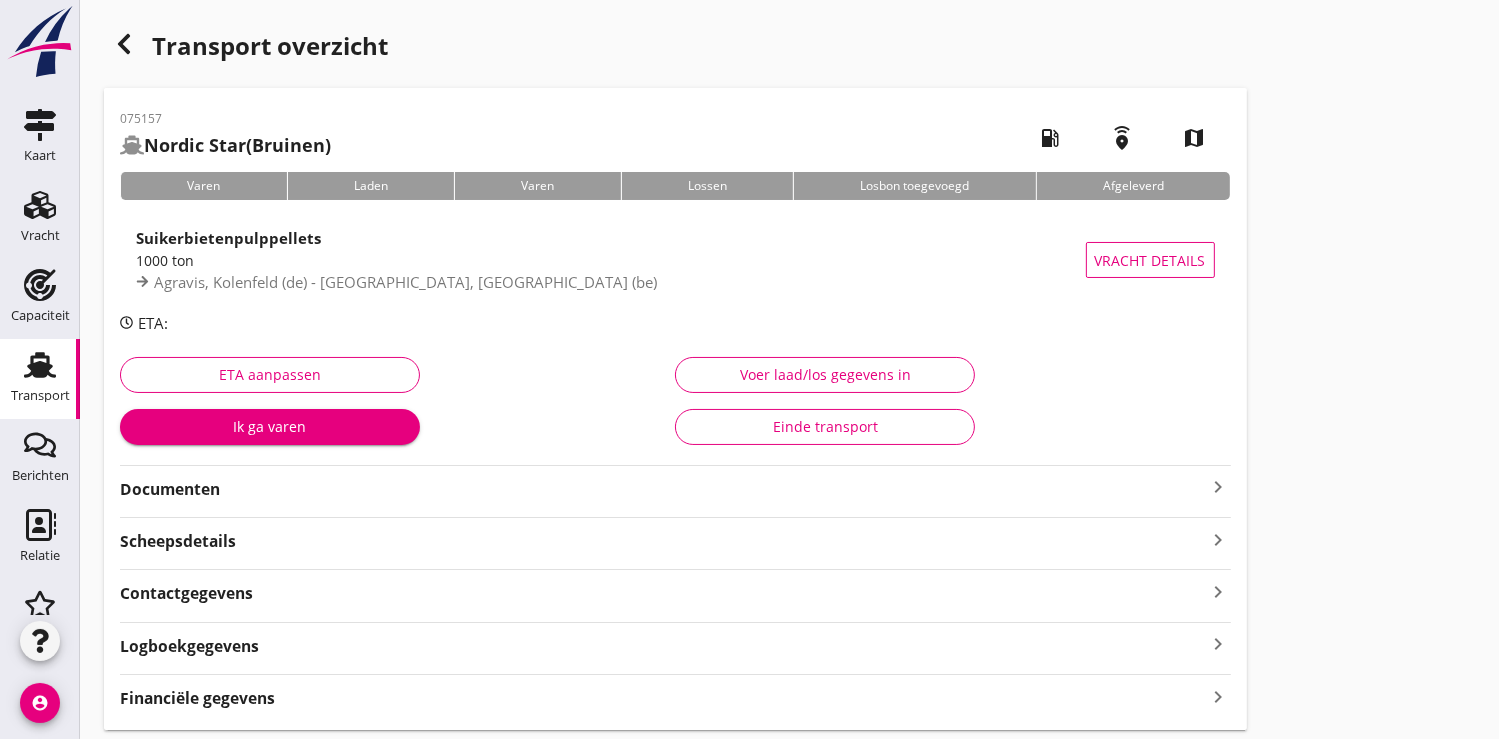click on "Ik ga varen" at bounding box center (270, 426) 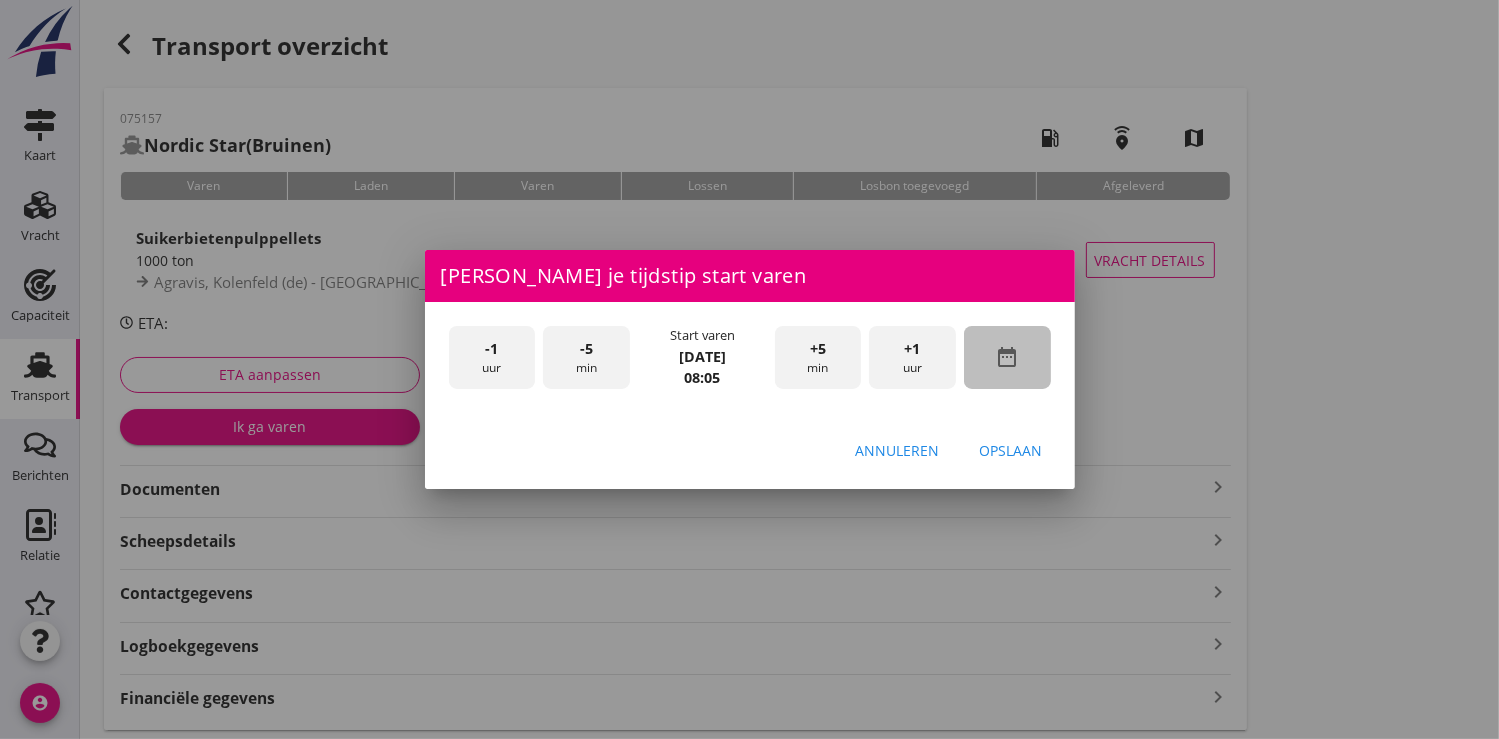 click on "date_range" at bounding box center (1007, 357) 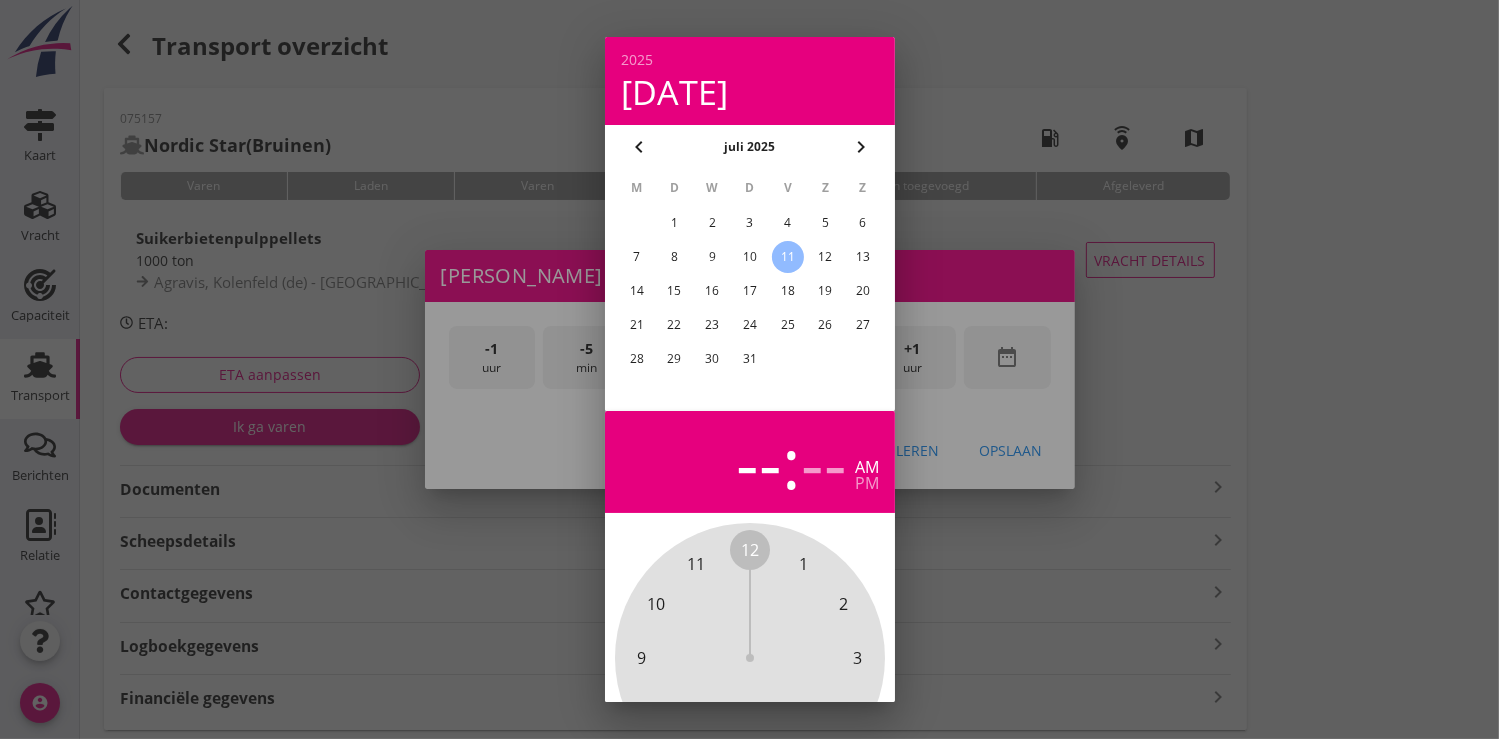 click on "9" at bounding box center (712, 257) 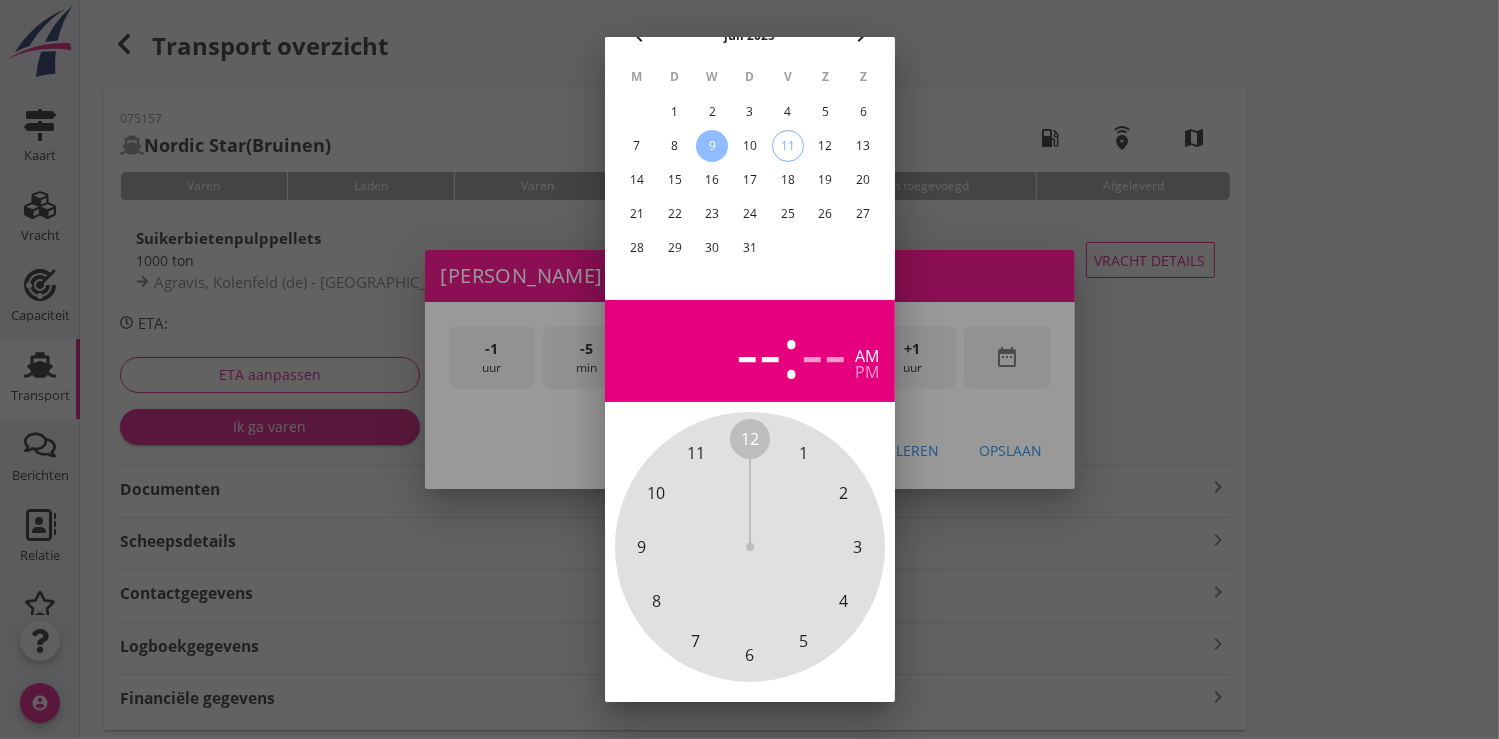 scroll, scrollTop: 185, scrollLeft: 0, axis: vertical 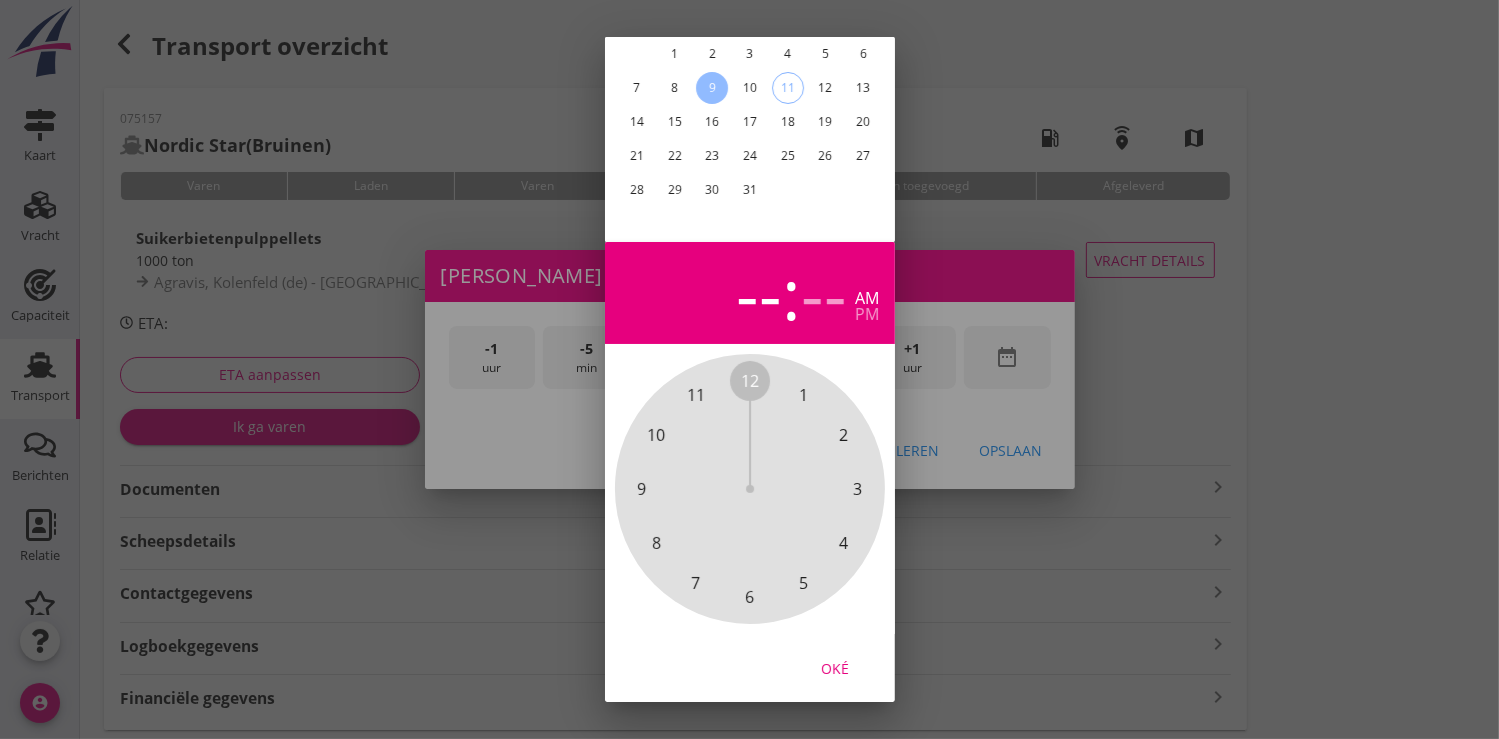 click on "Oké" at bounding box center [835, 667] 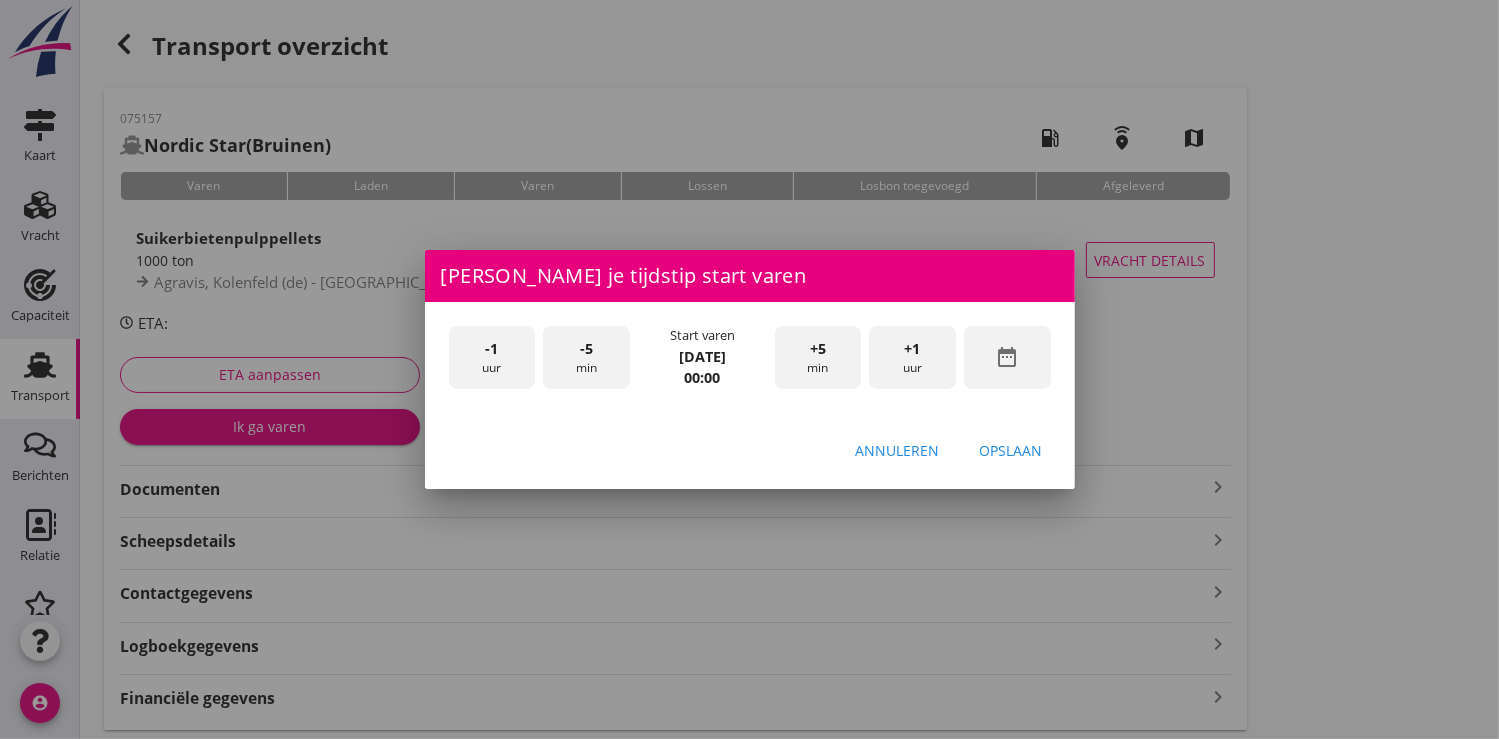 click on "+1  uur" at bounding box center [912, 357] 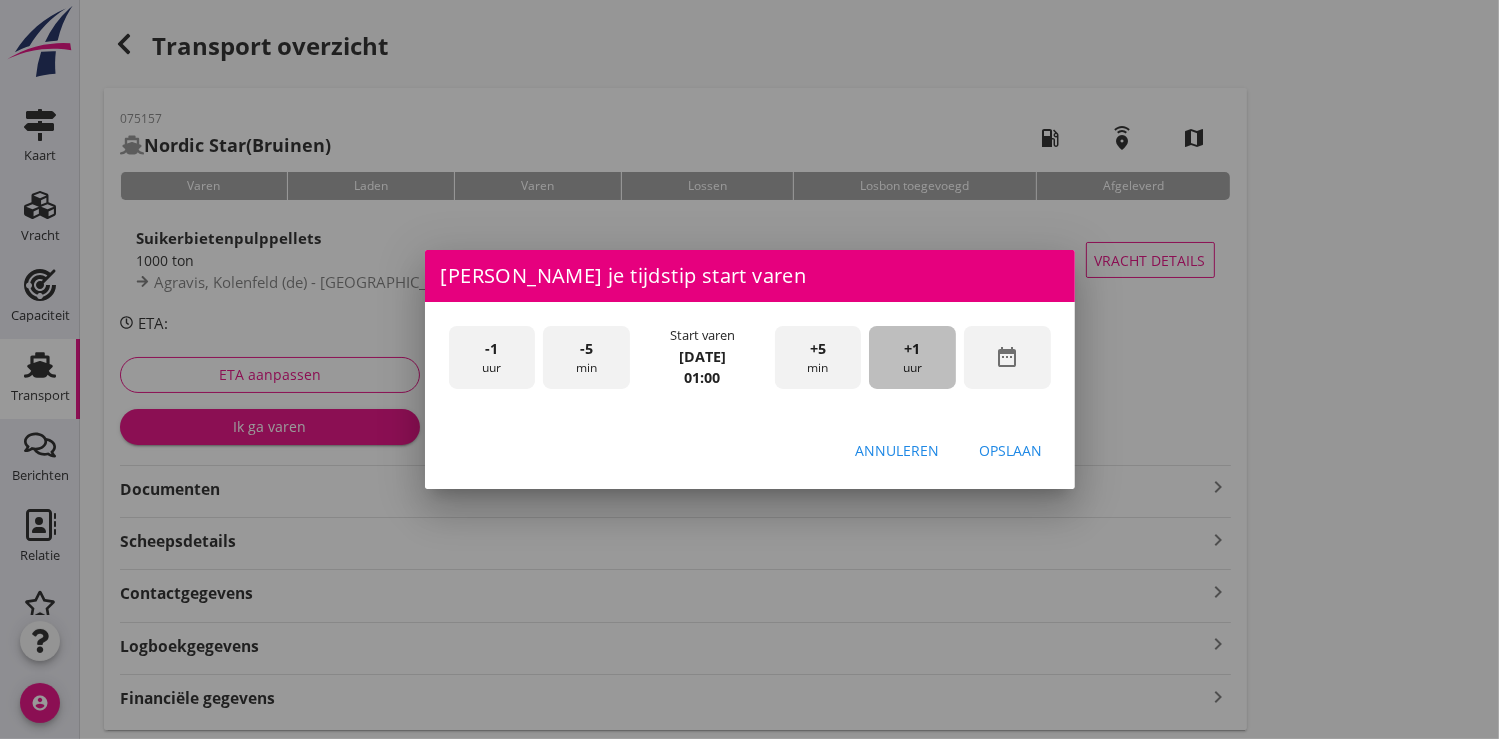 click on "+1  uur" at bounding box center [912, 357] 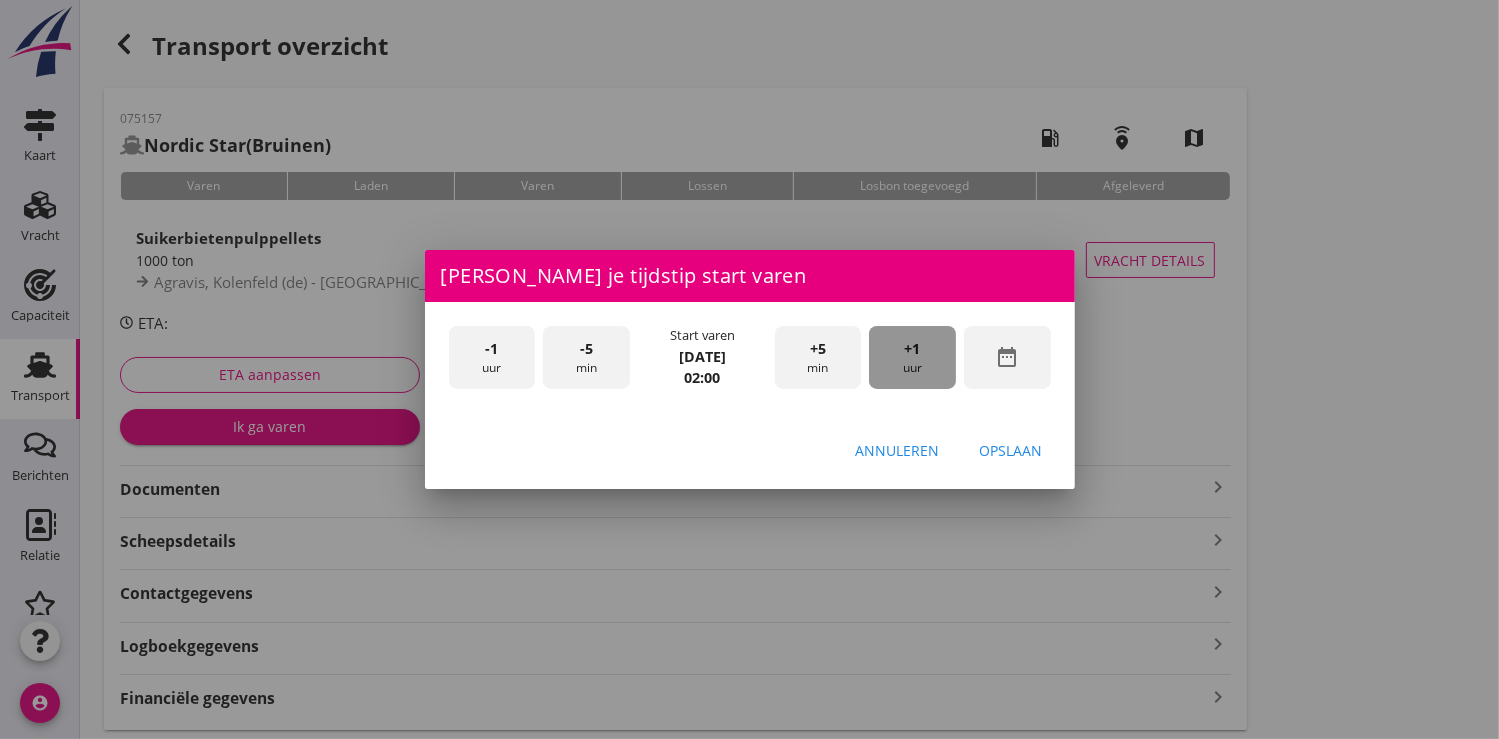 click on "+1  uur" at bounding box center (912, 357) 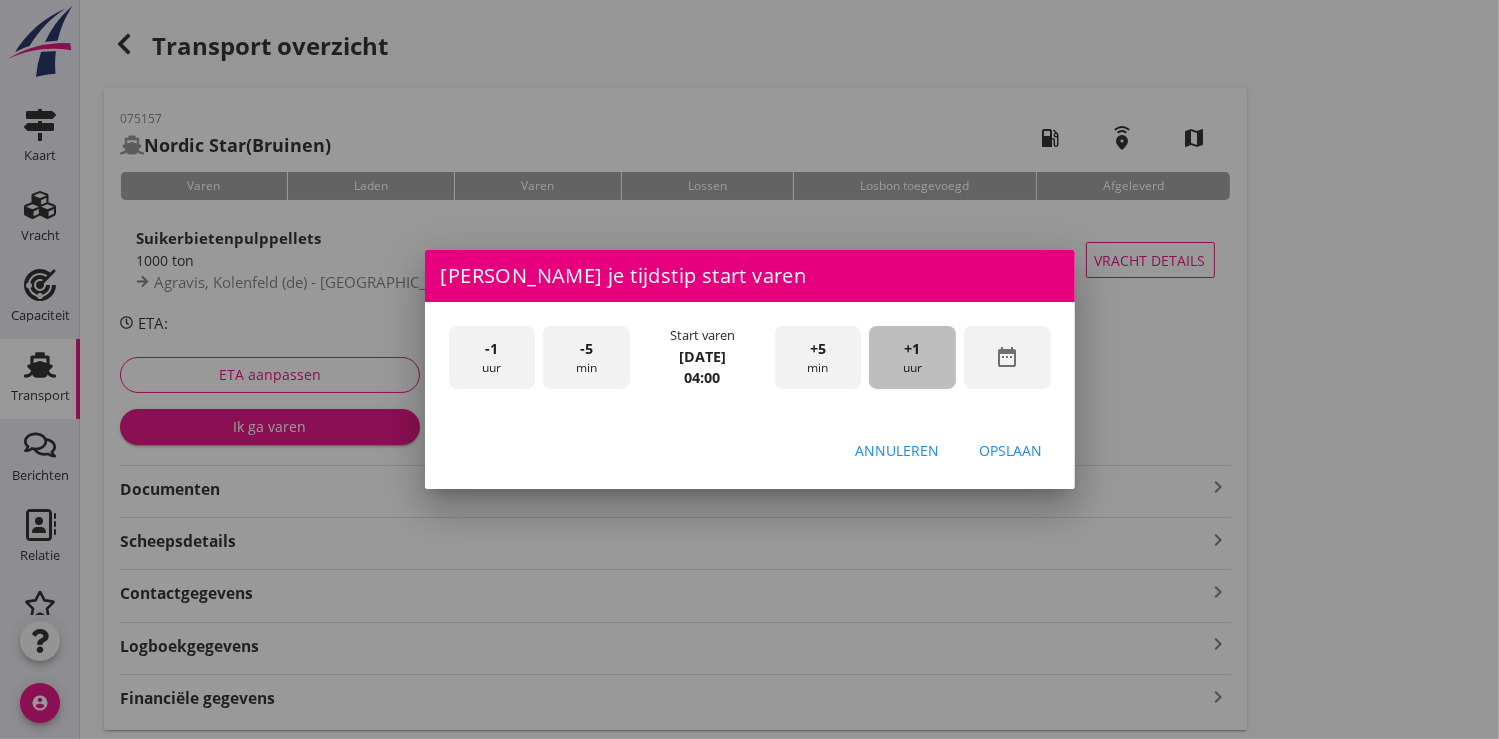 click on "+1  uur" at bounding box center (912, 357) 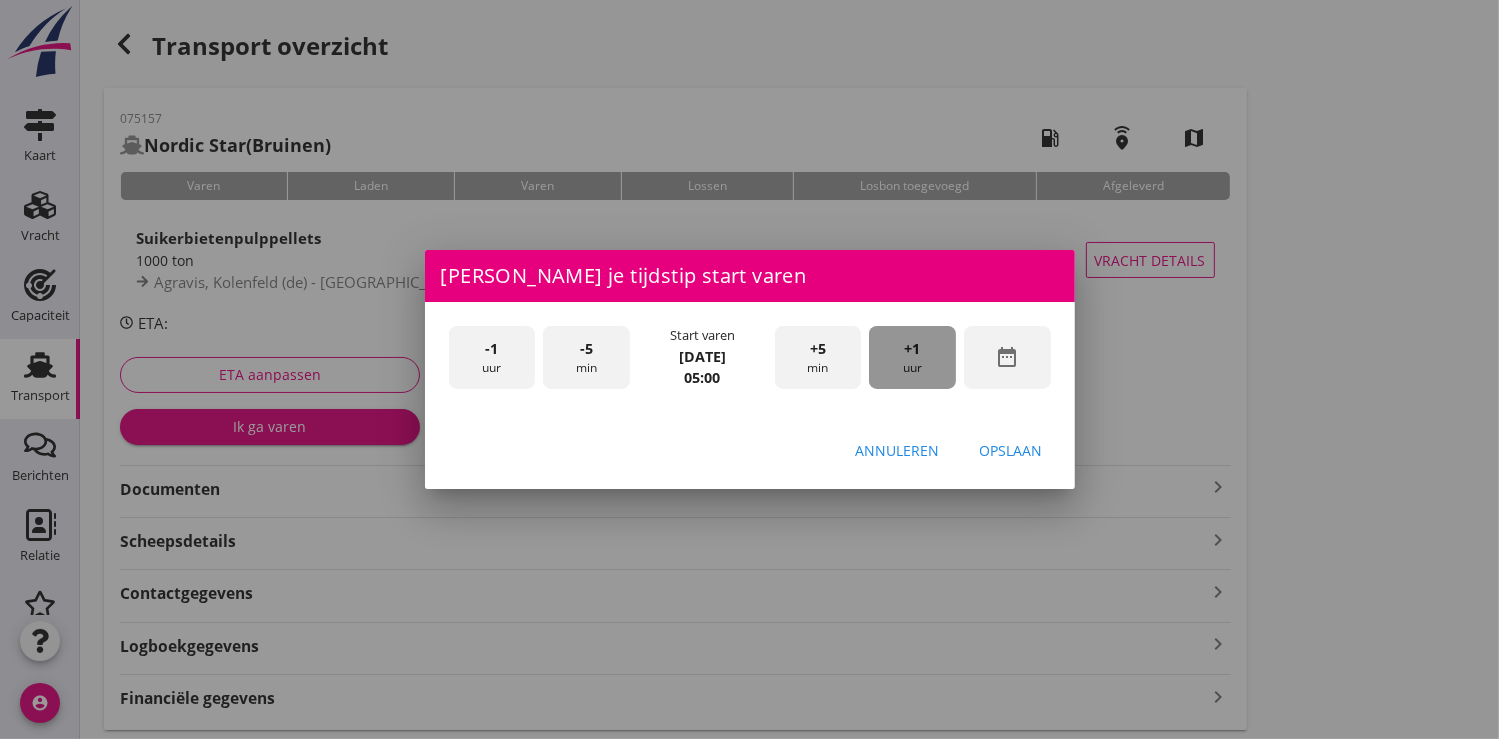 click on "+1  uur" at bounding box center [912, 357] 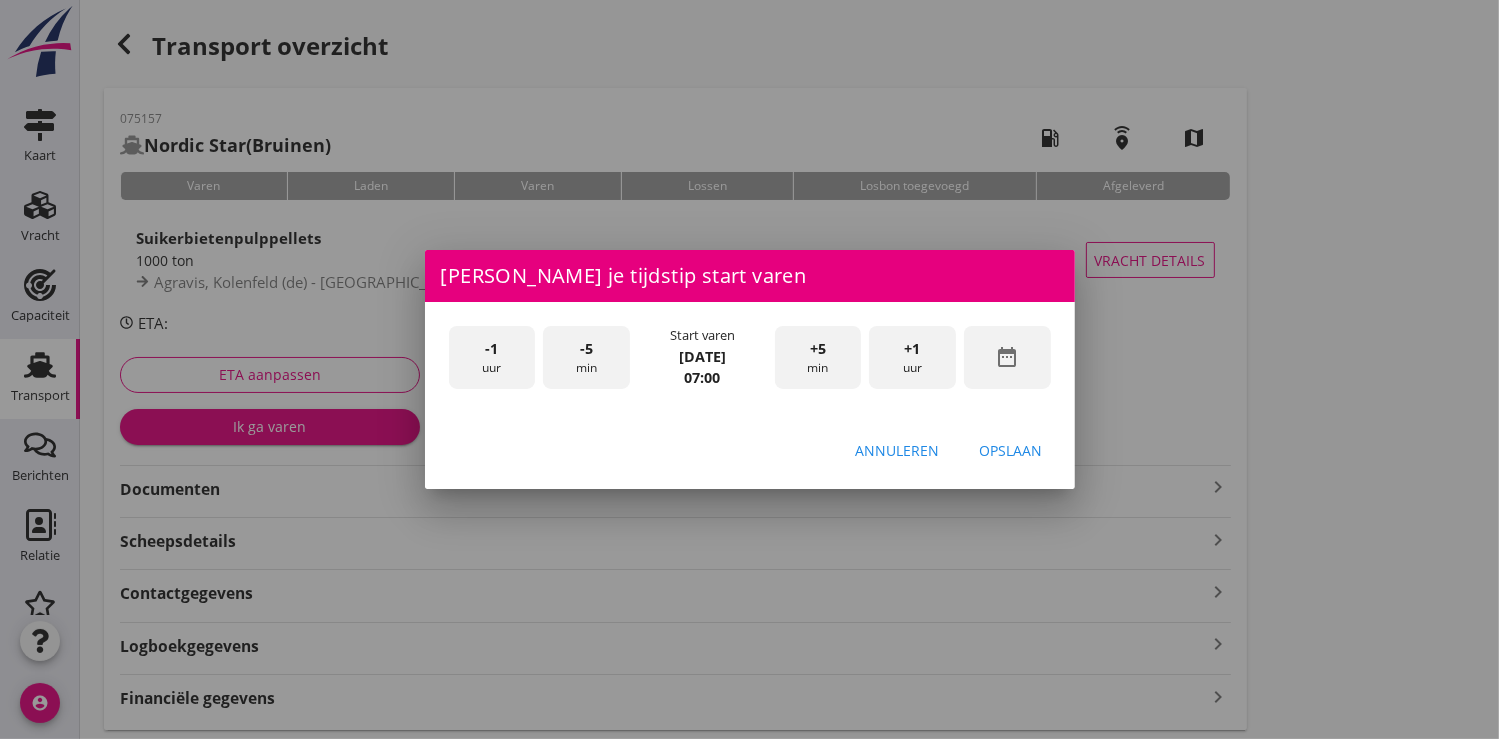click on "Opslaan" at bounding box center (1011, 450) 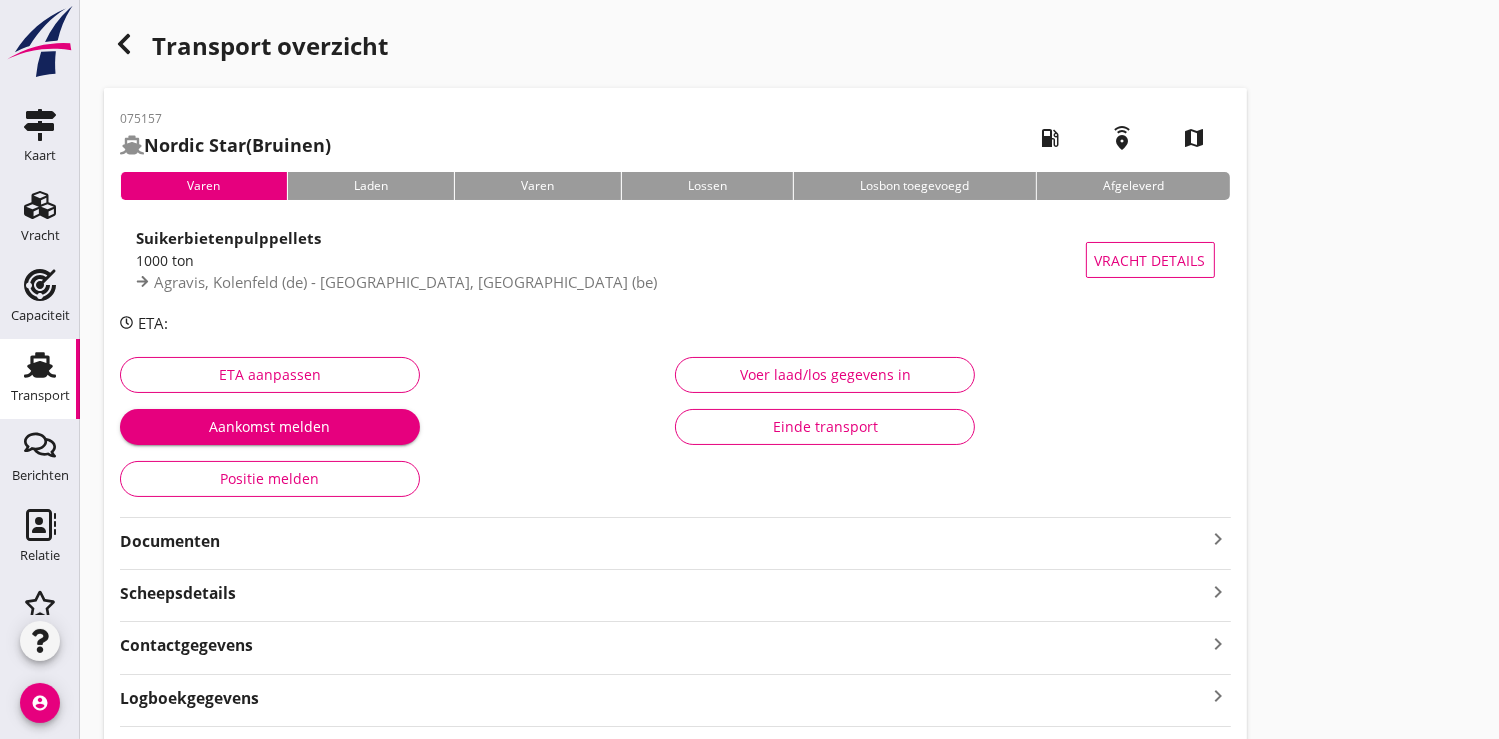 click on "Aankomst melden" at bounding box center (270, 426) 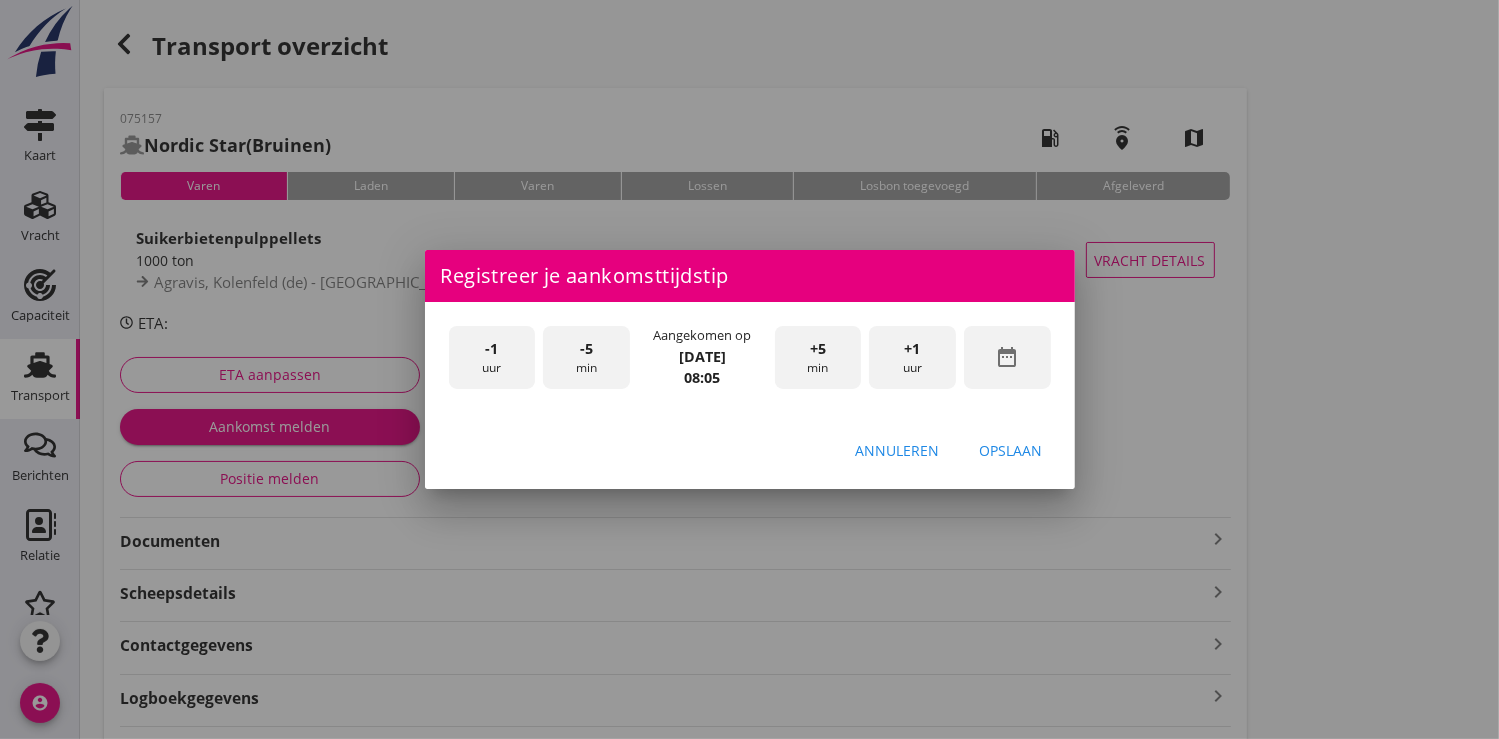 click on "date_range" at bounding box center [1007, 357] 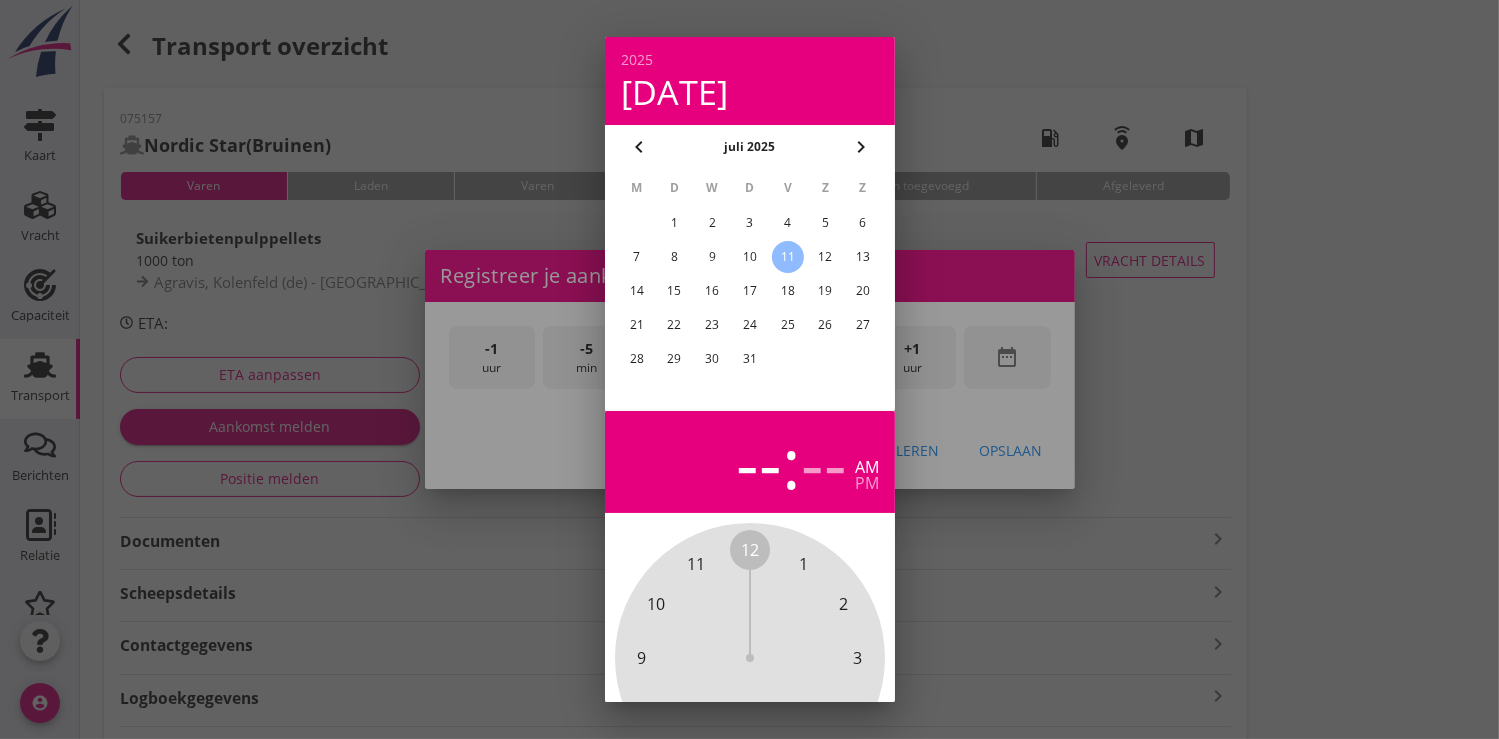 click on "9" at bounding box center [712, 257] 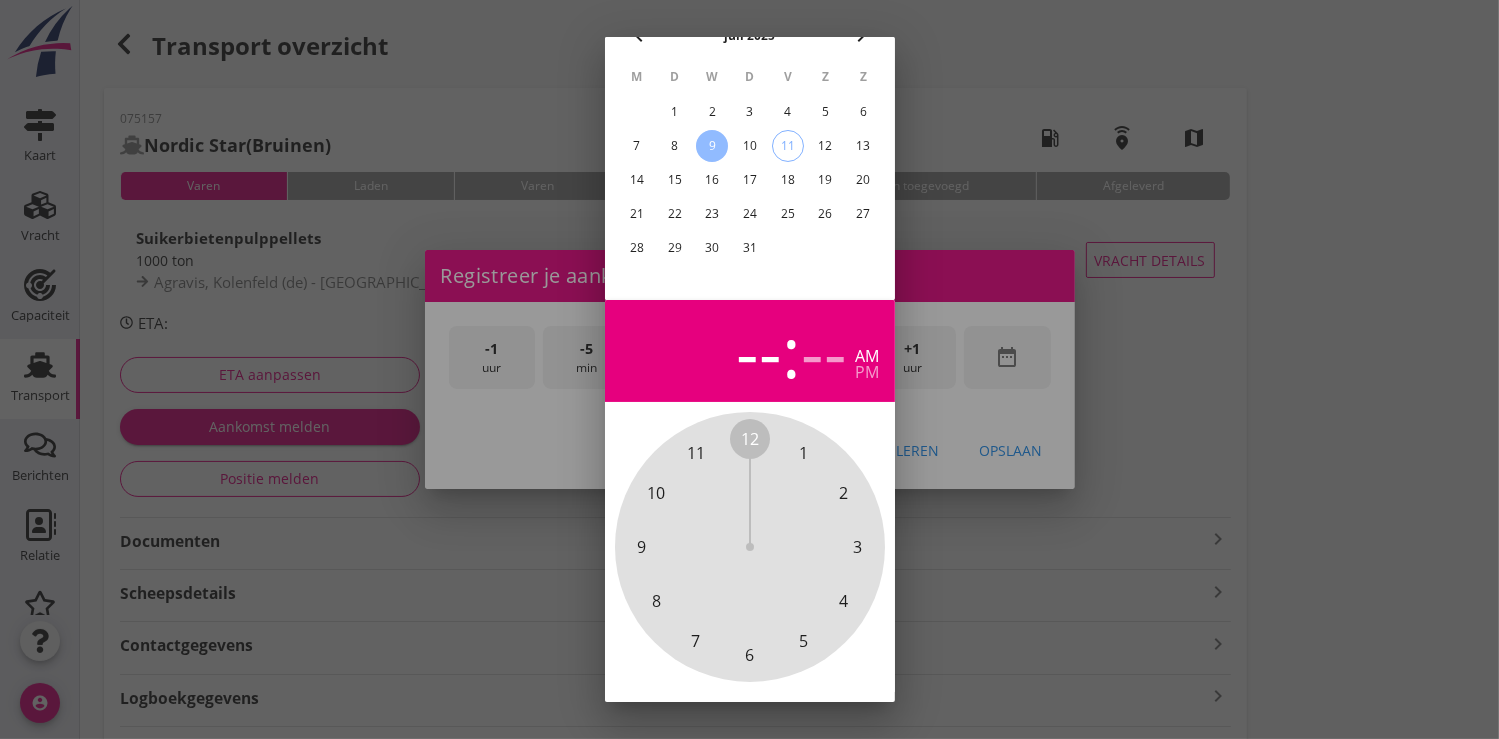 scroll, scrollTop: 185, scrollLeft: 0, axis: vertical 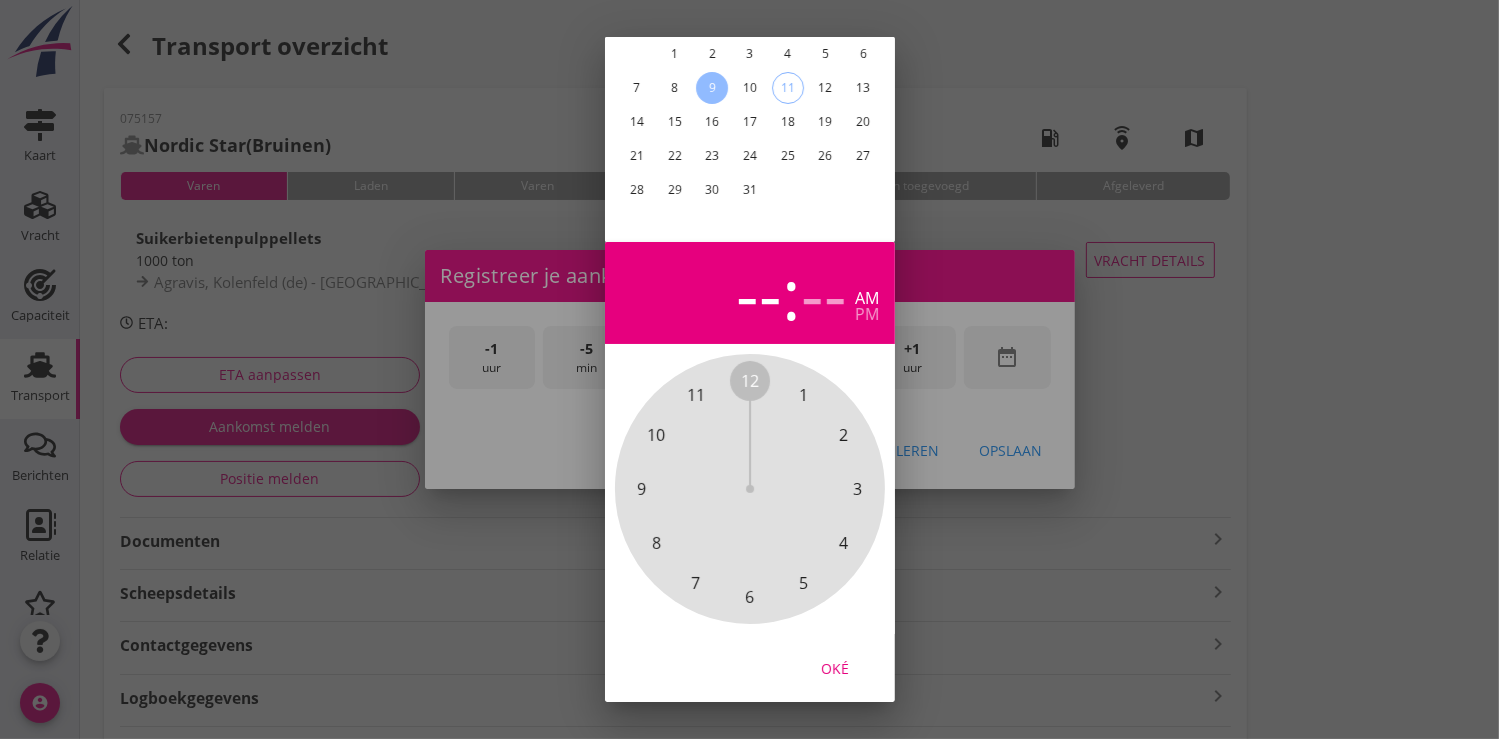 click on "Oké" at bounding box center [835, 667] 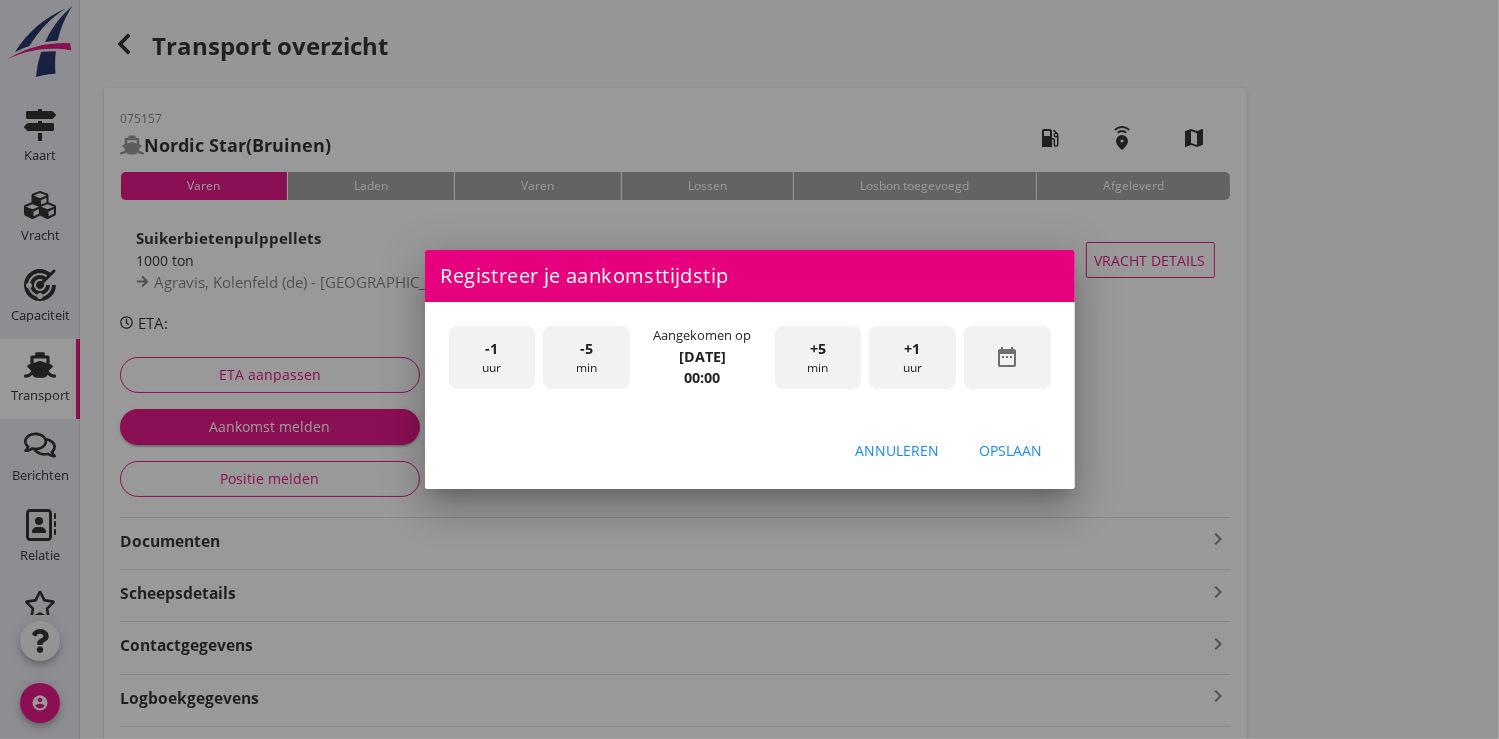 click on "+1" at bounding box center [913, 349] 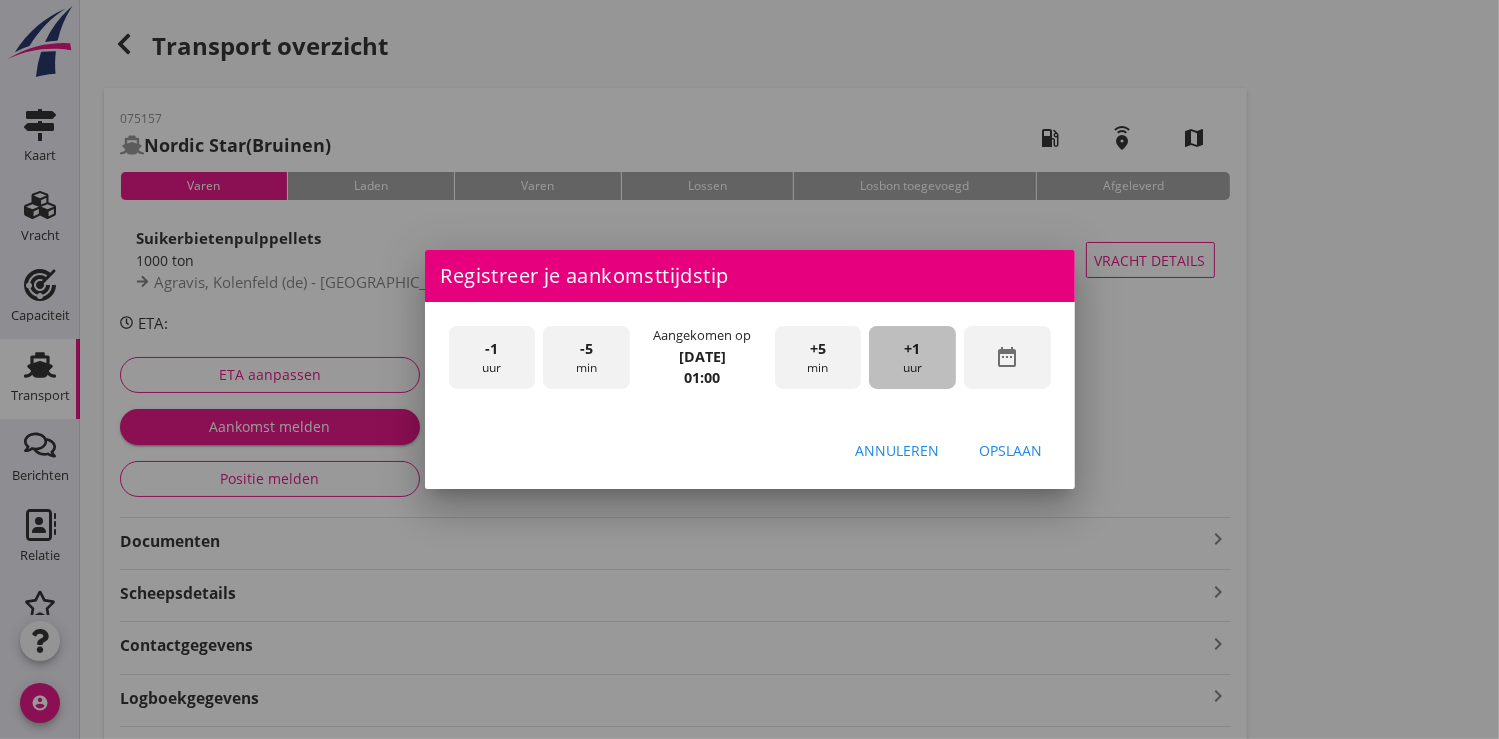 click on "+1" at bounding box center [913, 349] 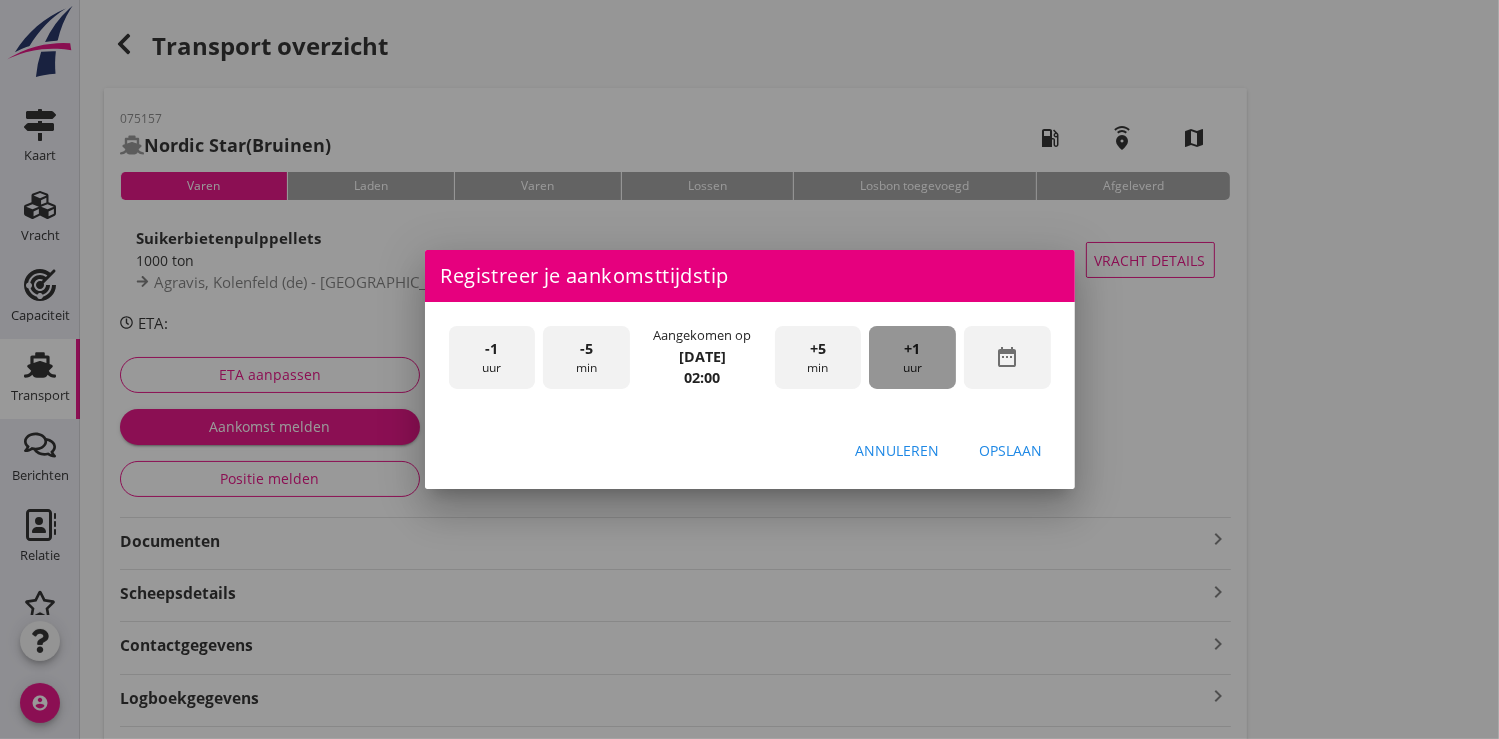 click on "+1" at bounding box center (913, 349) 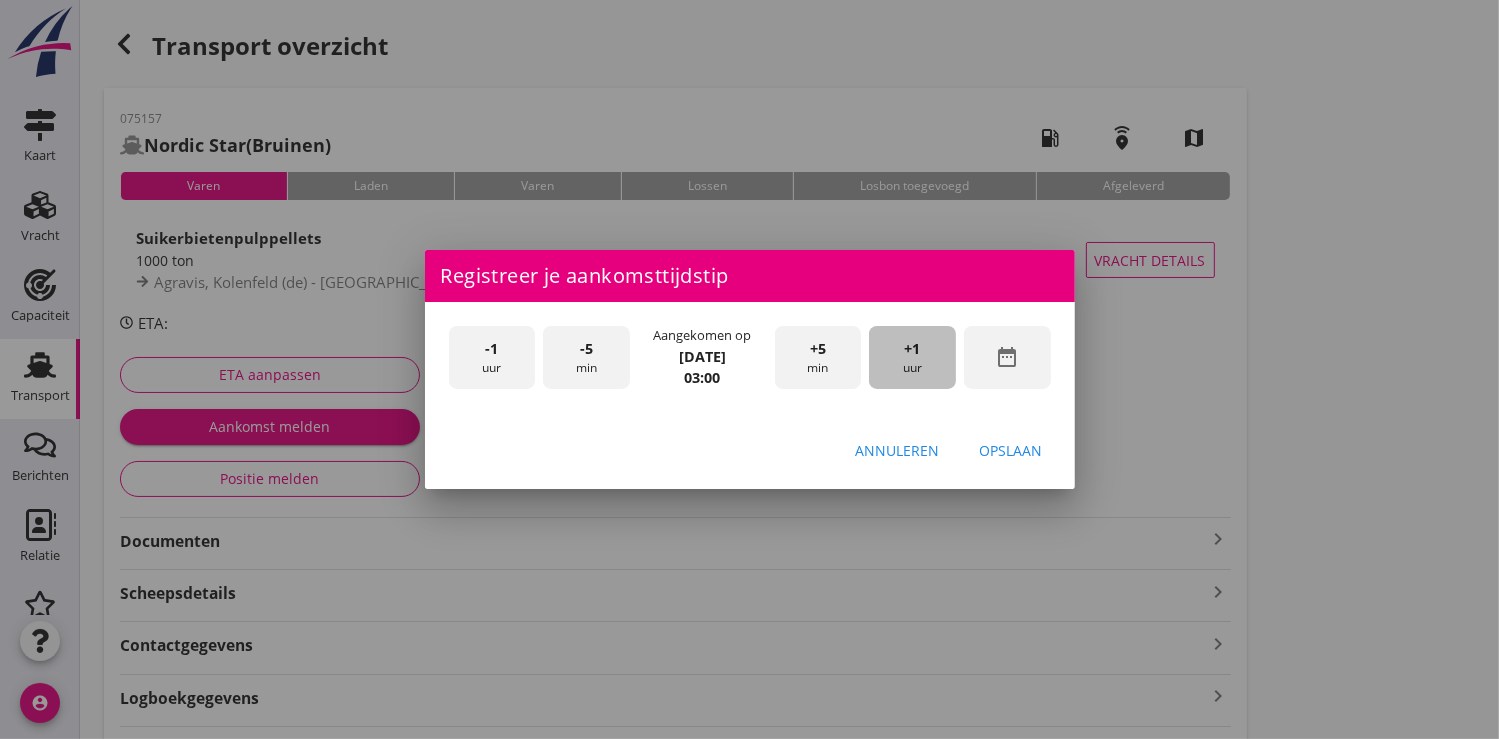 click on "+1" at bounding box center [913, 349] 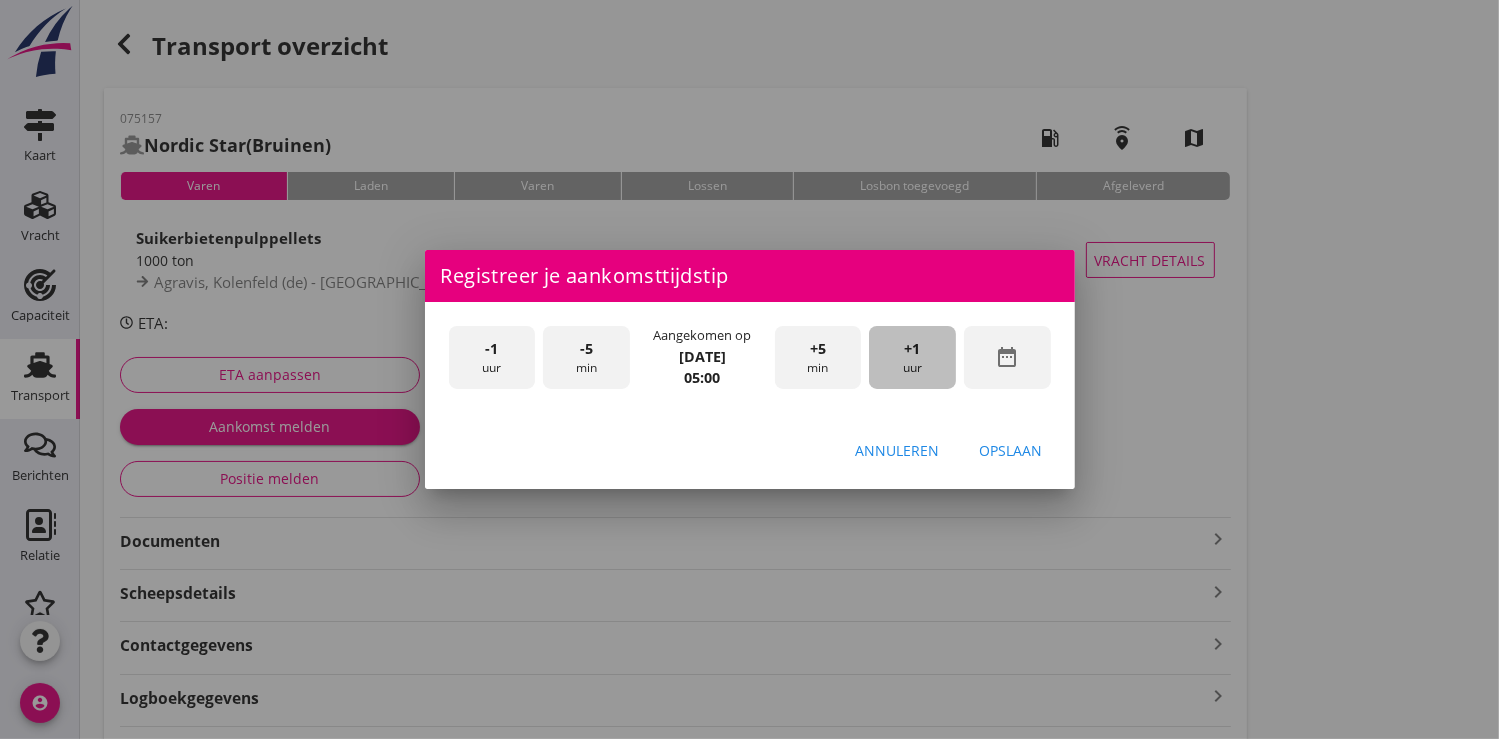 click on "+1" at bounding box center [913, 349] 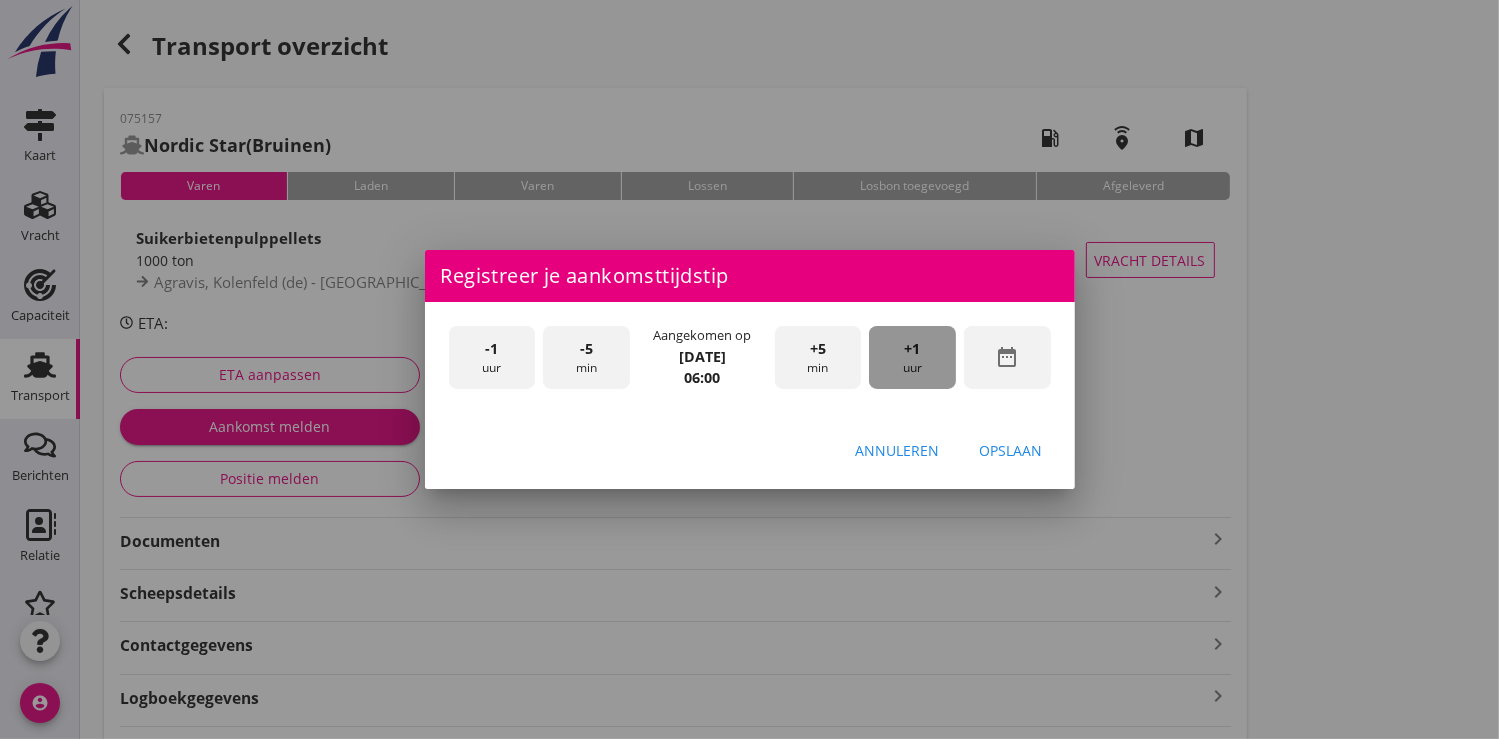 click on "+1" at bounding box center (913, 349) 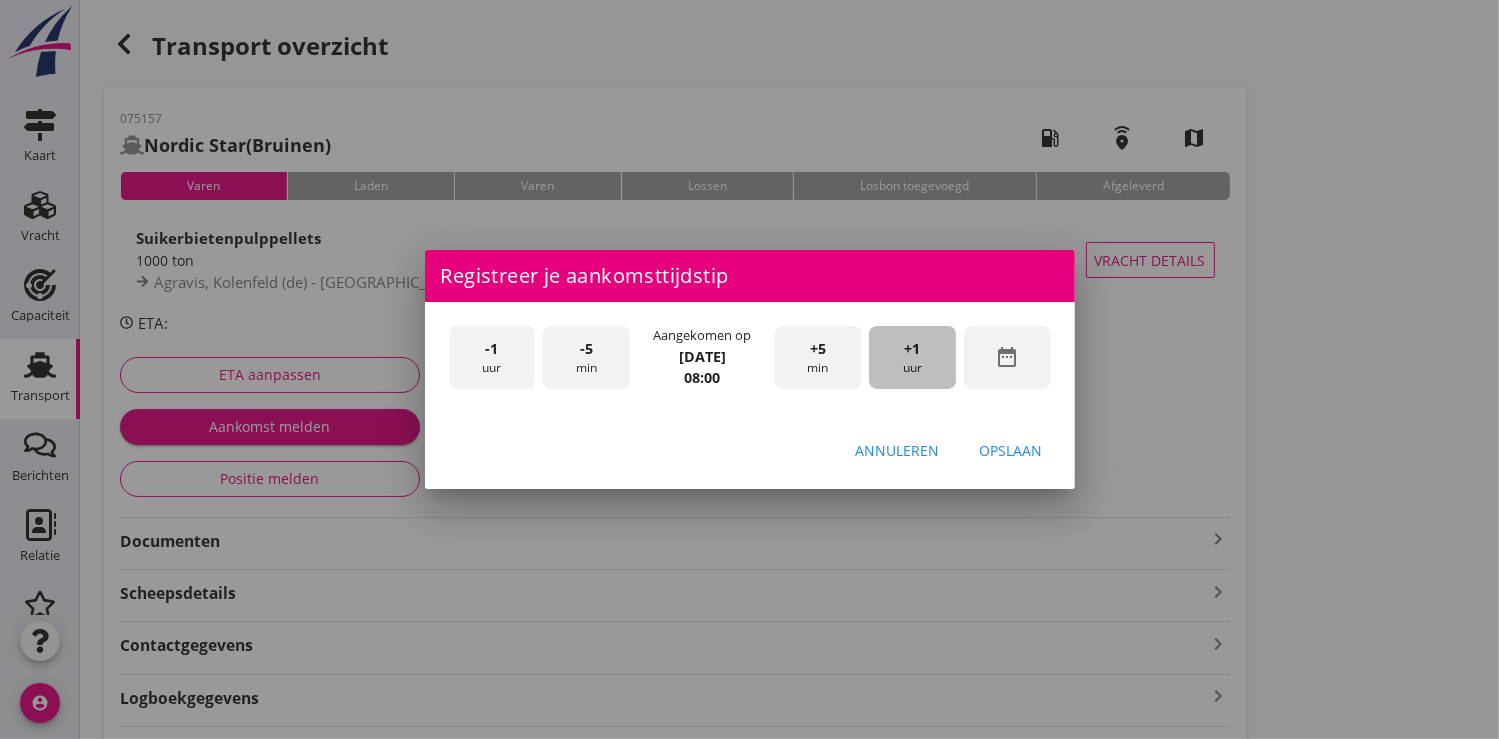click on "+1" at bounding box center (913, 349) 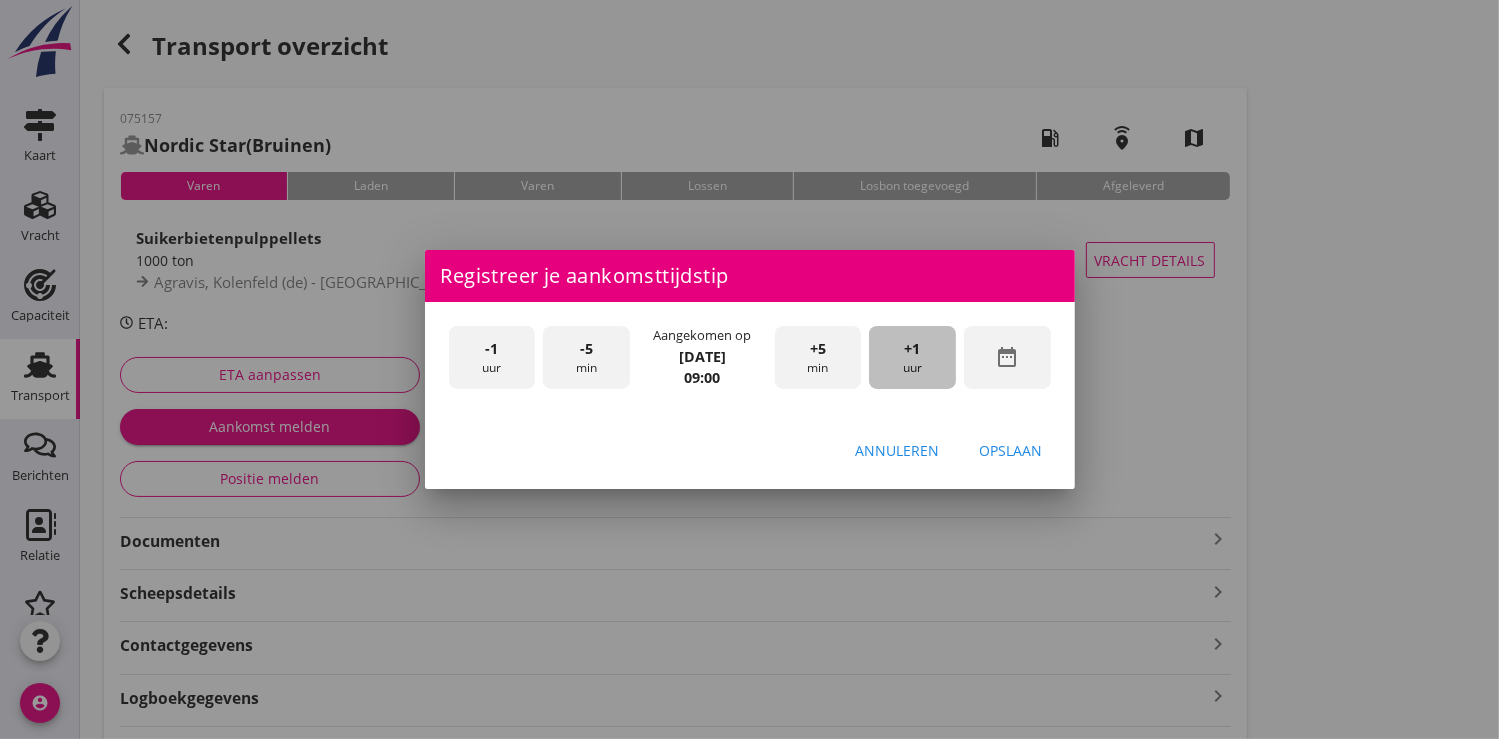 click on "+1" at bounding box center [913, 349] 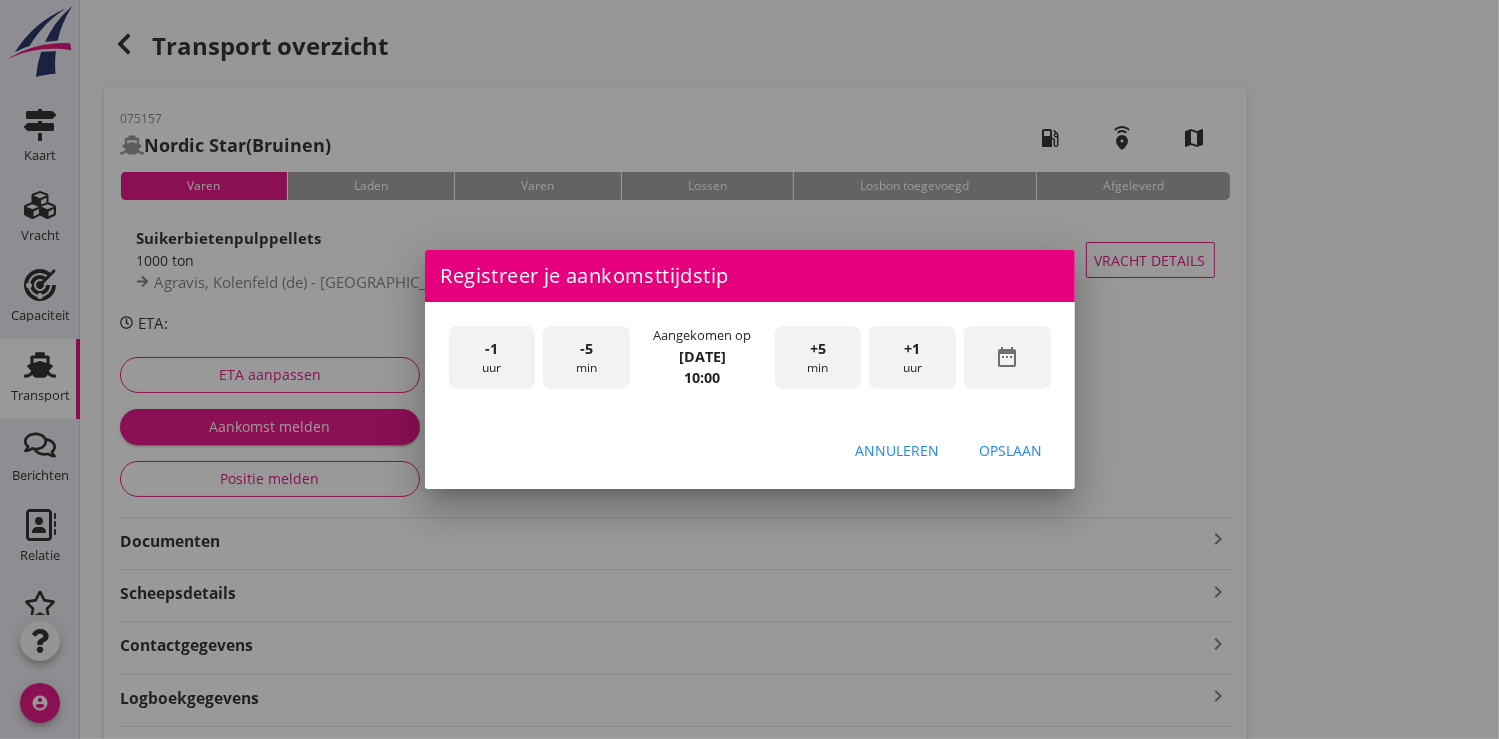 click on "+1" at bounding box center (913, 349) 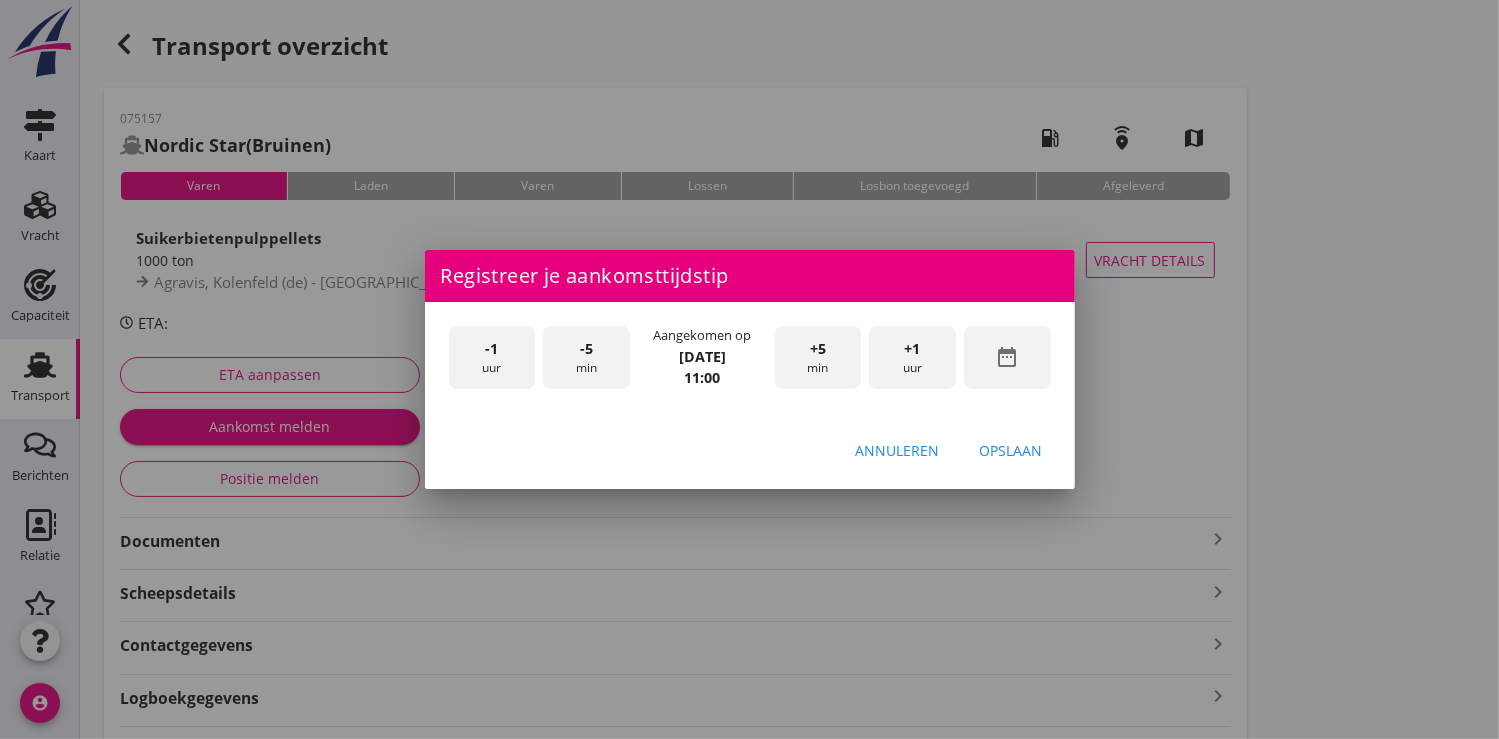 click on "Opslaan" at bounding box center [1011, 450] 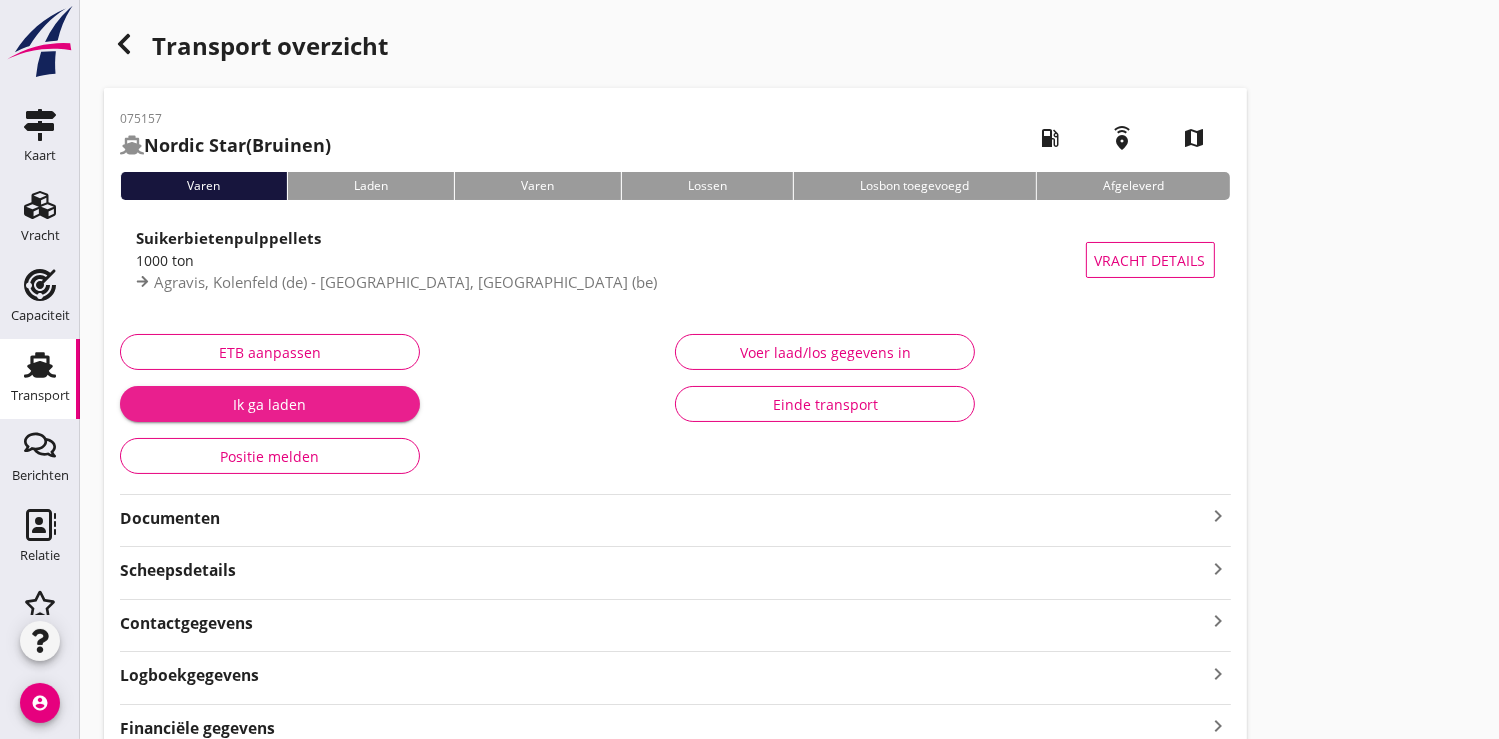 click on "Ik ga laden" at bounding box center [270, 404] 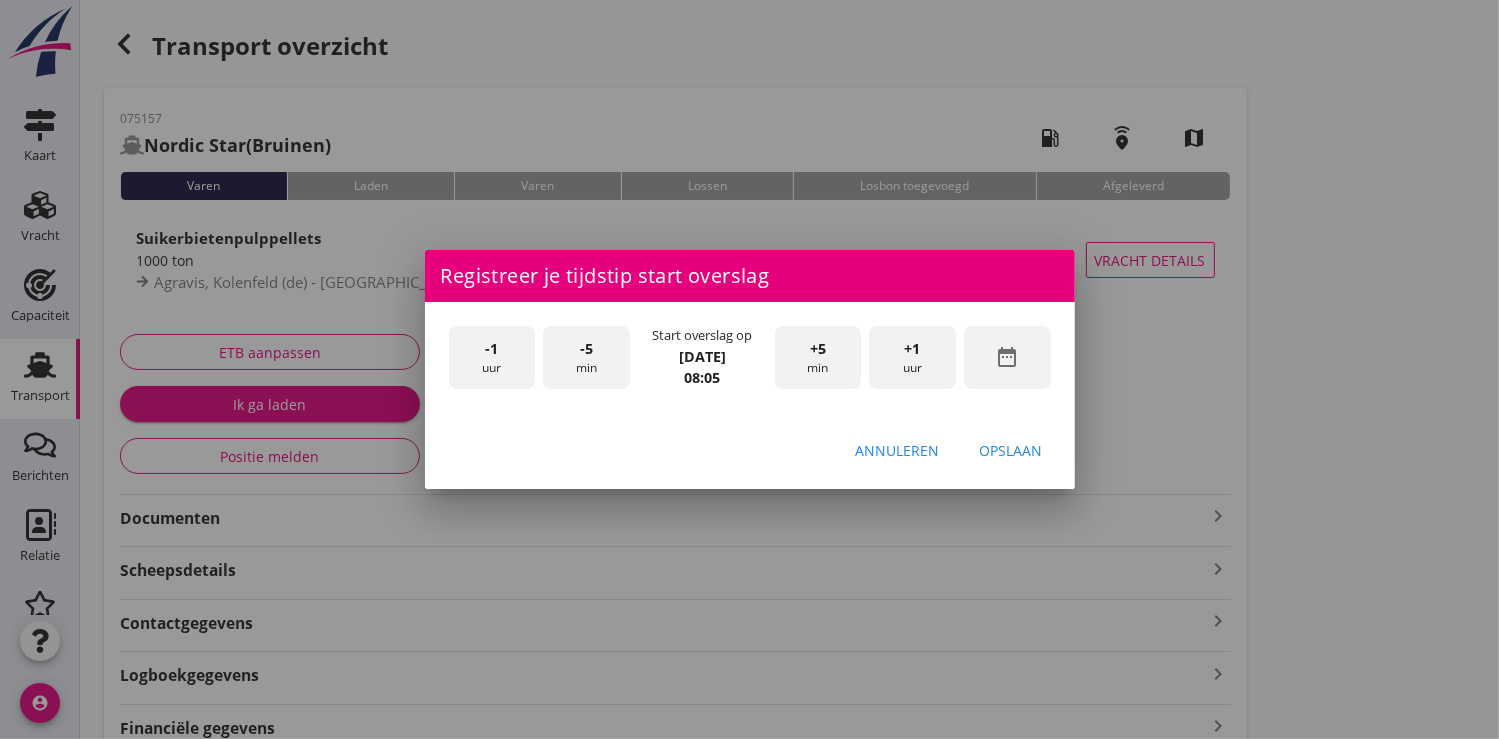click on "date_range" at bounding box center [1007, 357] 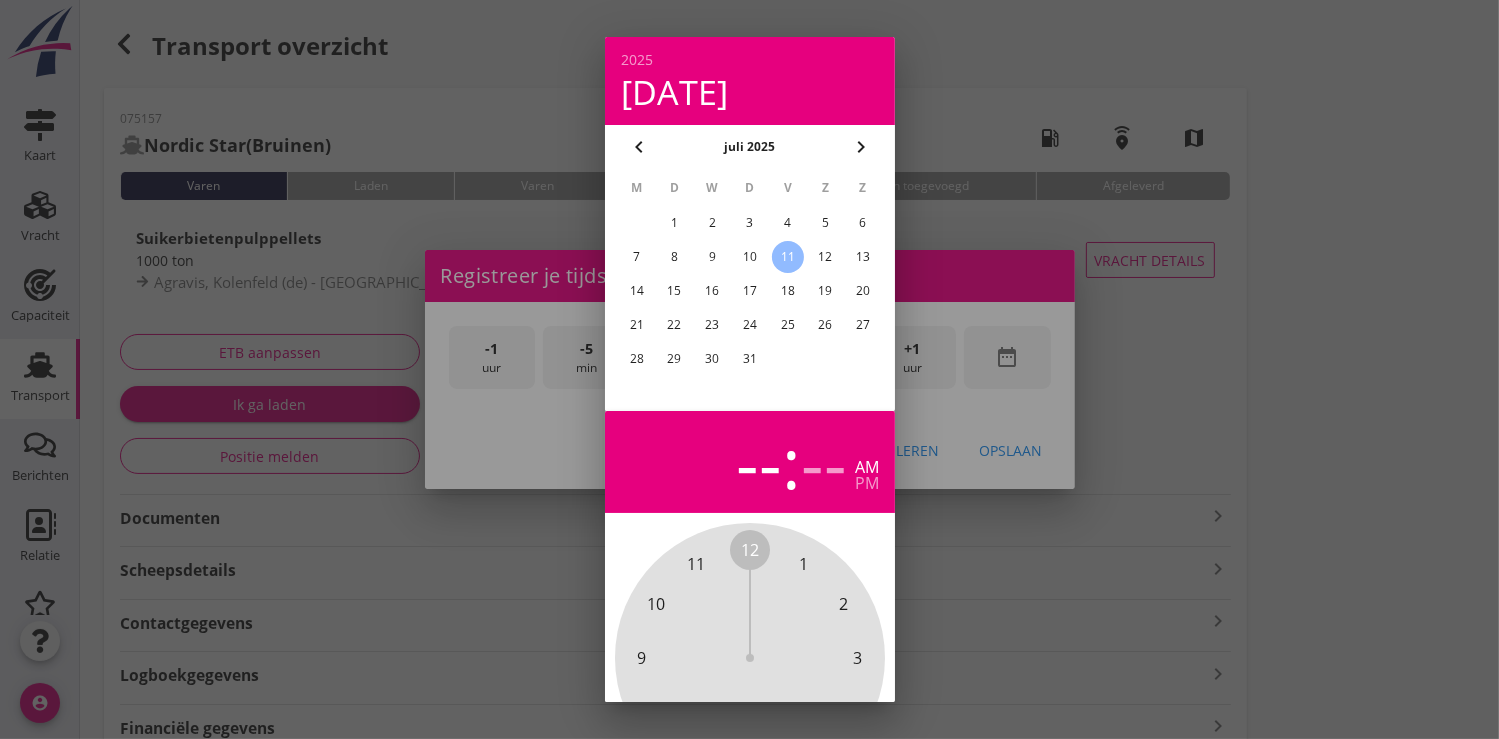 click on "10" at bounding box center (749, 257) 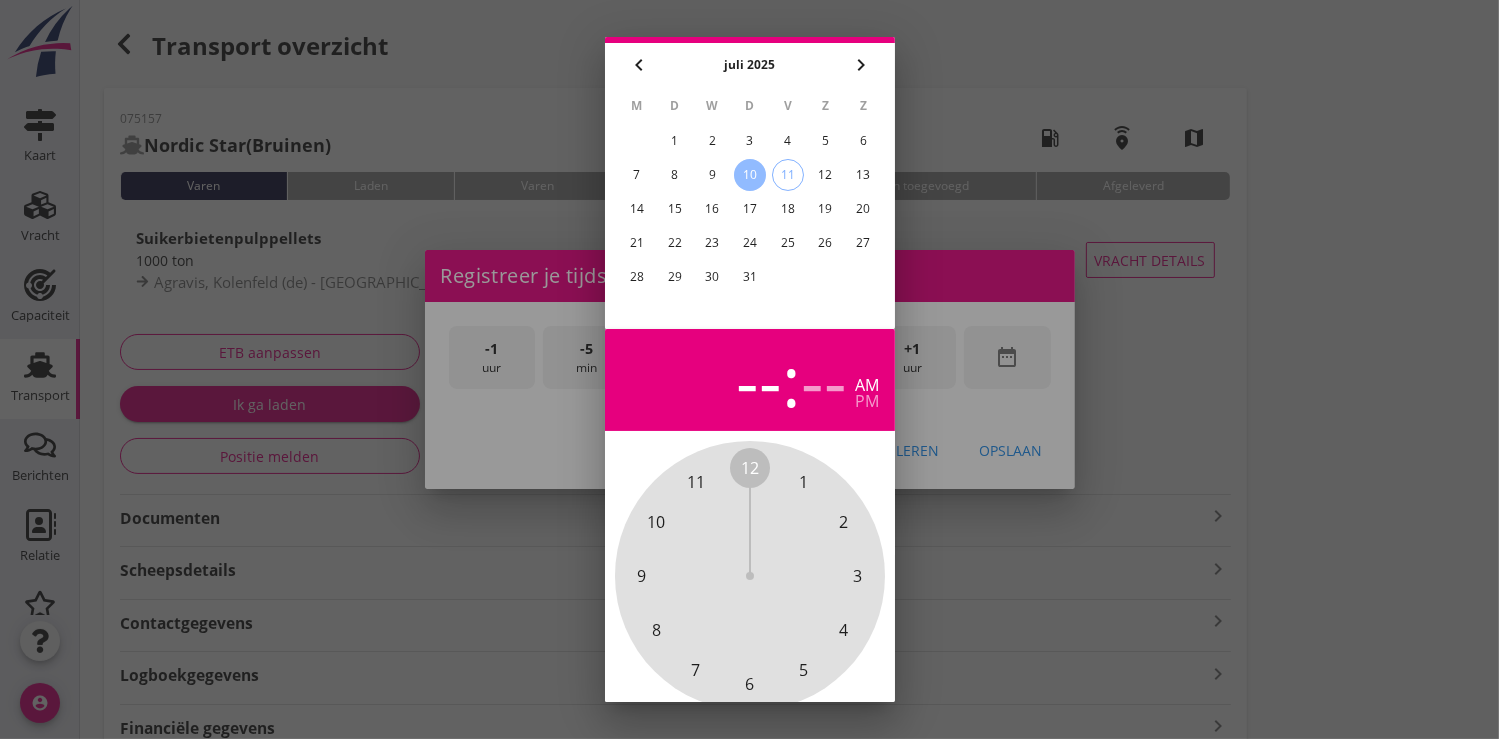 scroll, scrollTop: 185, scrollLeft: 0, axis: vertical 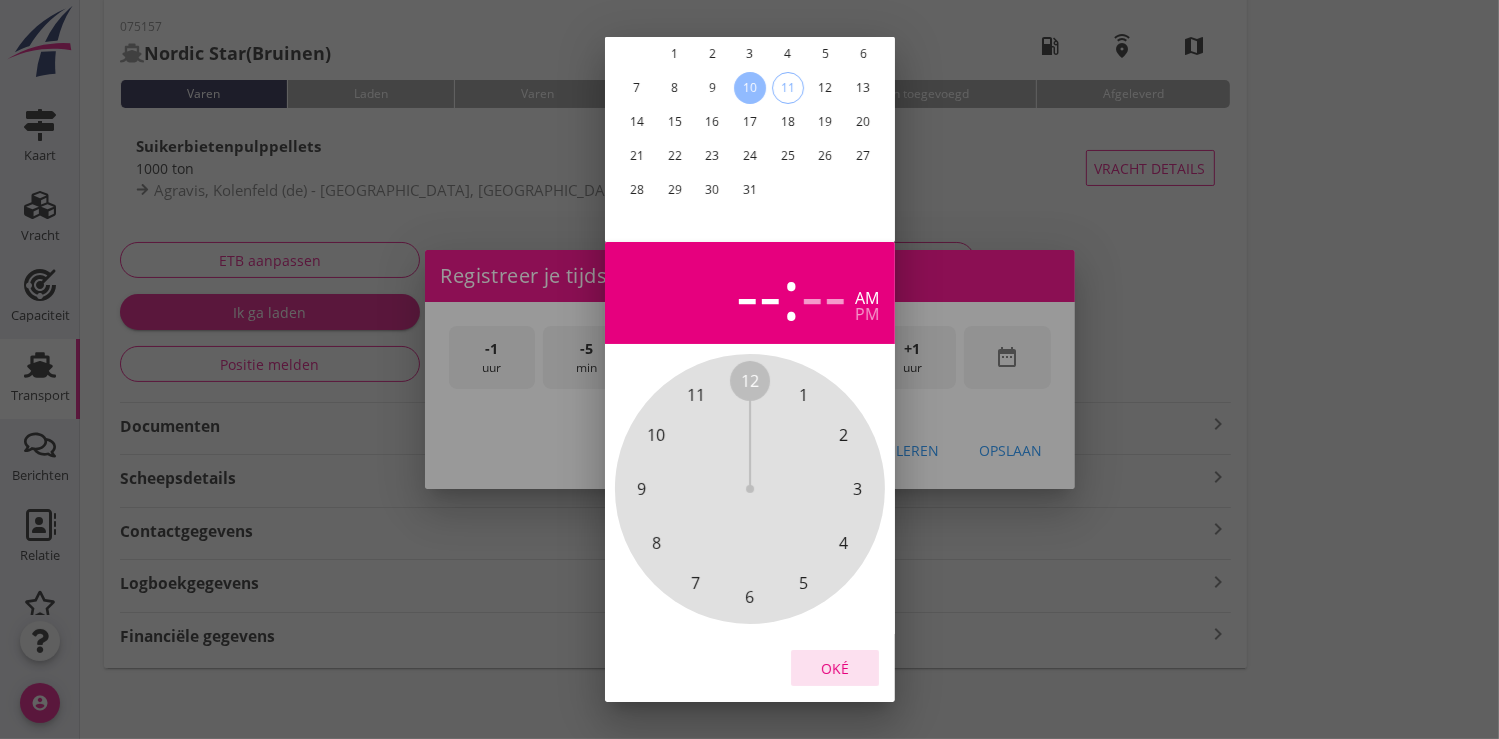 drag, startPoint x: 844, startPoint y: 652, endPoint x: 890, endPoint y: 399, distance: 257.14783 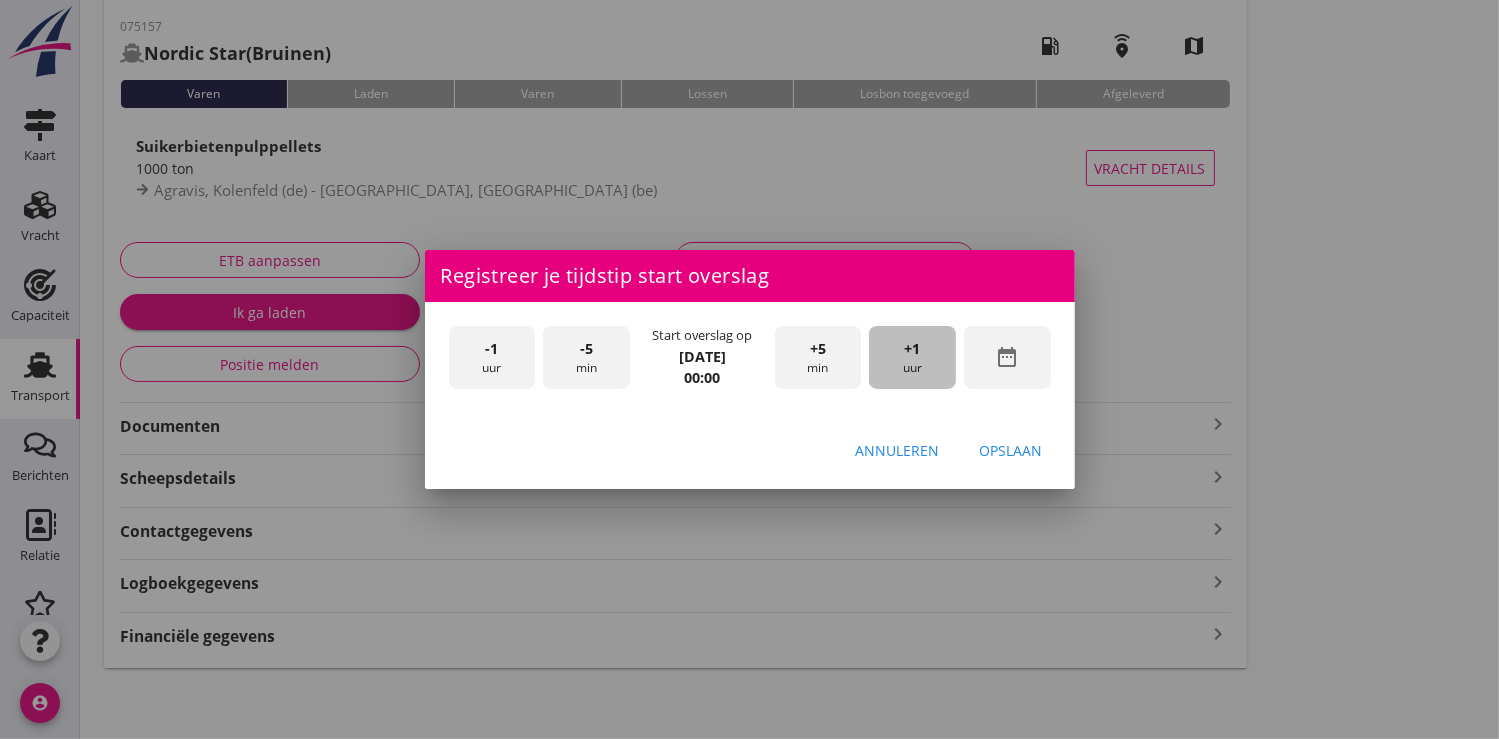 click on "+1" at bounding box center [913, 349] 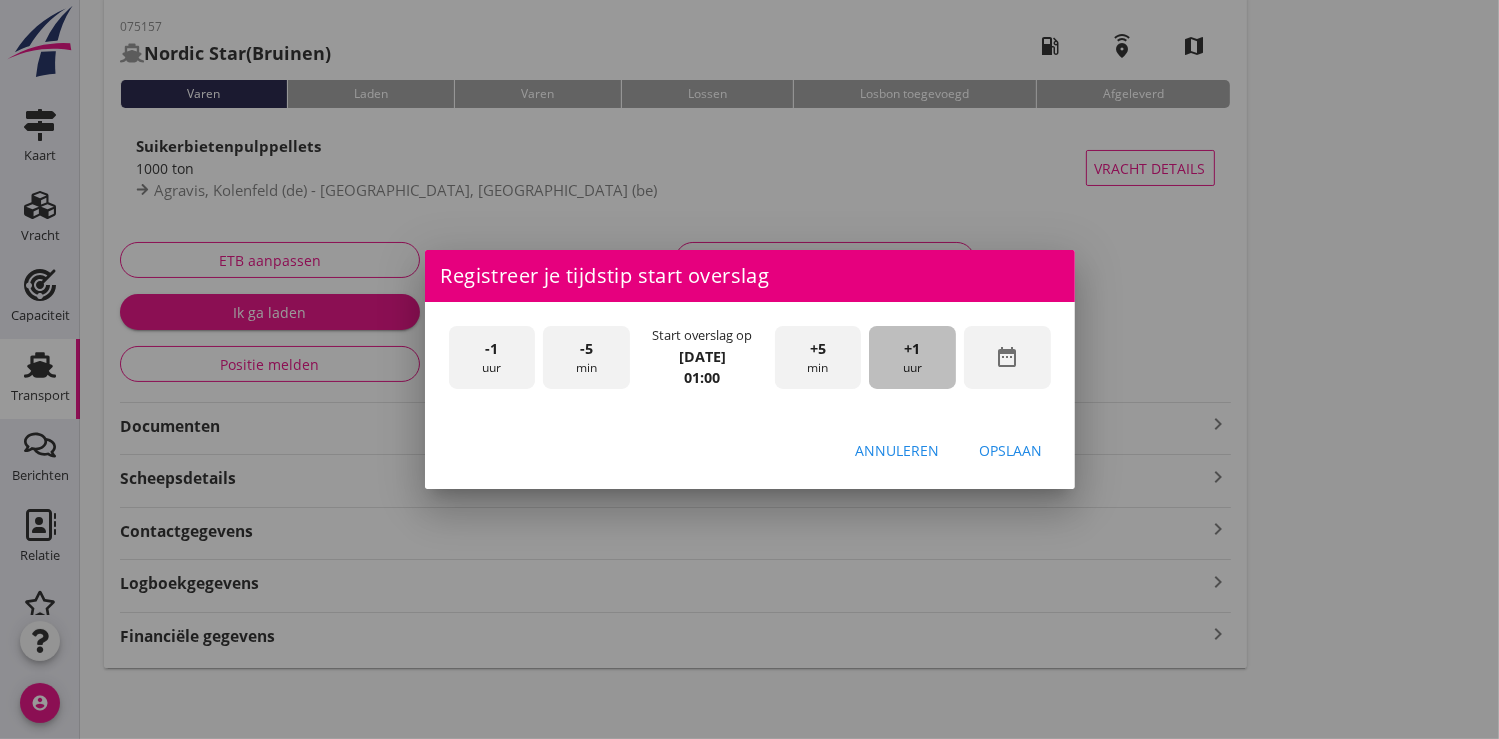 click on "+1" at bounding box center [913, 349] 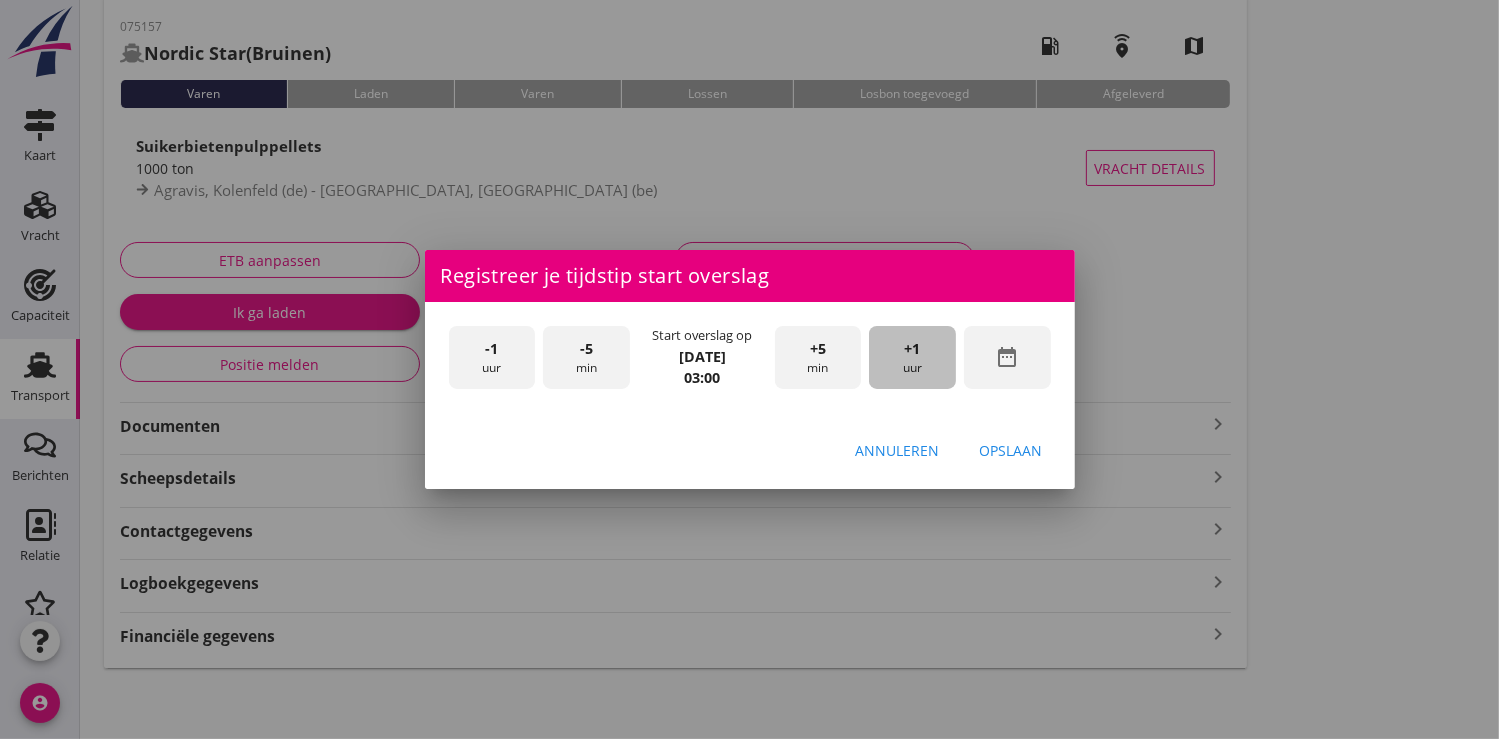 click on "+1" at bounding box center (913, 349) 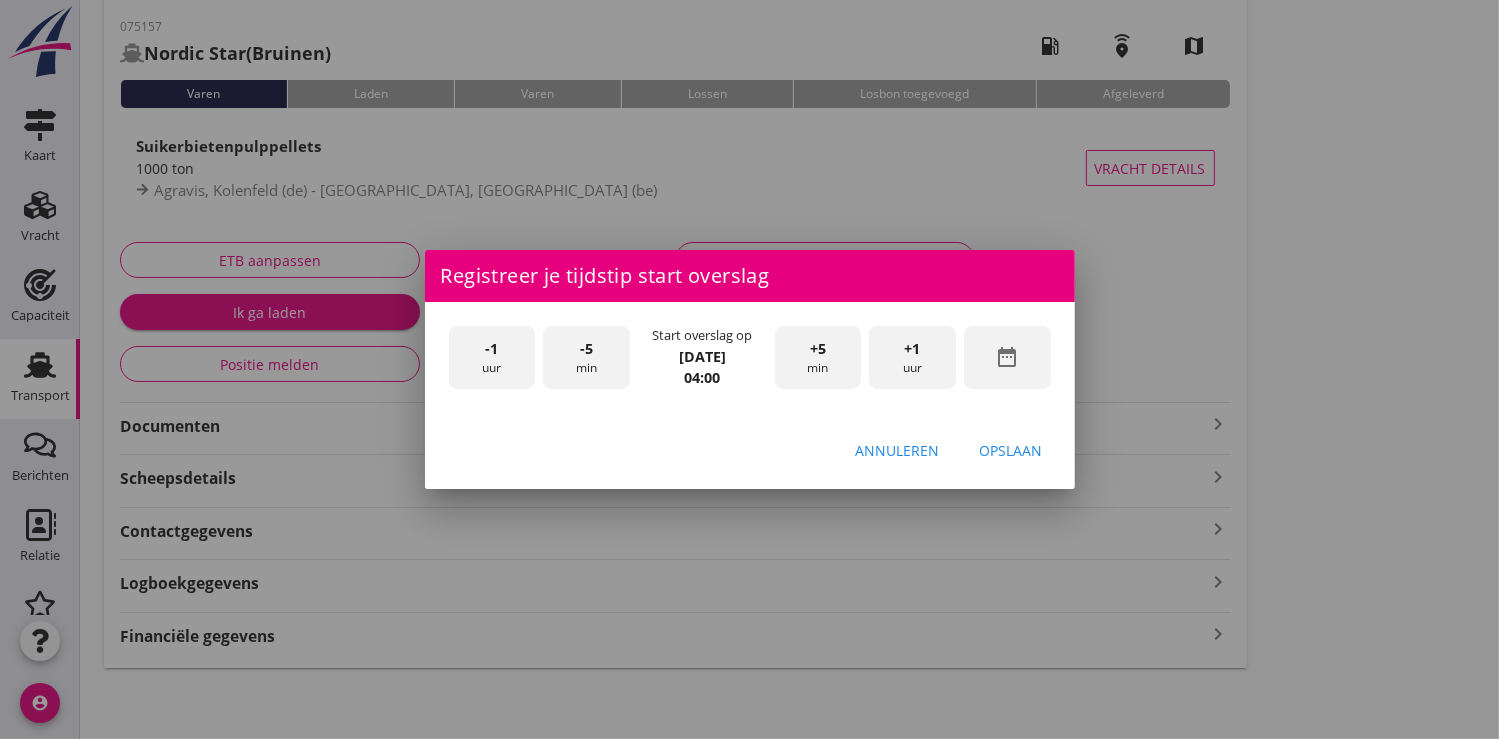 click on "+1" at bounding box center (913, 349) 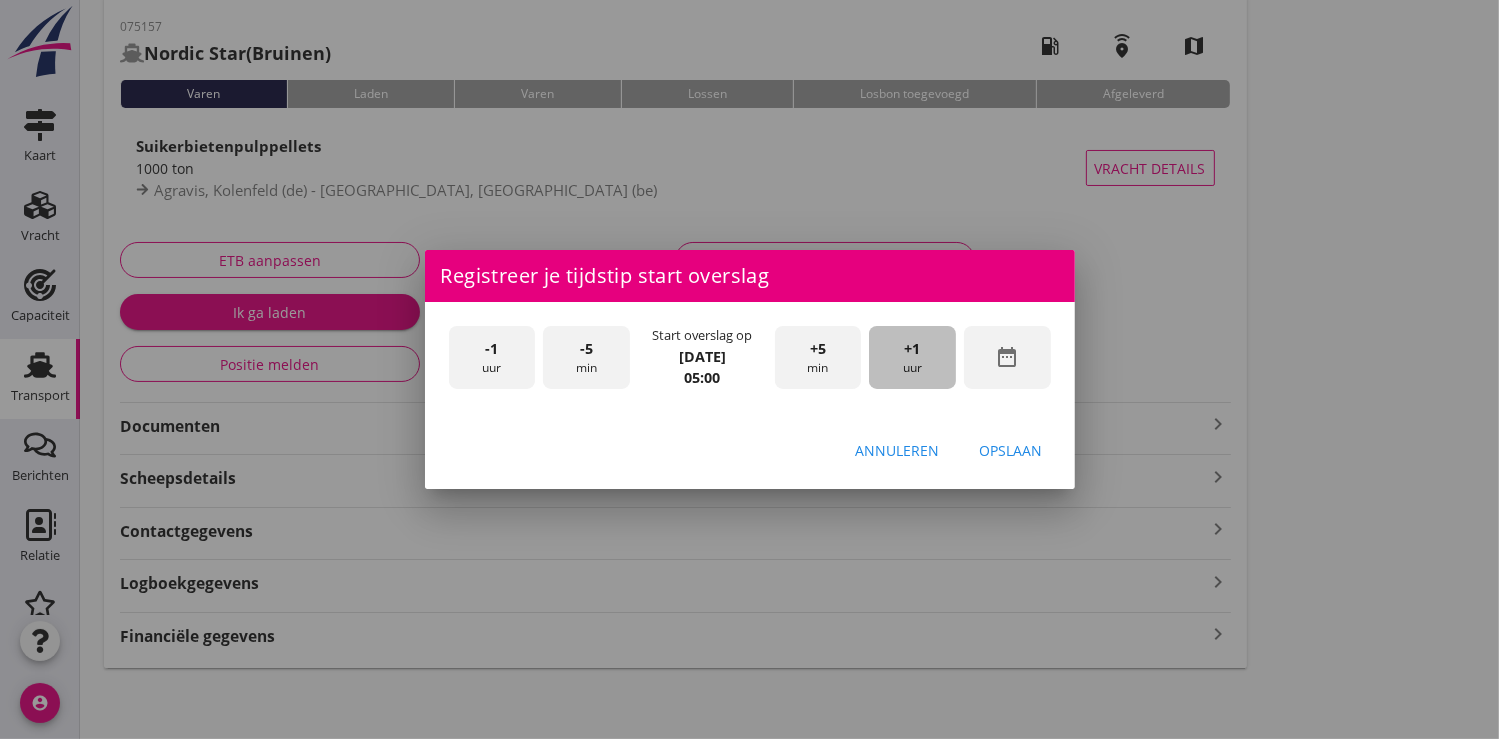 click on "+1" at bounding box center [913, 349] 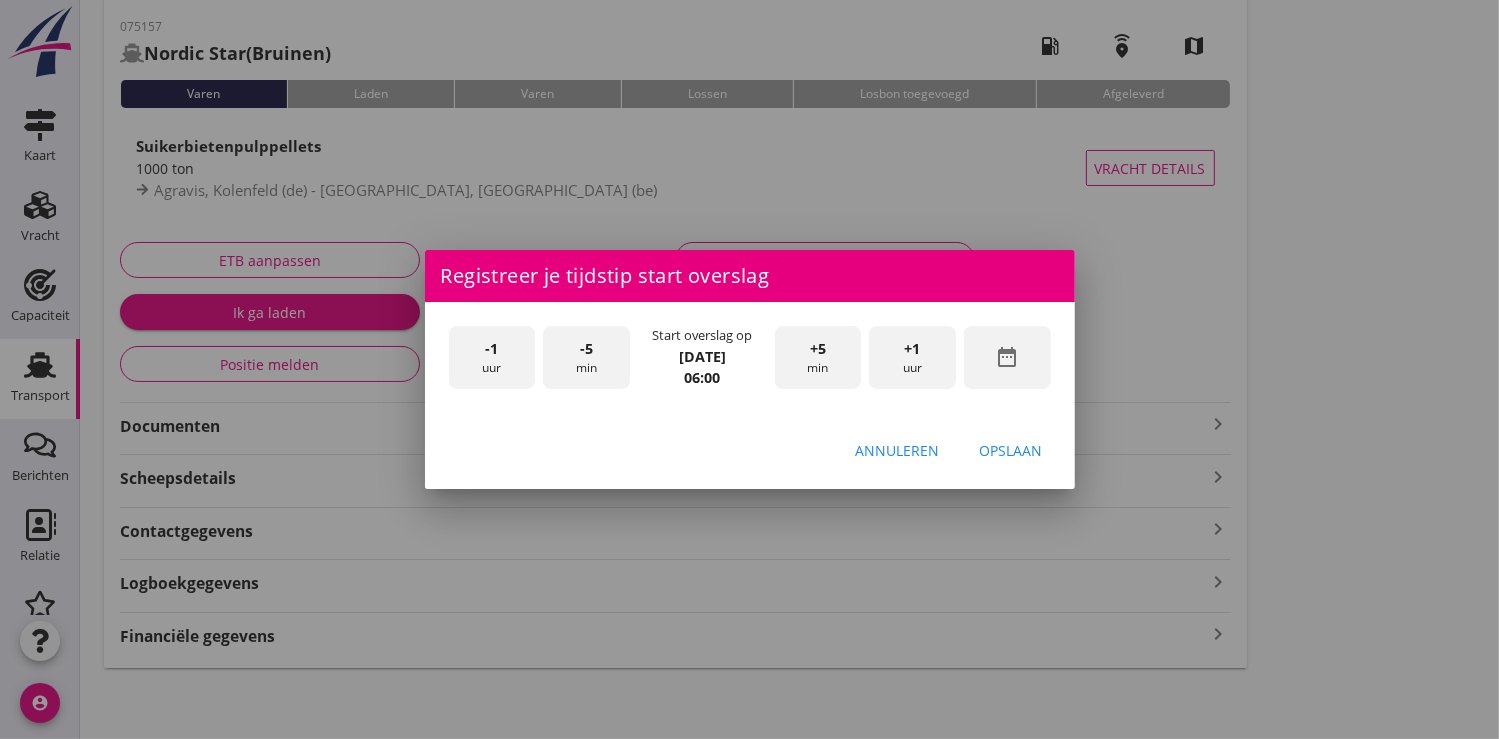 click on "Opslaan" at bounding box center [1011, 450] 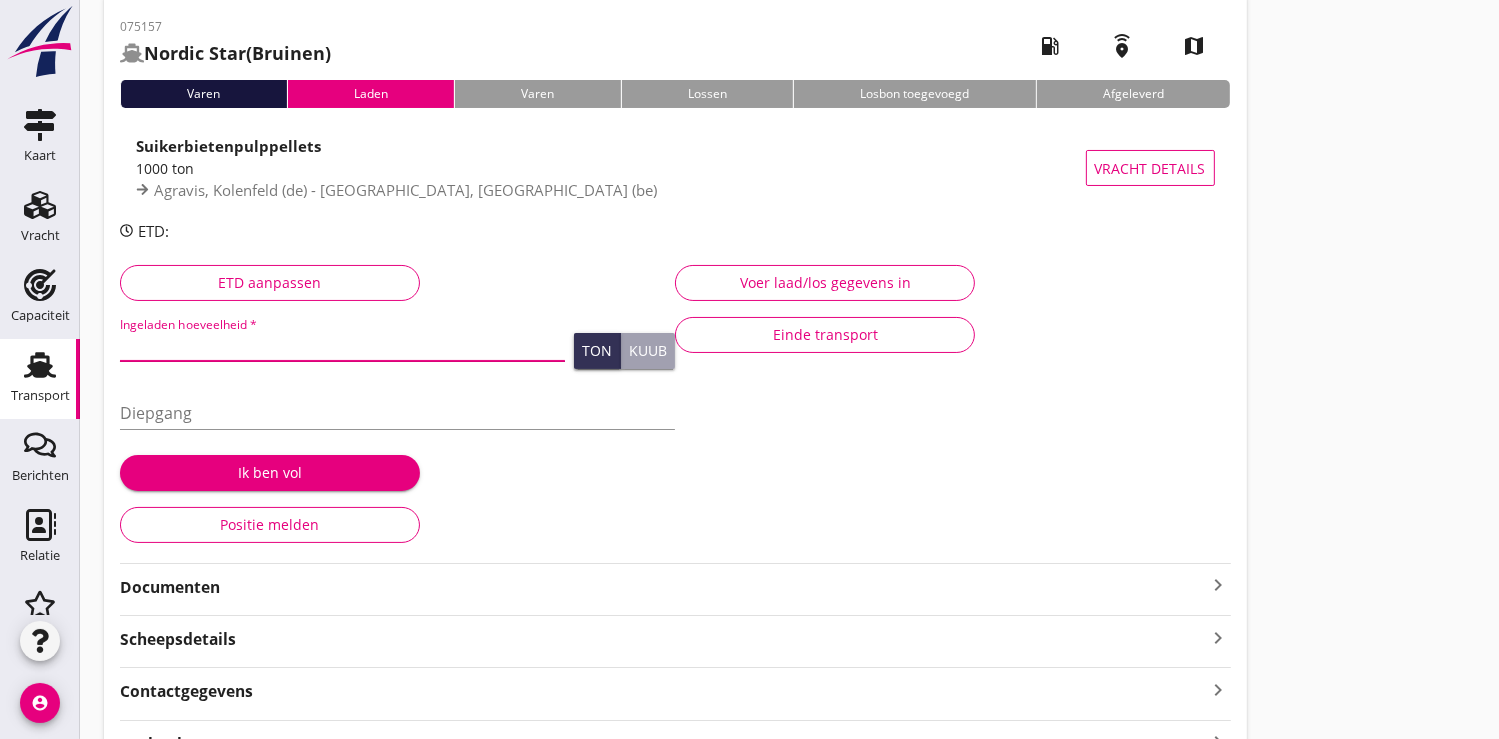 click at bounding box center (342, 345) 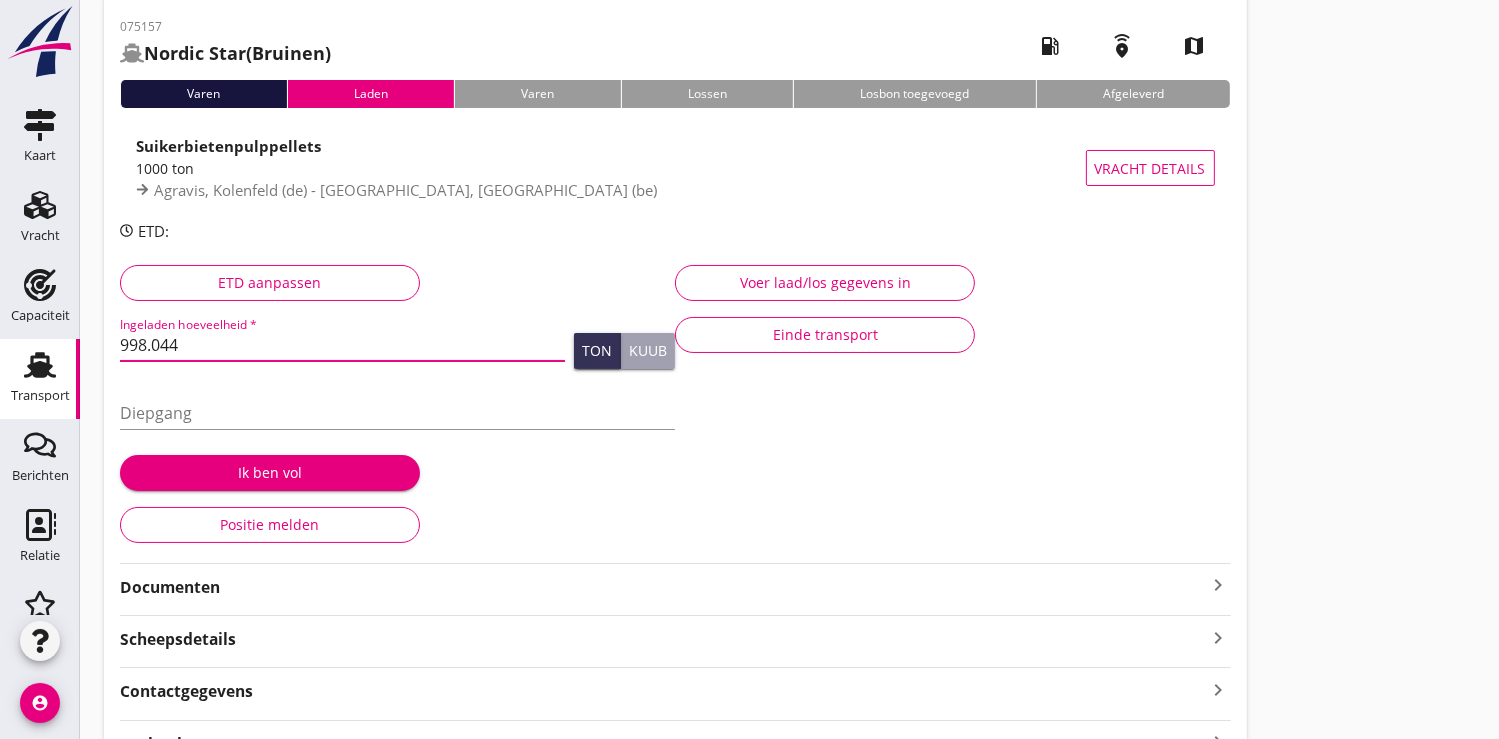 type on "998.044" 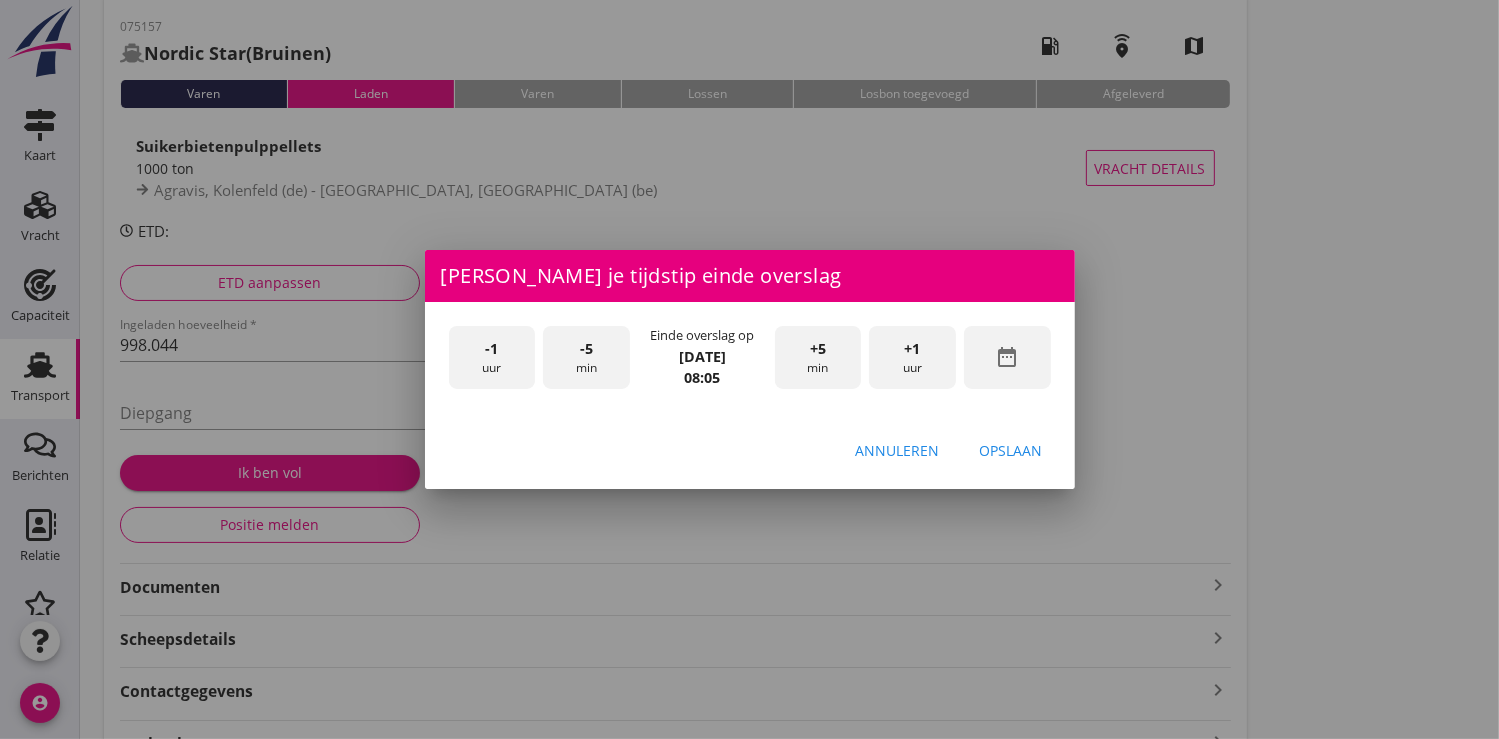 click on "date_range" at bounding box center (1007, 357) 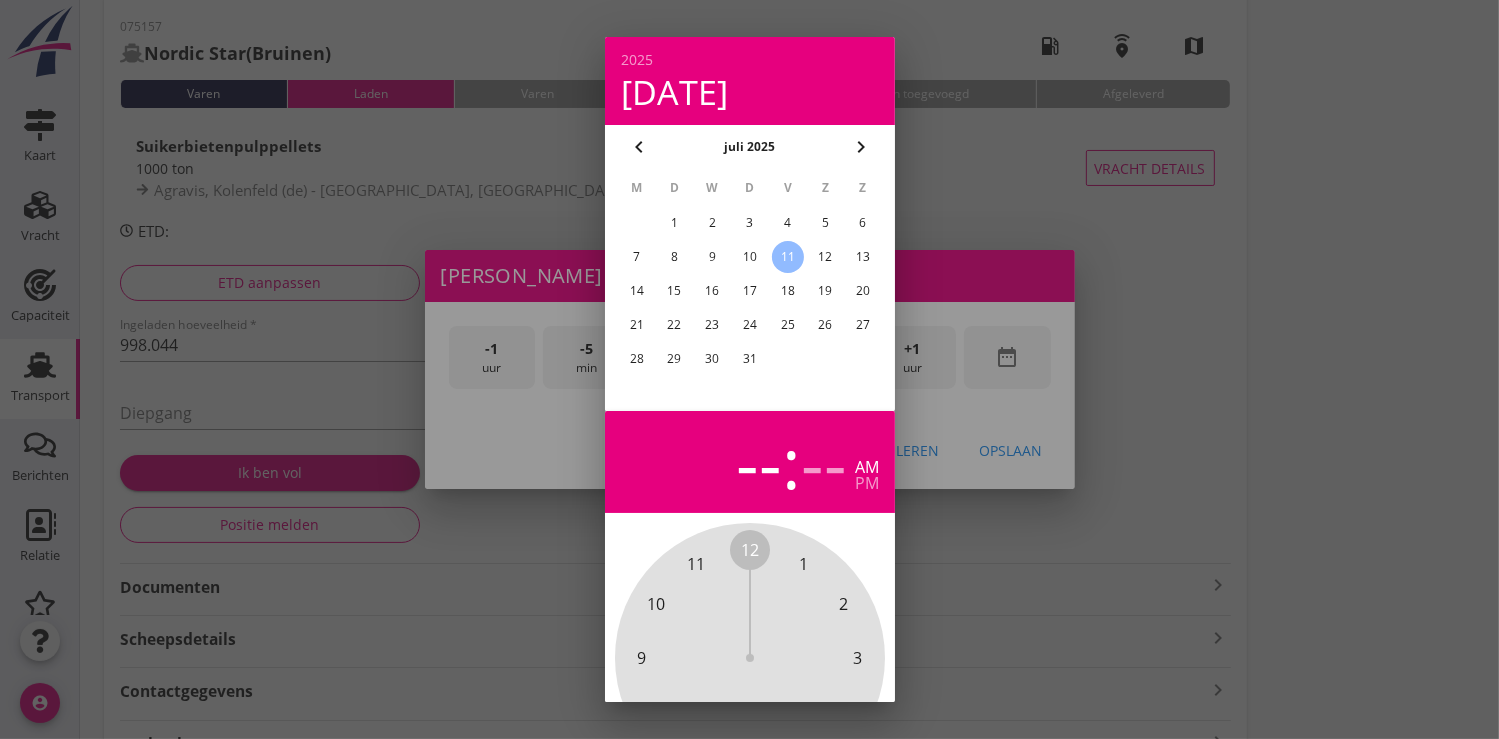 click on "10" at bounding box center (749, 257) 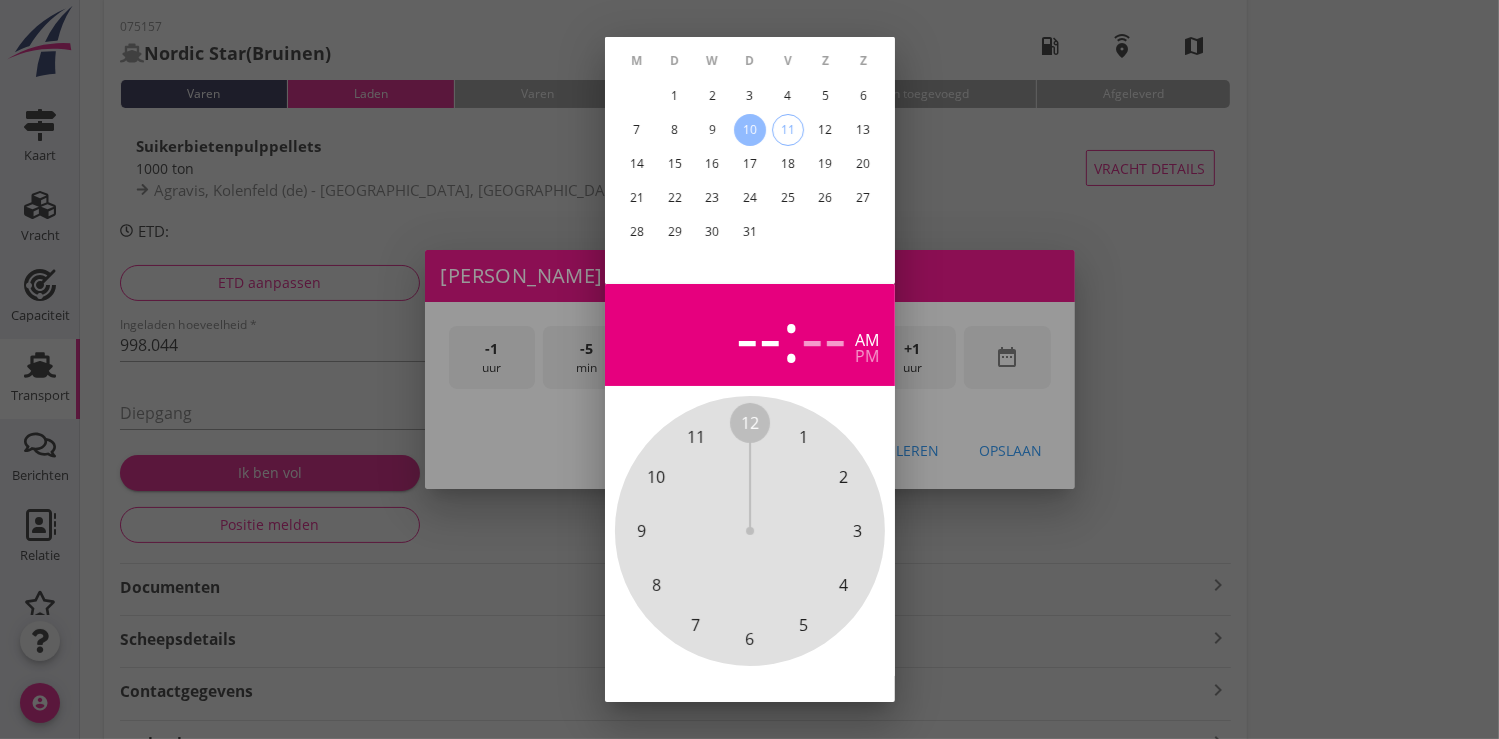 scroll, scrollTop: 185, scrollLeft: 0, axis: vertical 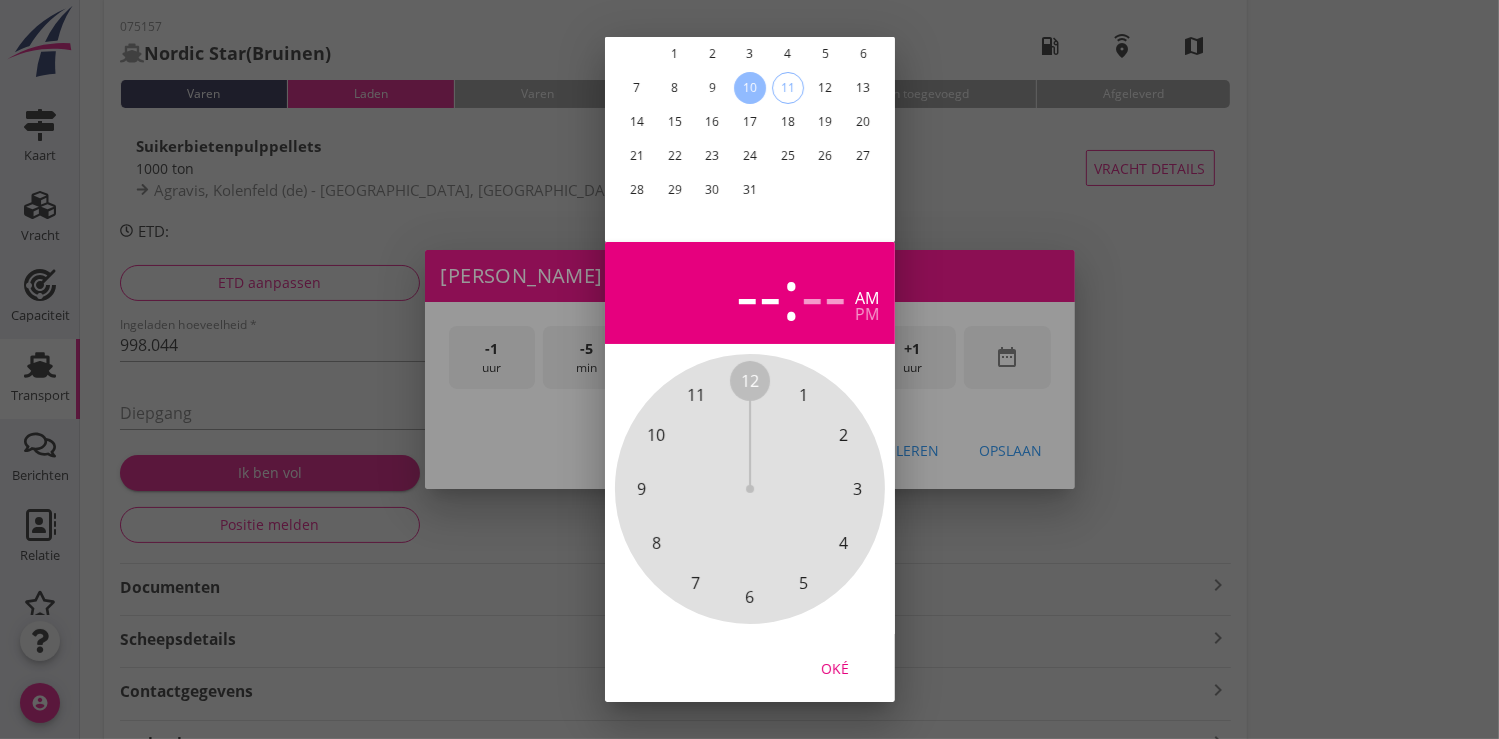 click on "Oké" at bounding box center (835, 667) 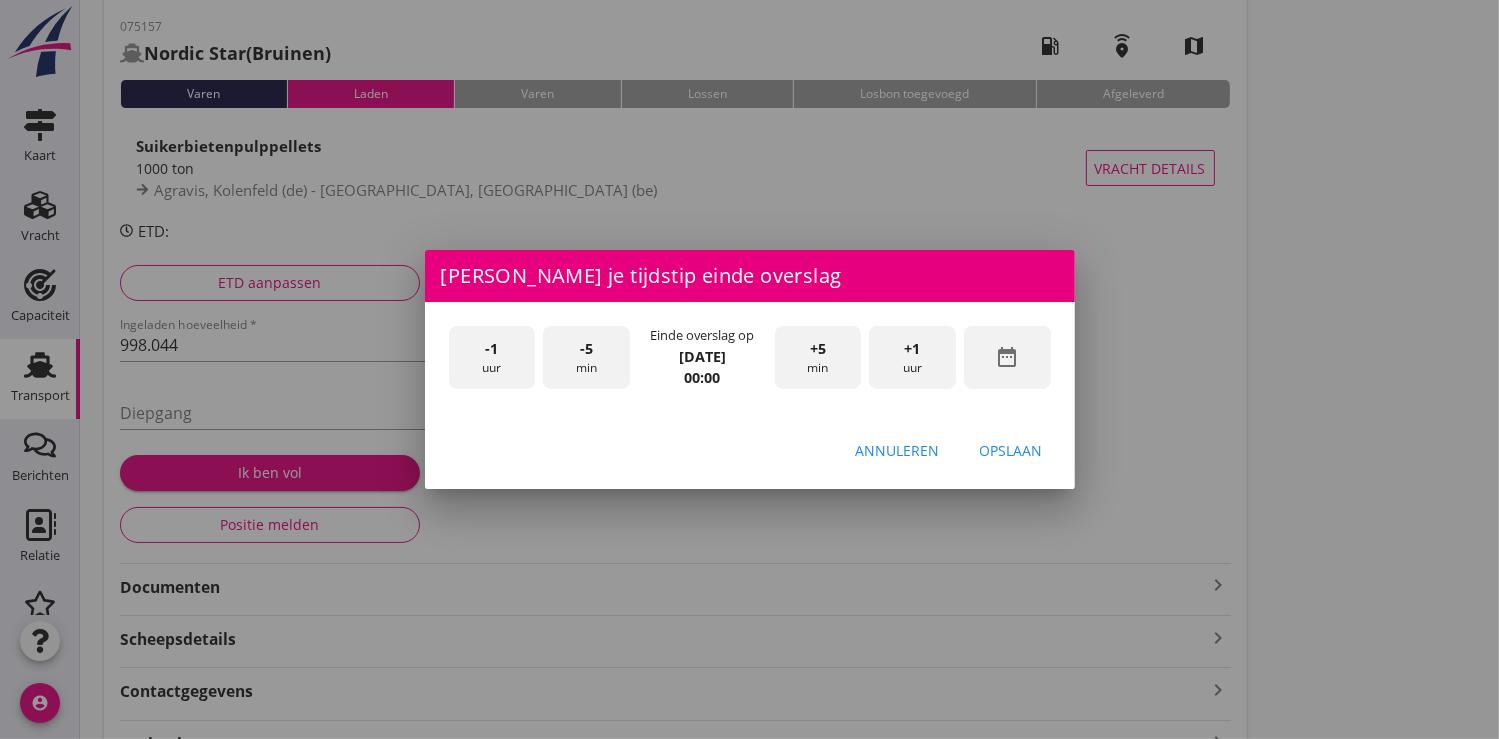 click on "+1" at bounding box center [913, 349] 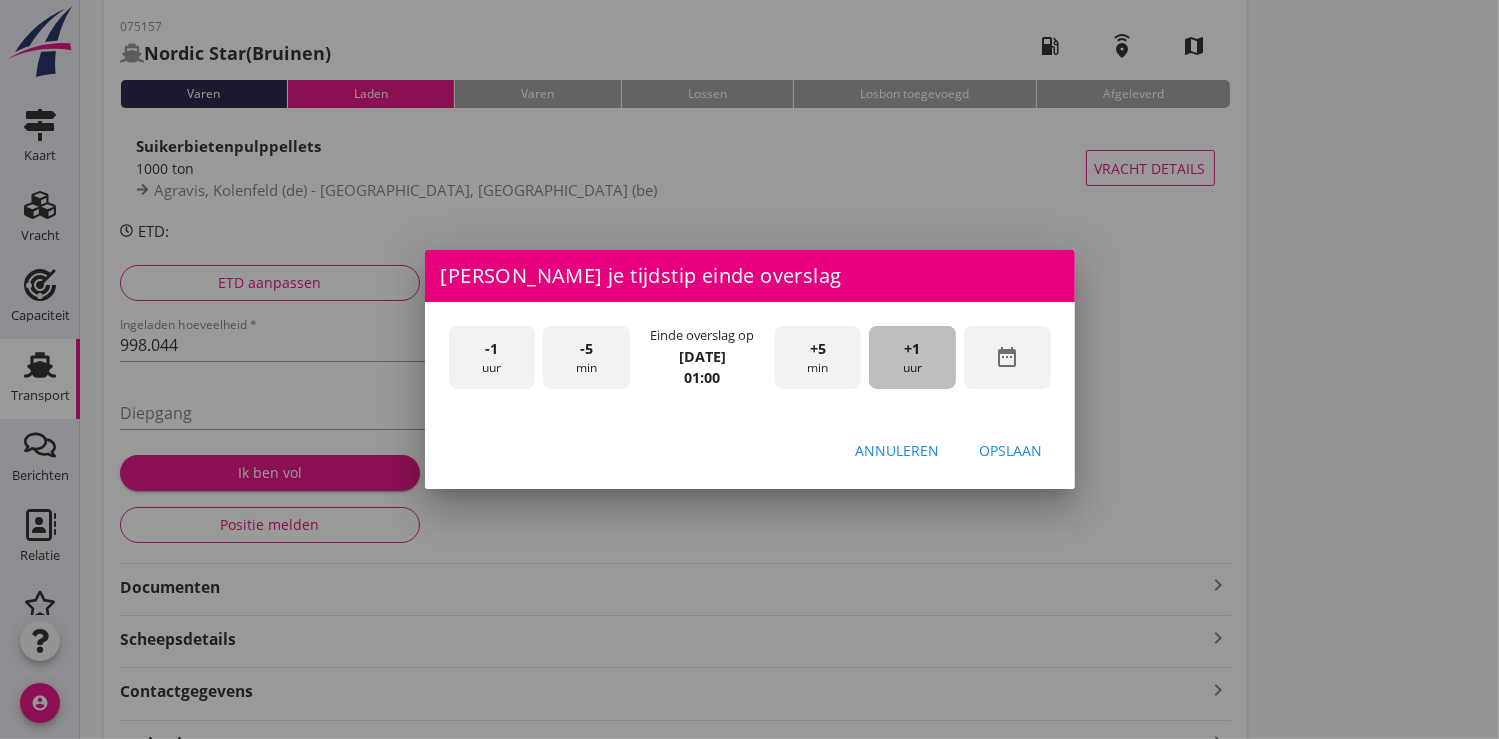 click on "+1" at bounding box center (913, 349) 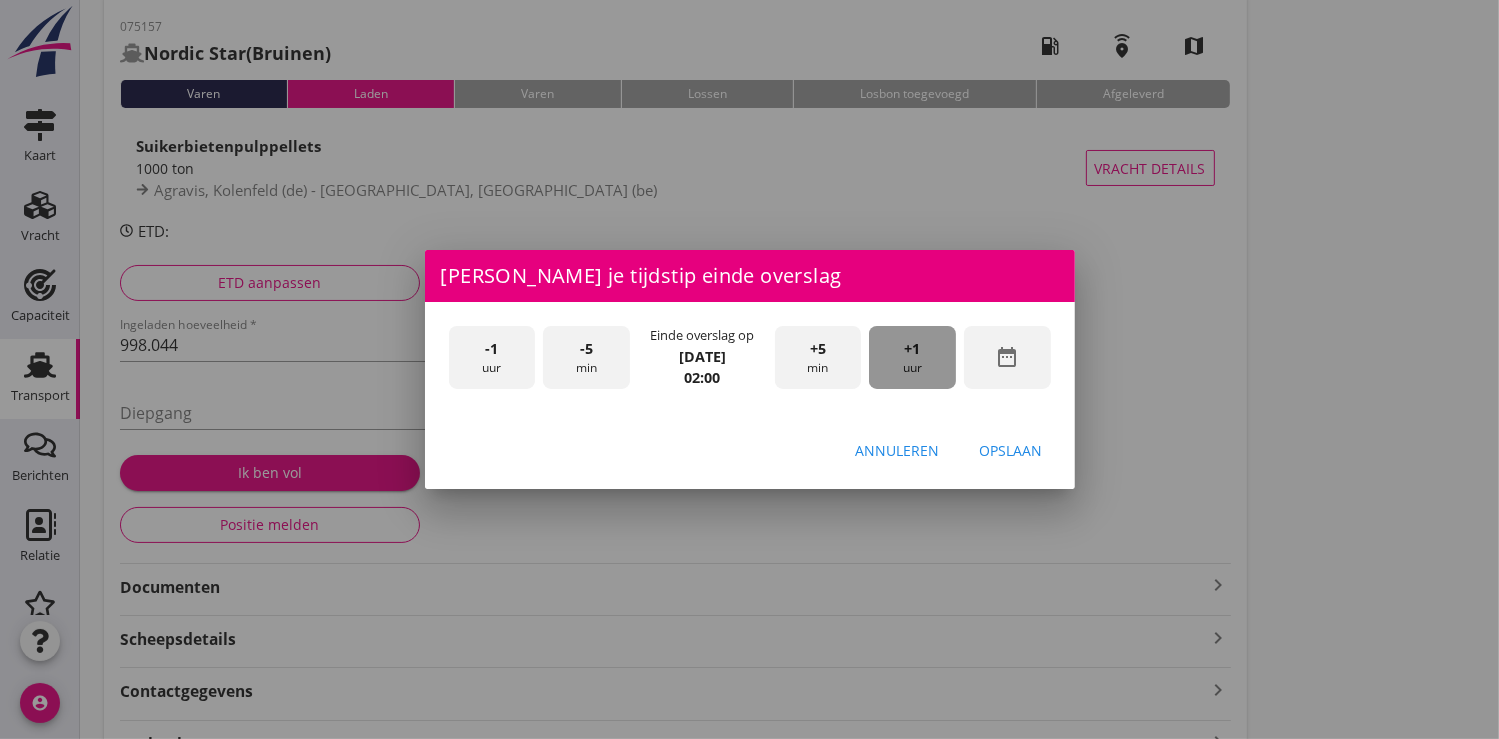click on "+1" at bounding box center [913, 349] 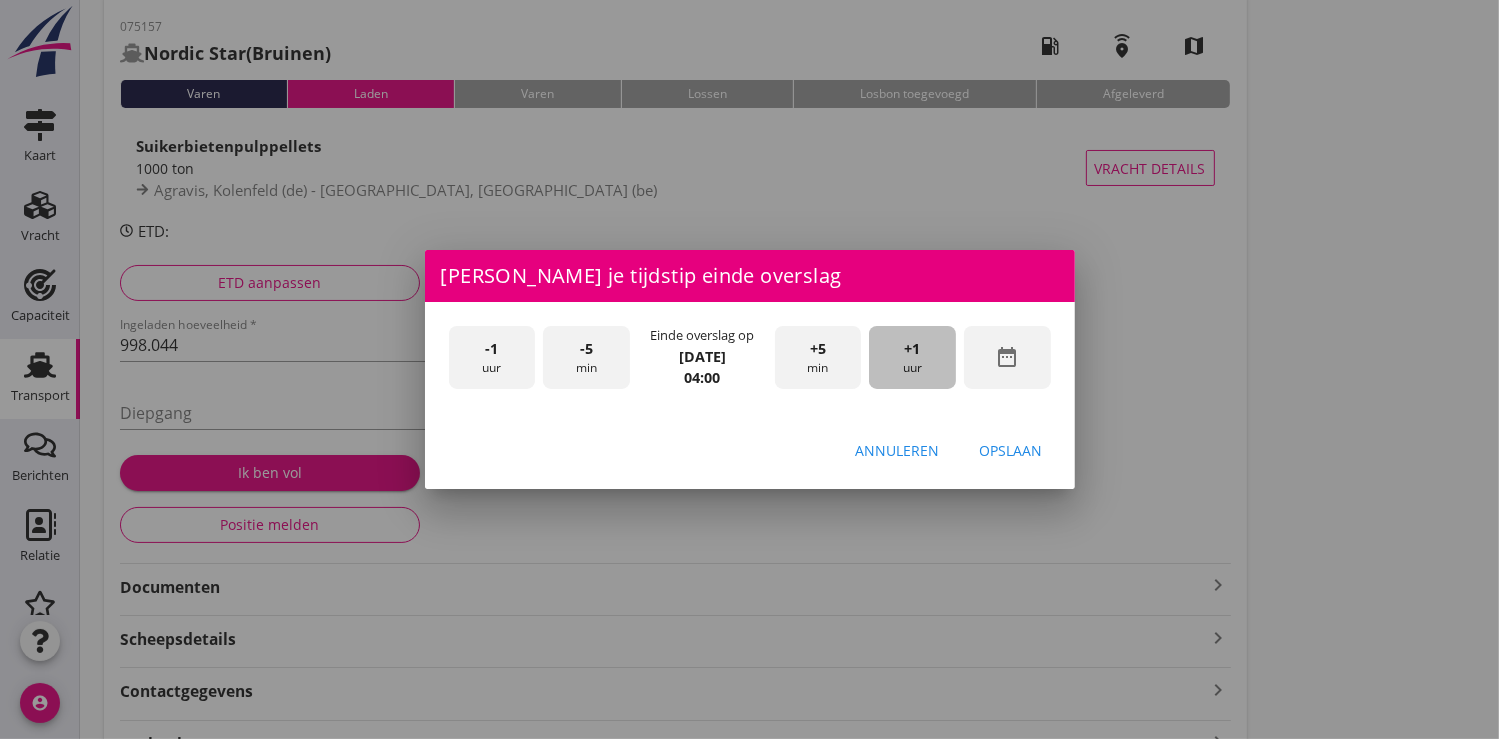click on "+1" at bounding box center (913, 349) 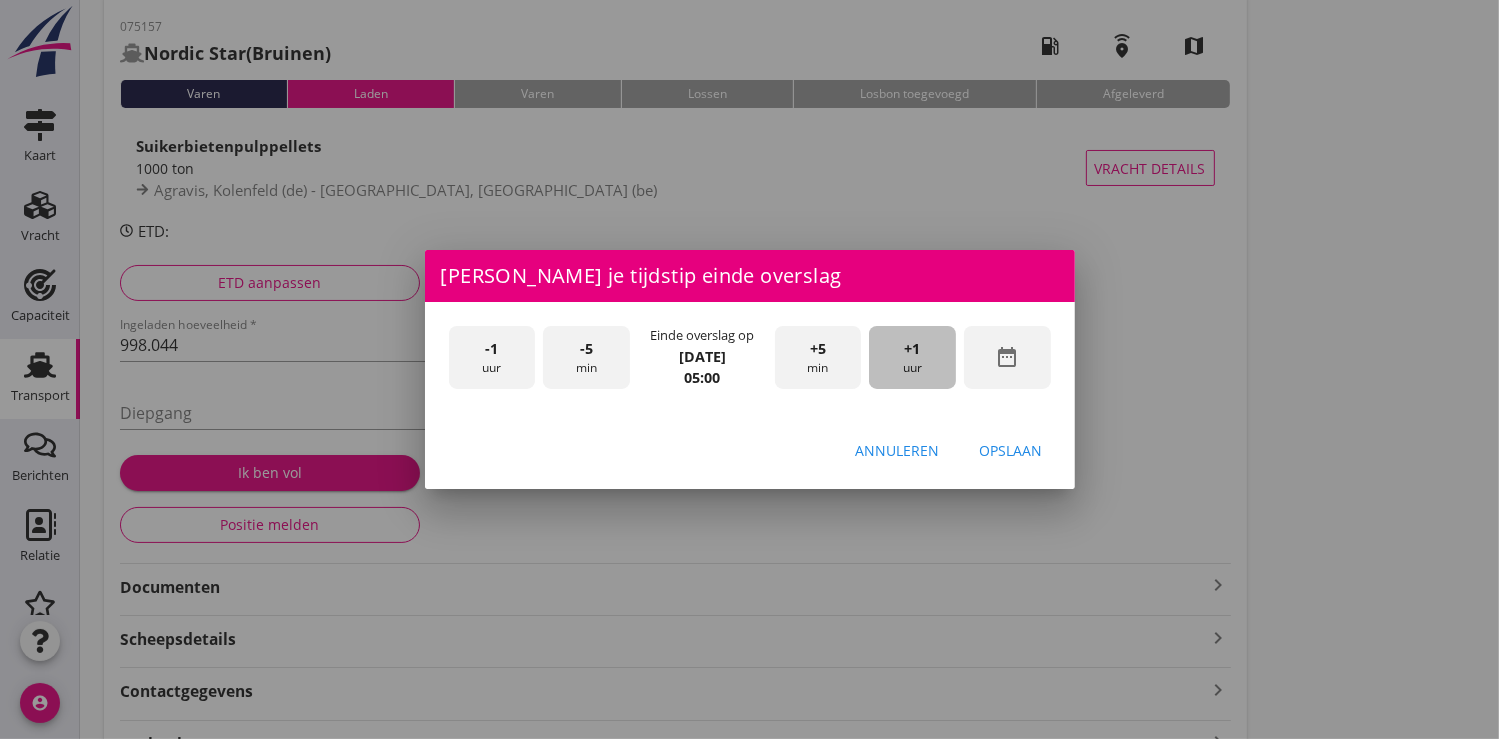 click on "+1" at bounding box center [913, 349] 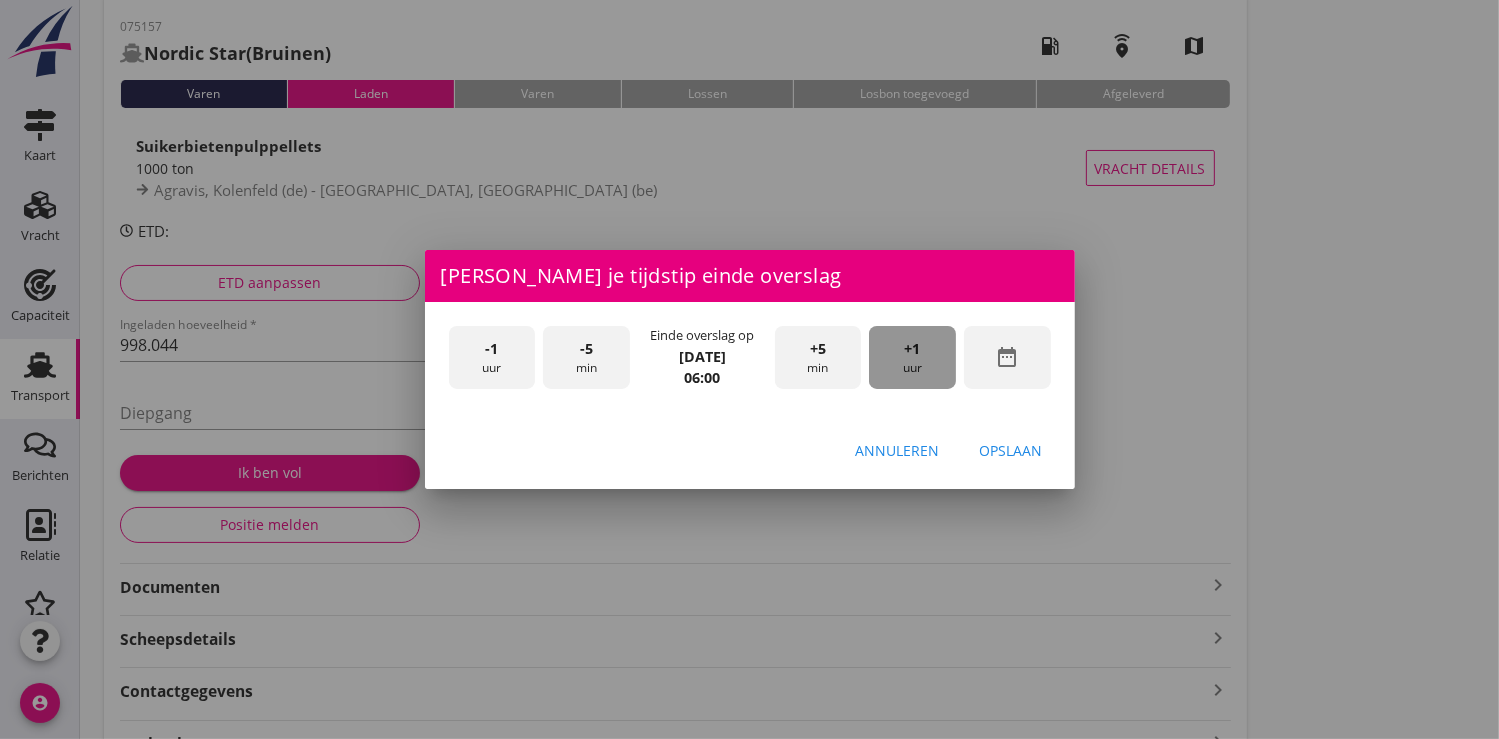 click on "+1" at bounding box center [913, 349] 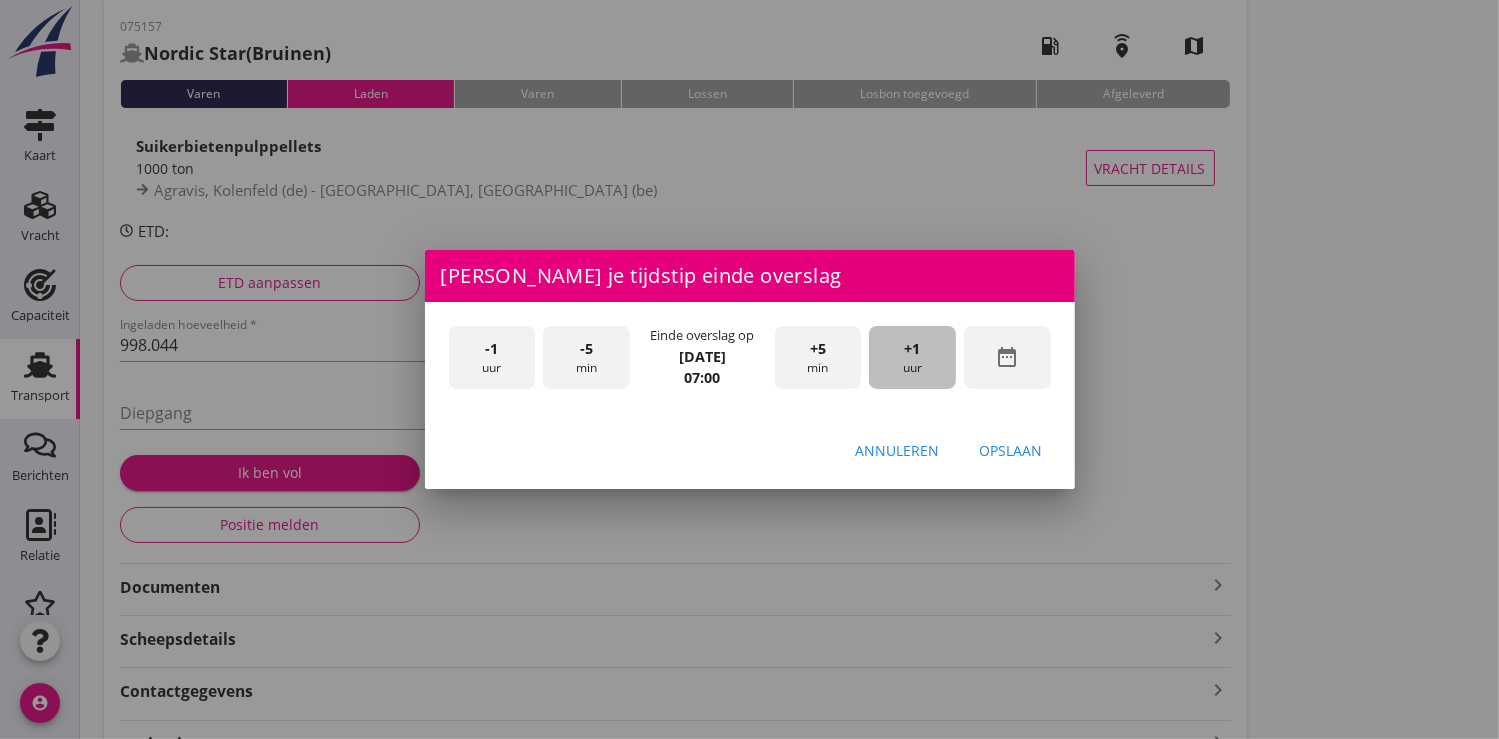 click on "+1" at bounding box center [913, 349] 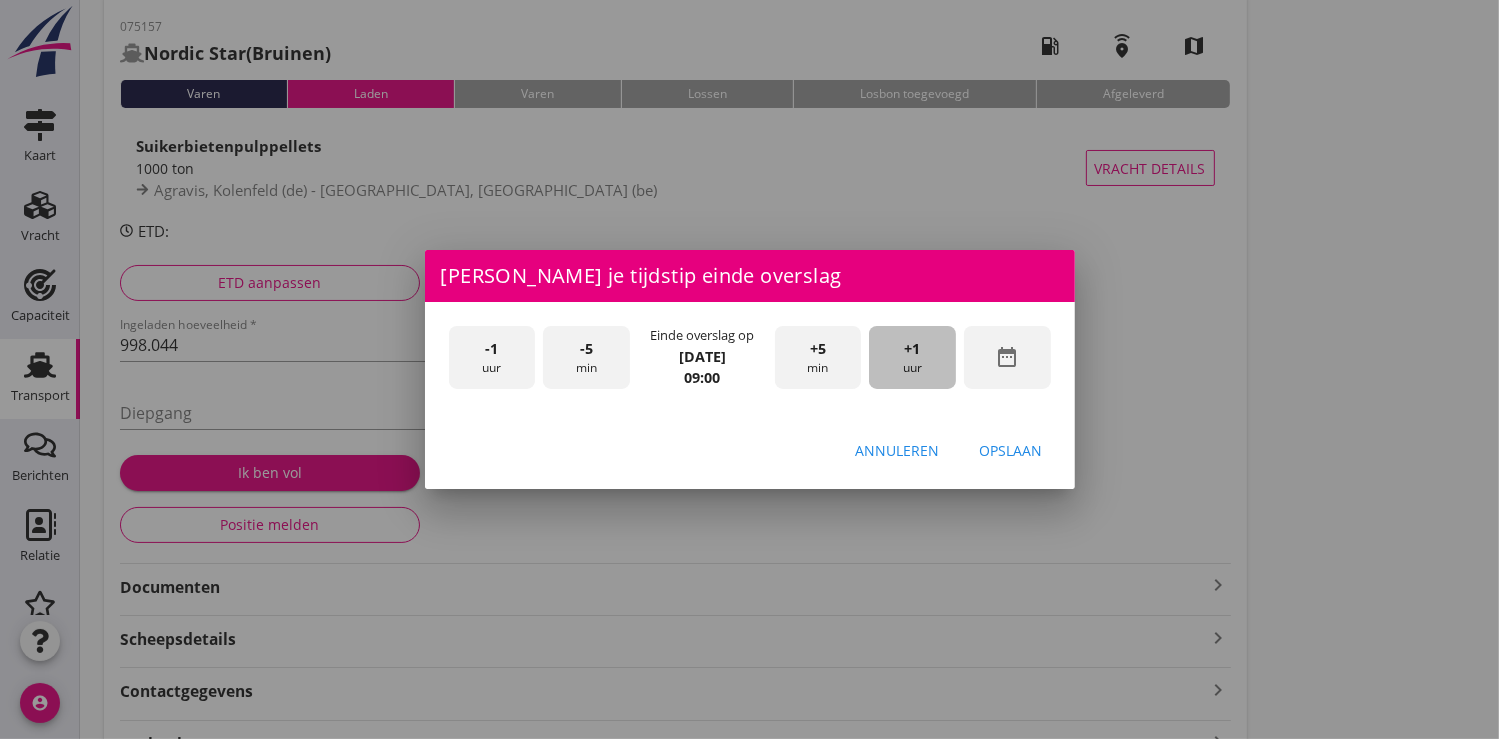 click on "+1" at bounding box center [913, 349] 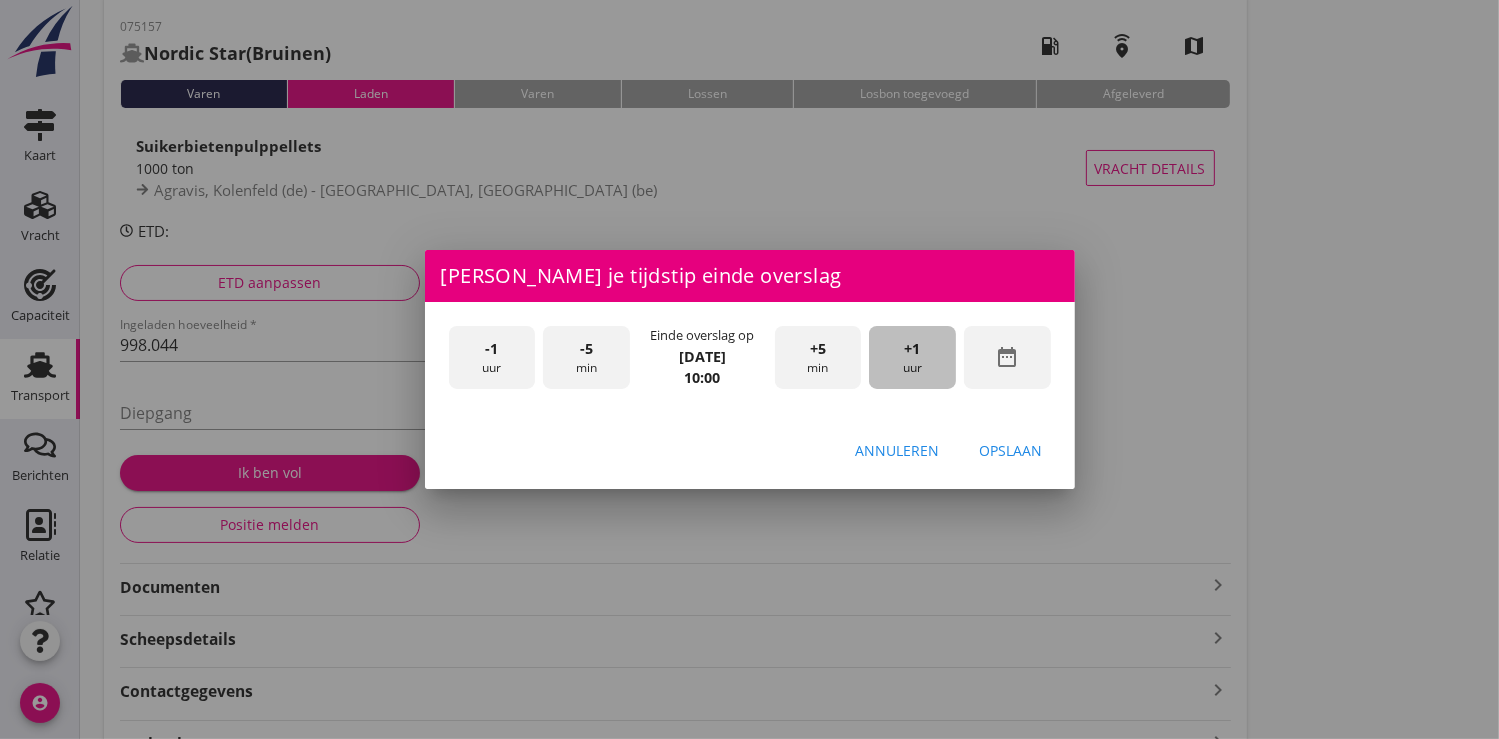 click on "+1" at bounding box center (913, 349) 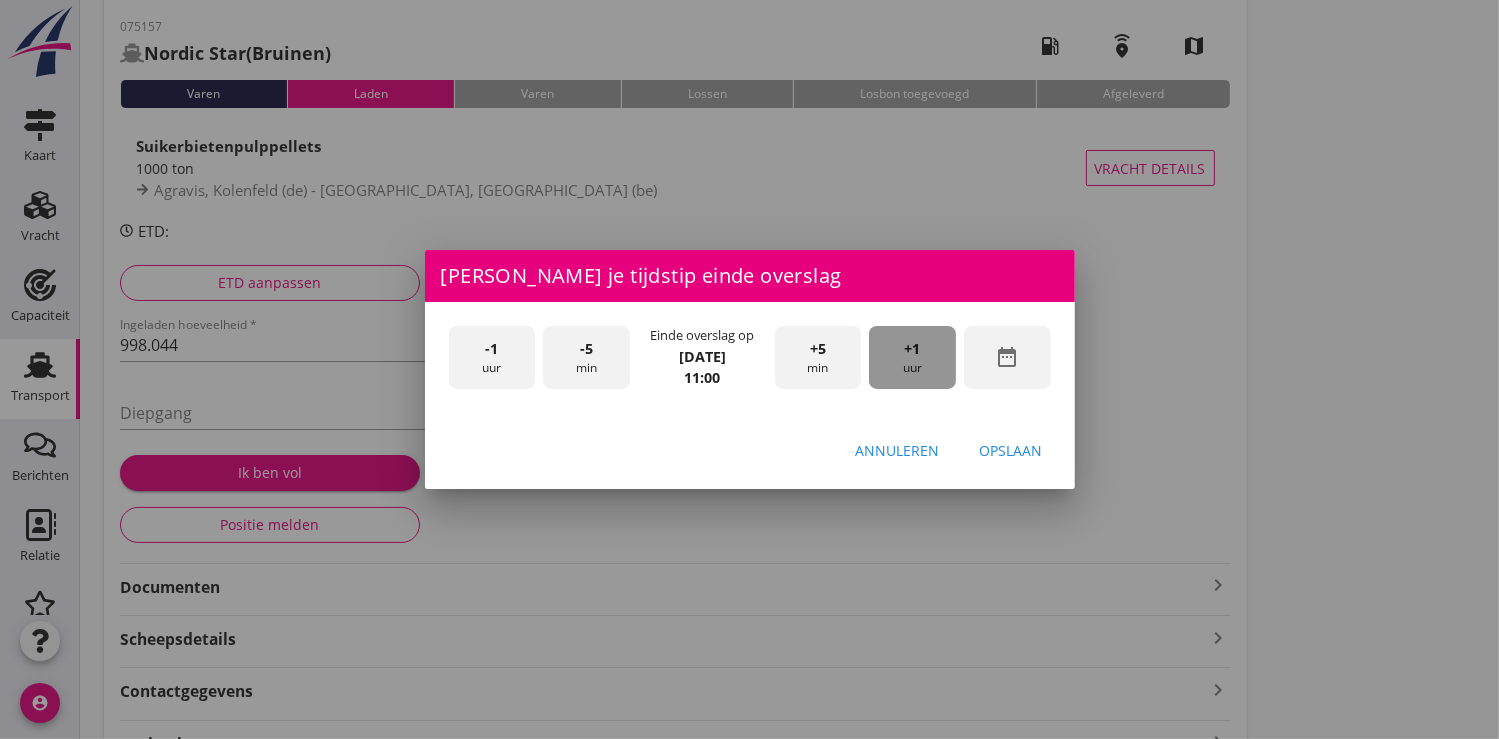 click on "+1" at bounding box center (913, 349) 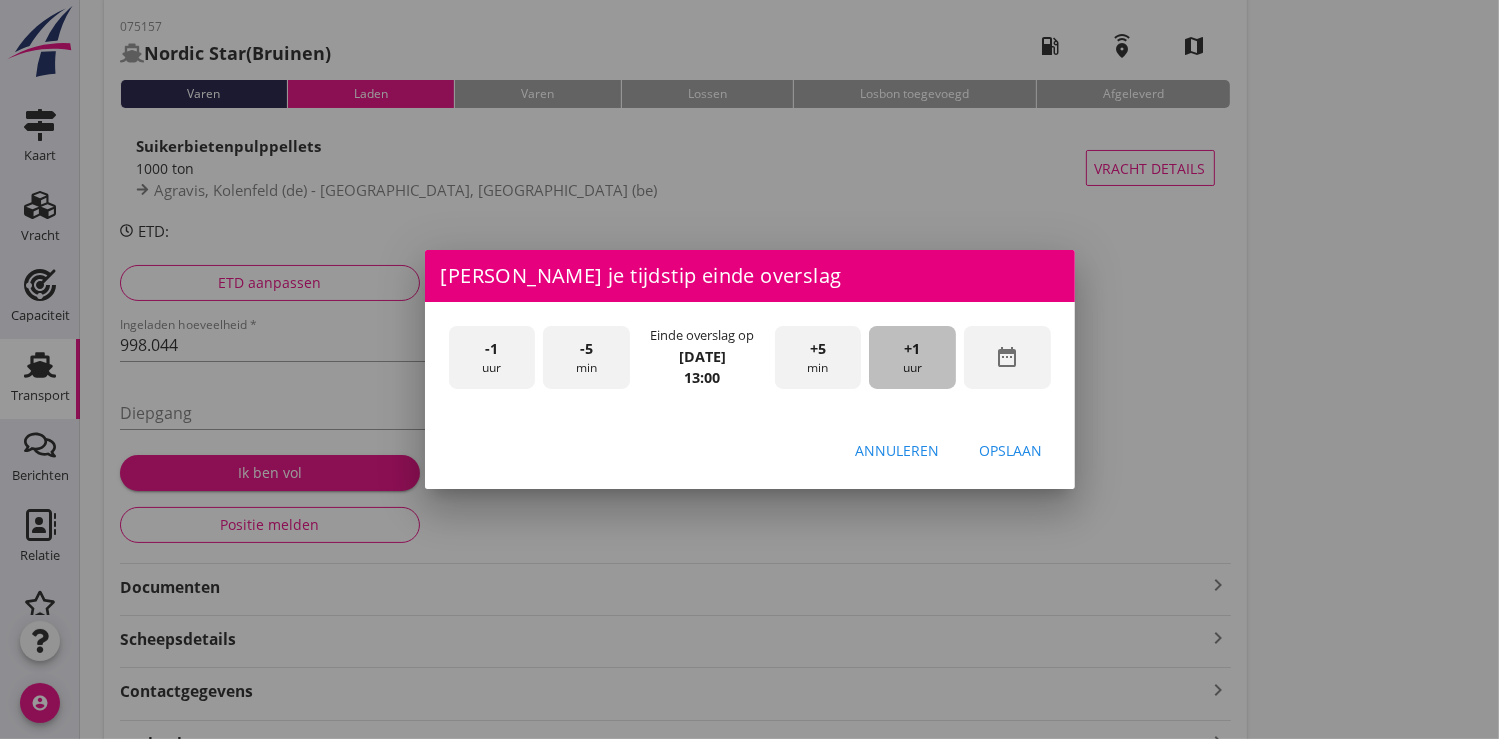 click on "+1" at bounding box center (913, 349) 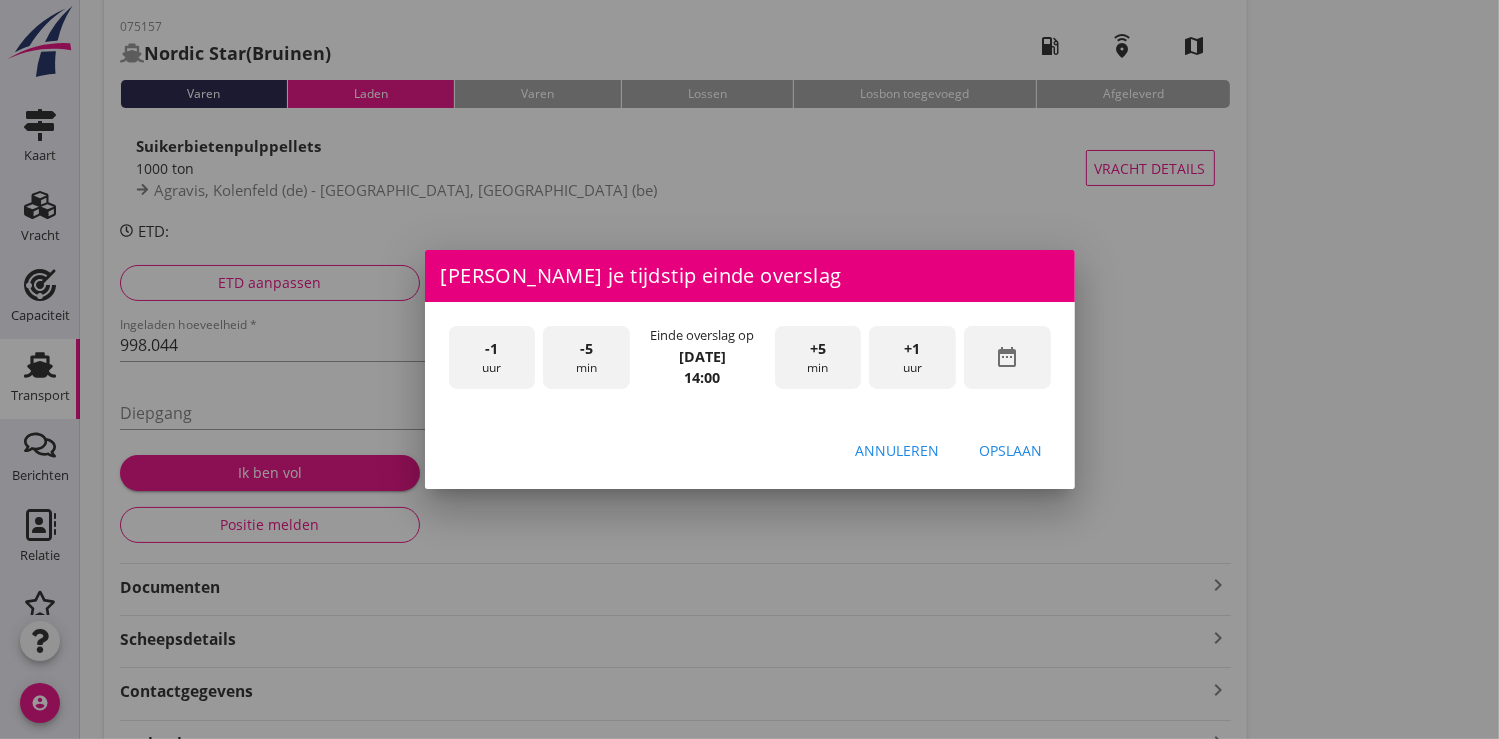 click on "+1" at bounding box center (913, 349) 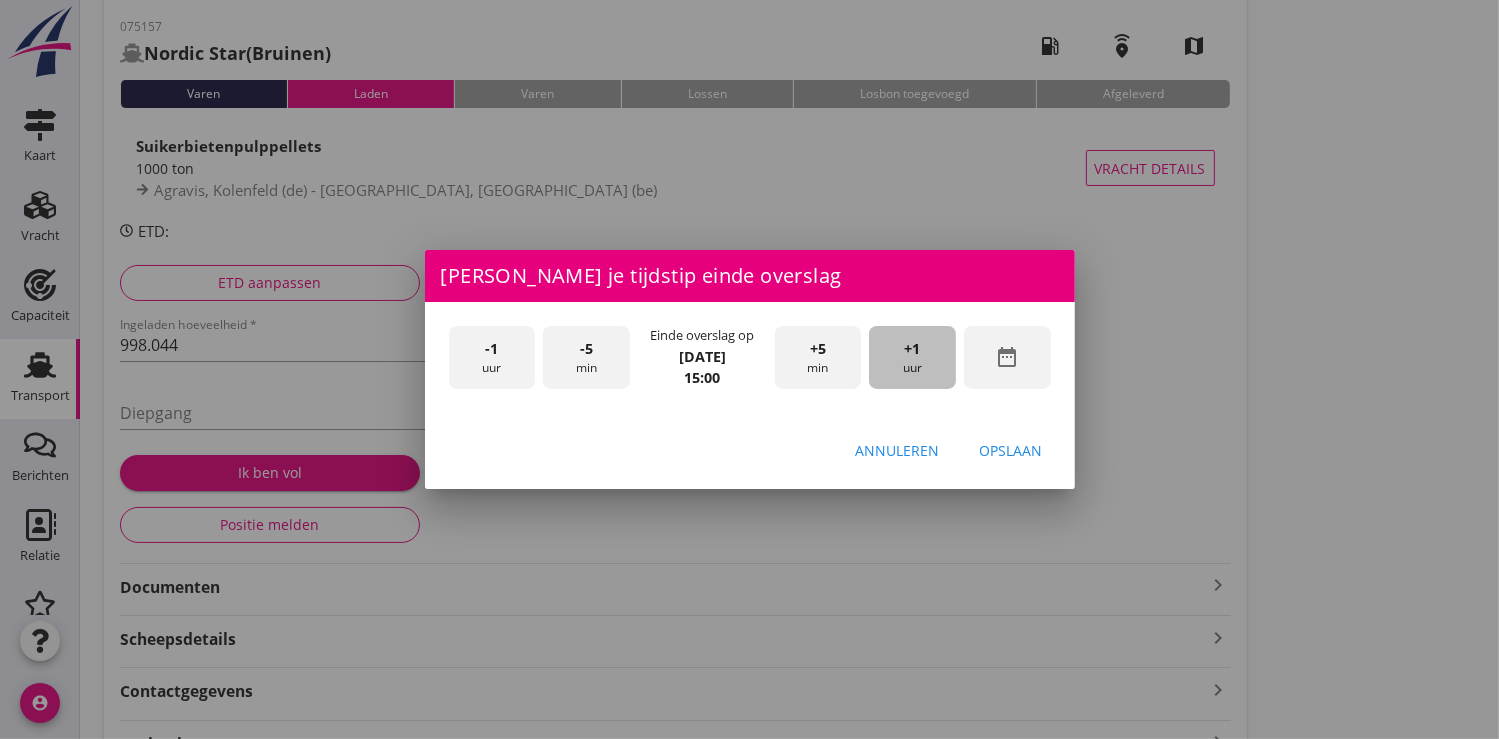 click on "+1" at bounding box center (913, 349) 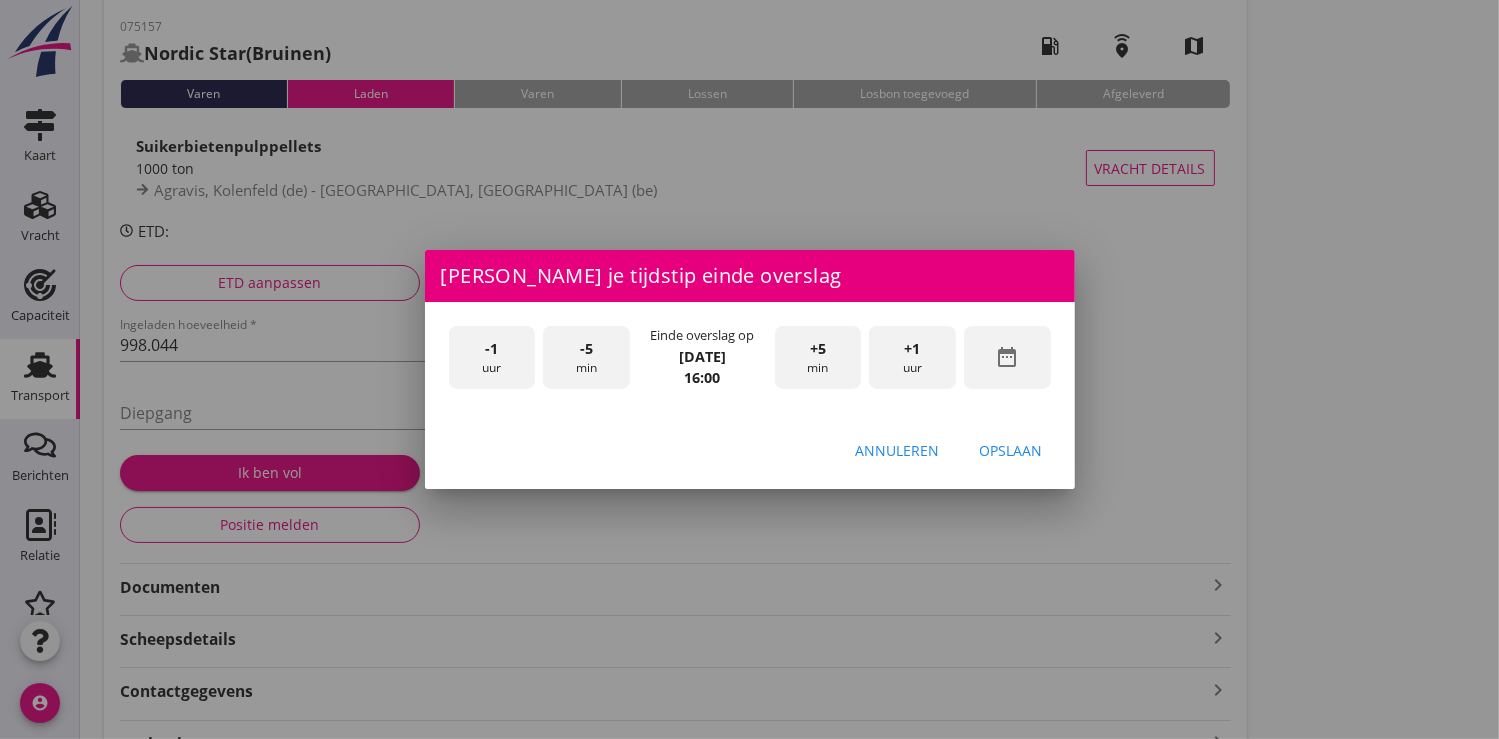 click on "+1" at bounding box center [913, 349] 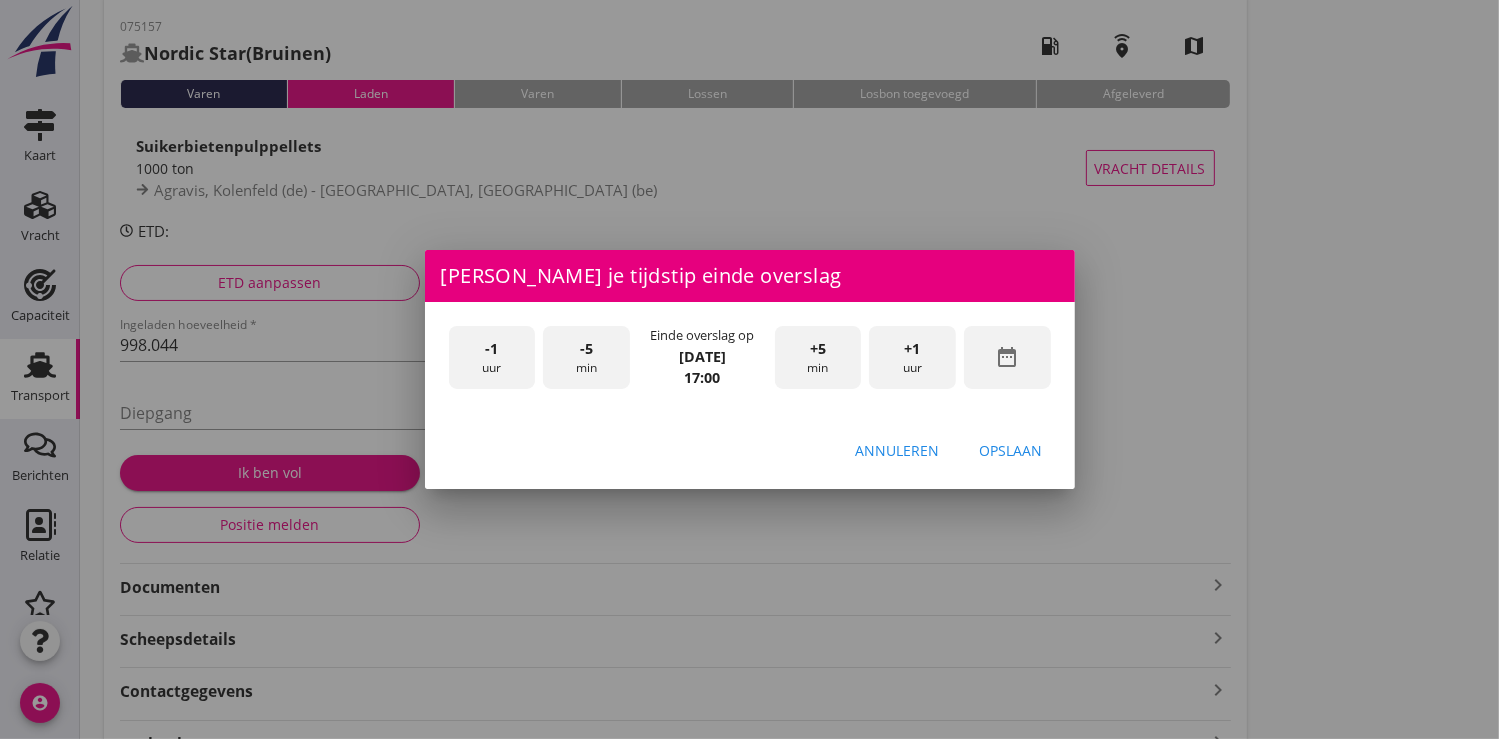 click on "+1" at bounding box center (913, 349) 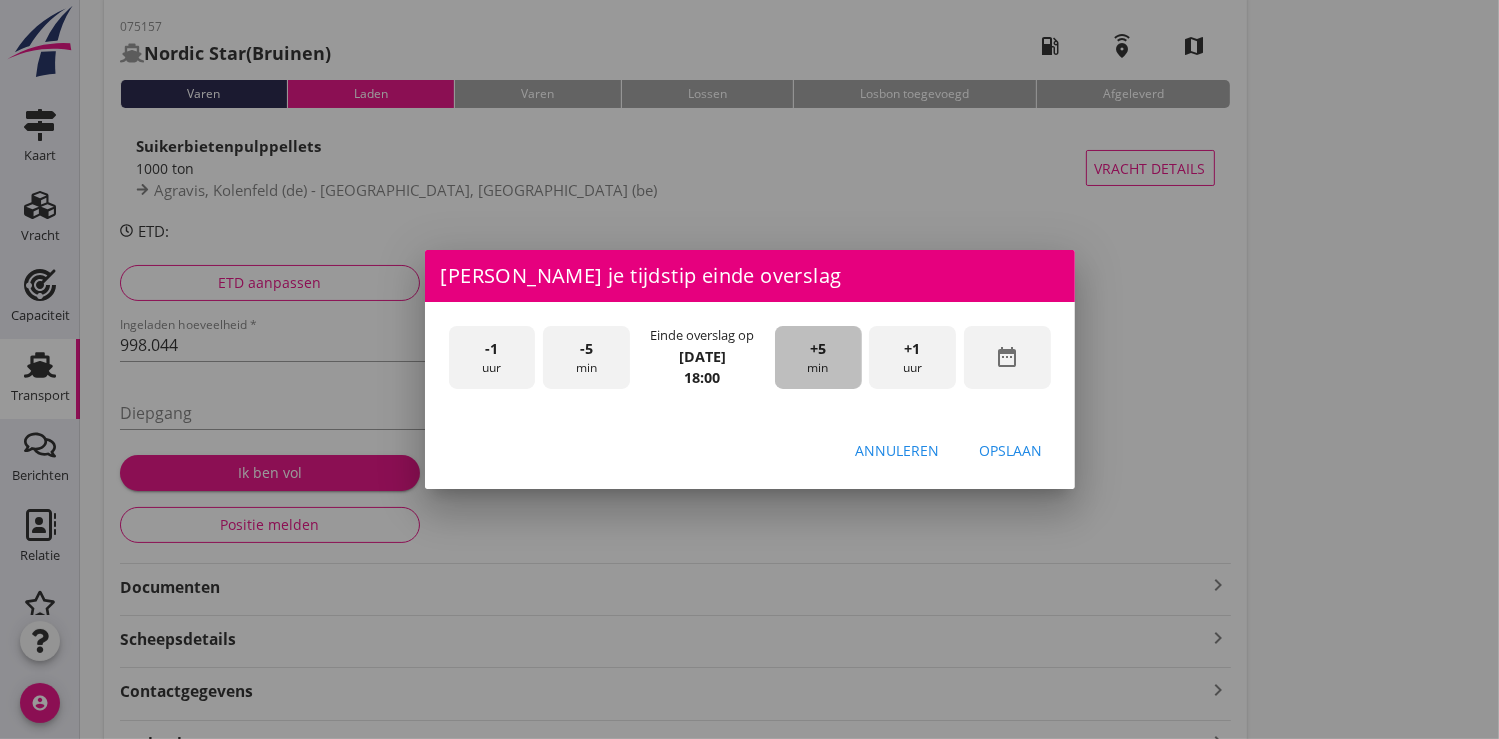 click on "+5  min" at bounding box center (818, 357) 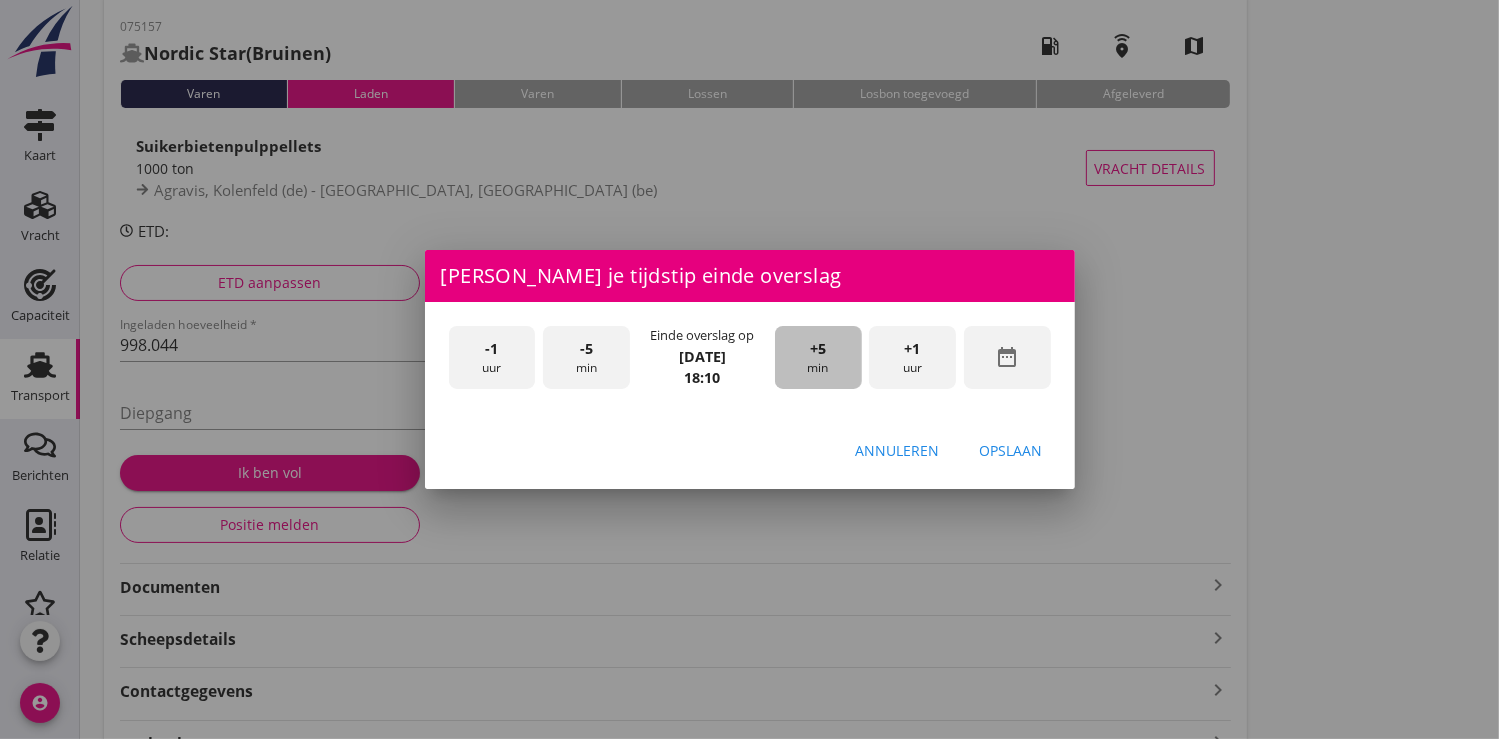 click on "+5  min" at bounding box center [818, 357] 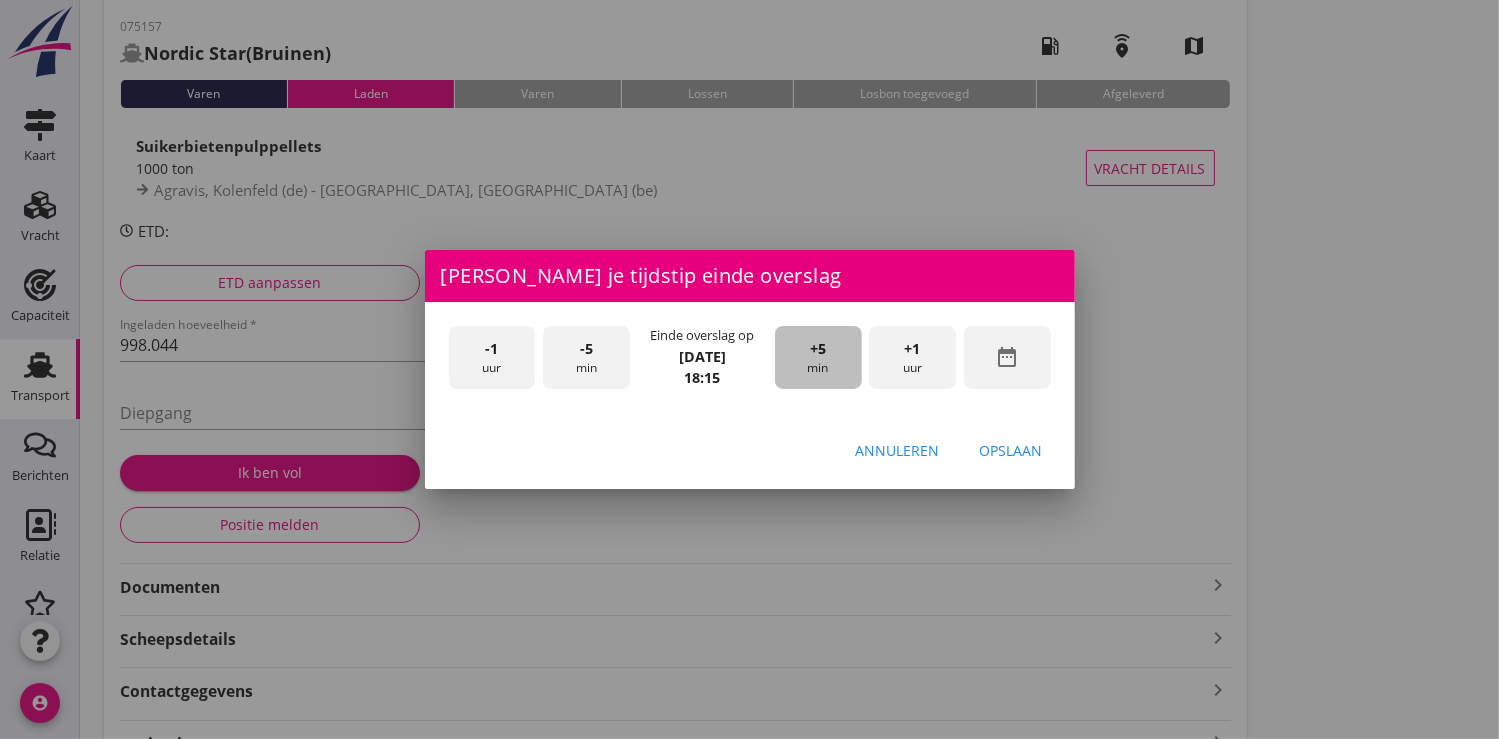 click on "+5  min" at bounding box center (818, 357) 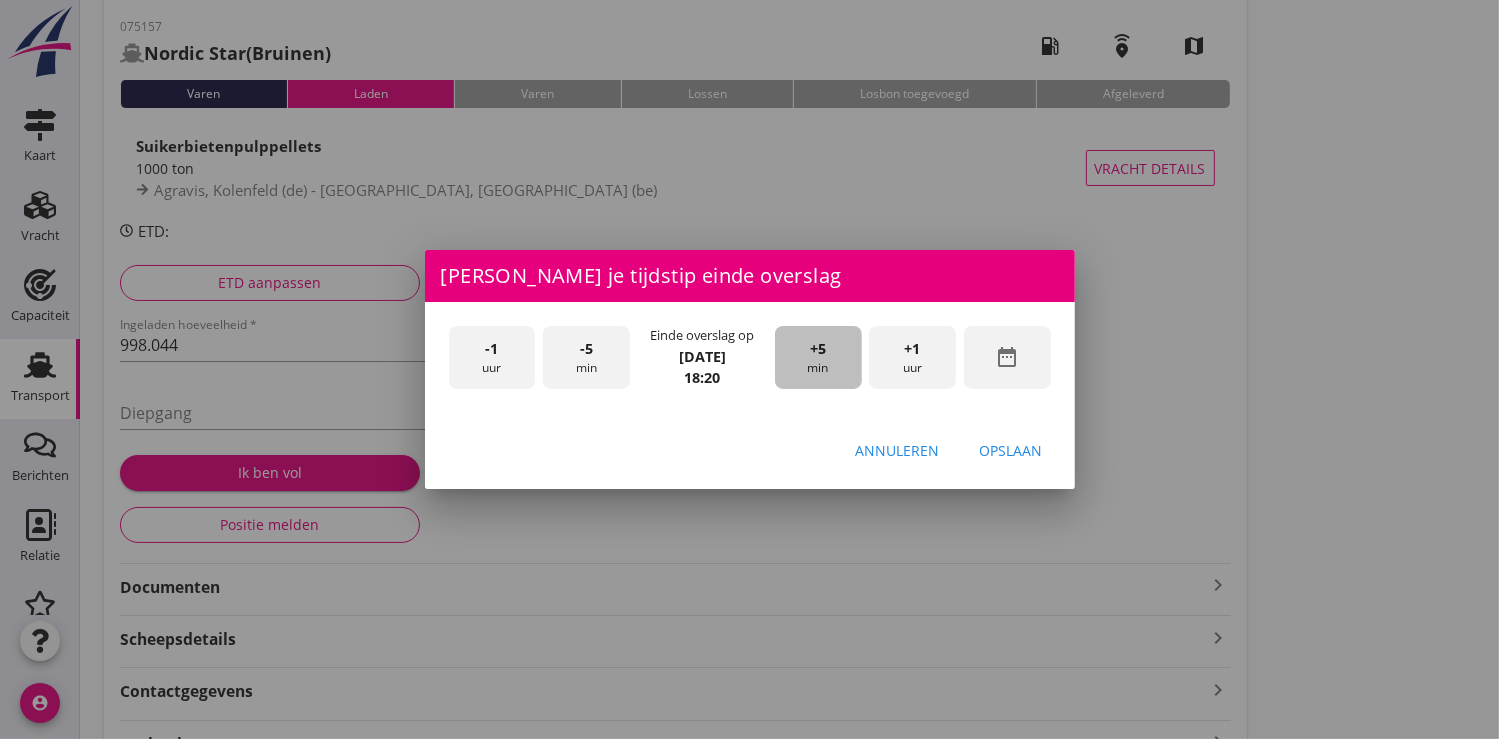click on "+5  min" at bounding box center [818, 357] 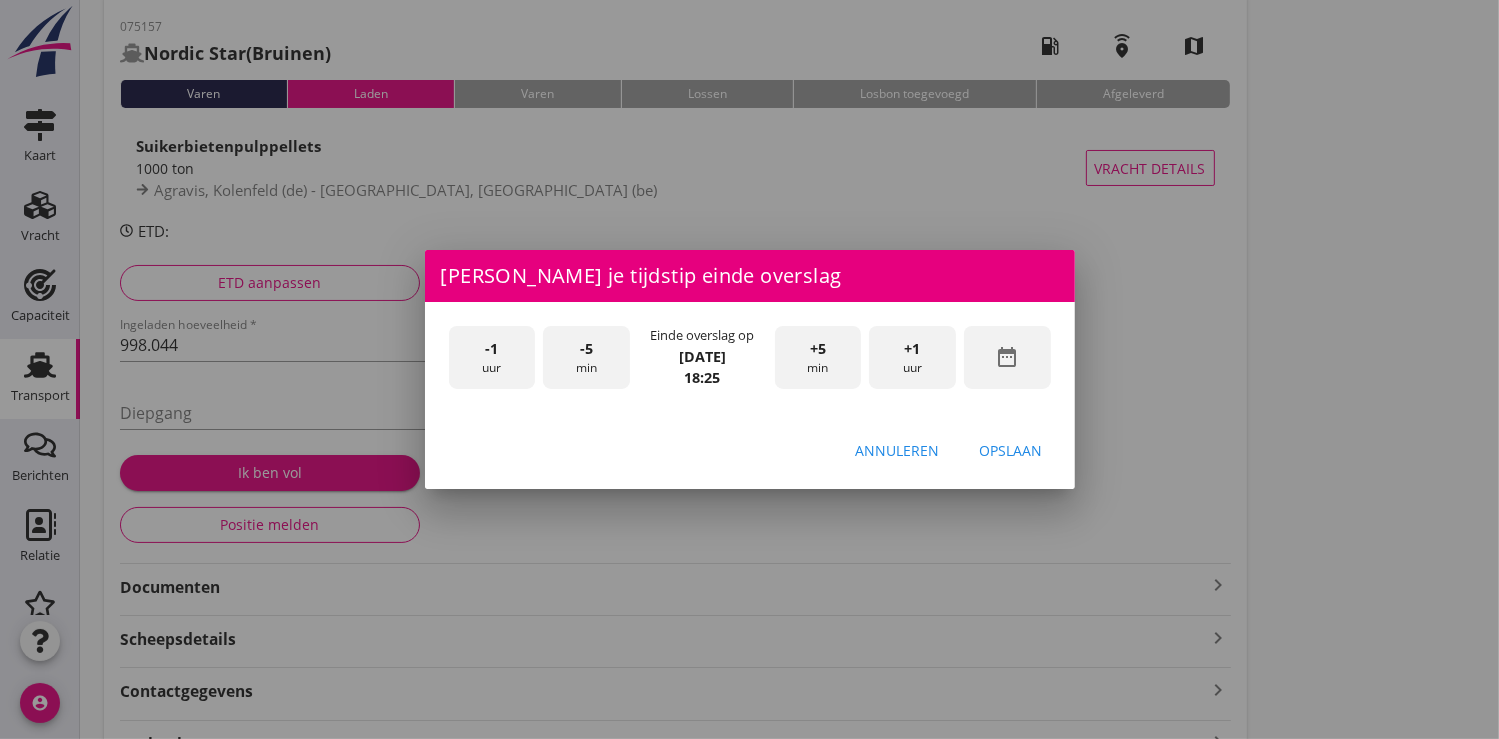 click on "+5  min" at bounding box center (818, 357) 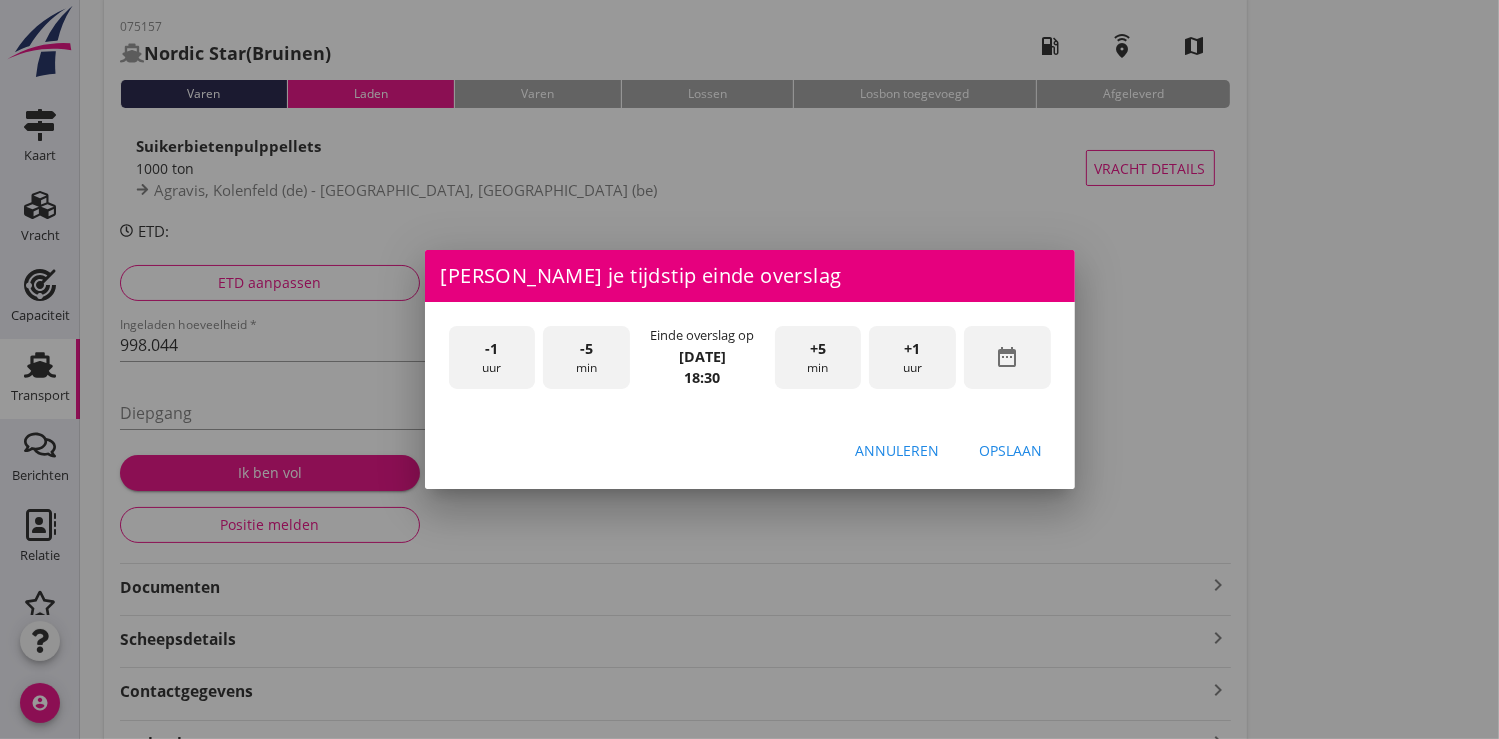 click on "Opslaan" at bounding box center (1011, 450) 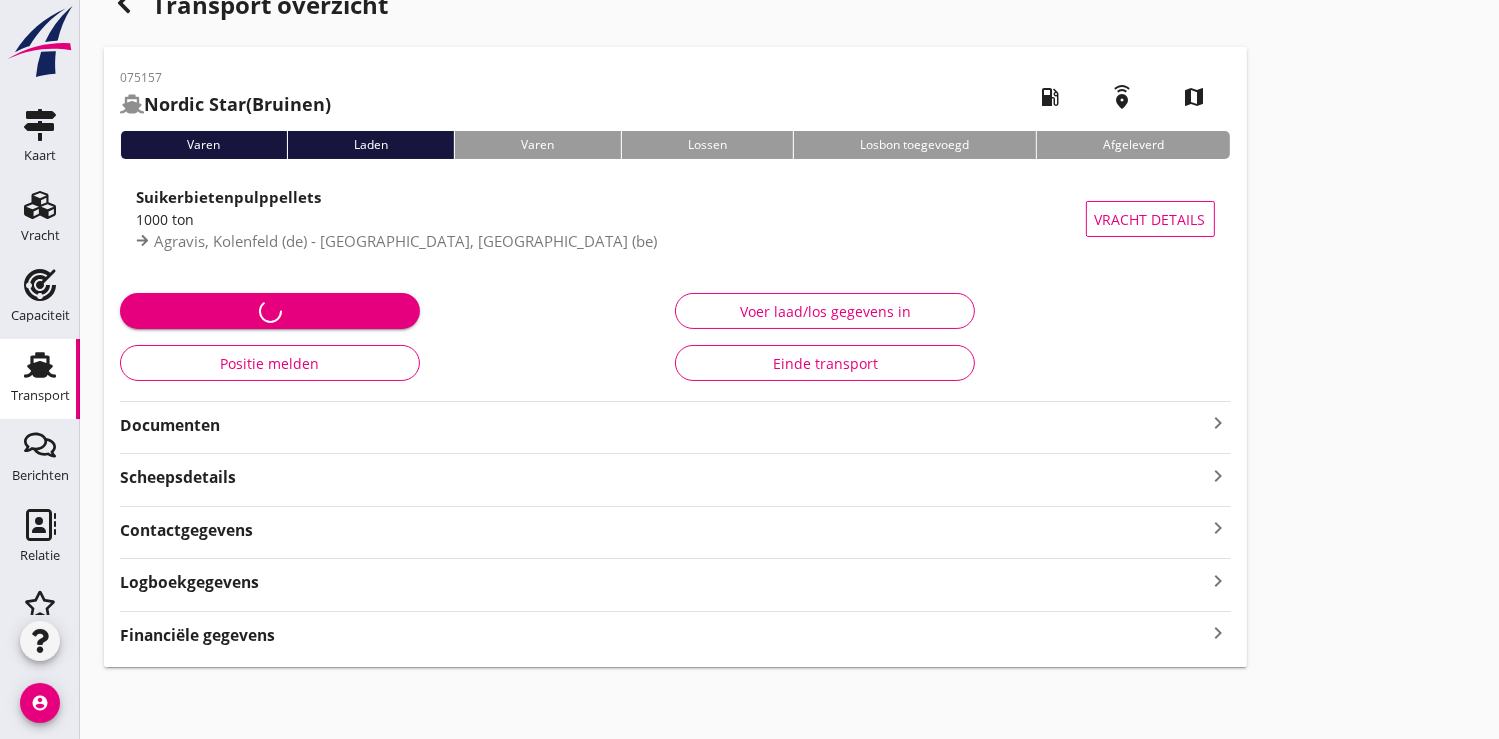 scroll, scrollTop: 39, scrollLeft: 0, axis: vertical 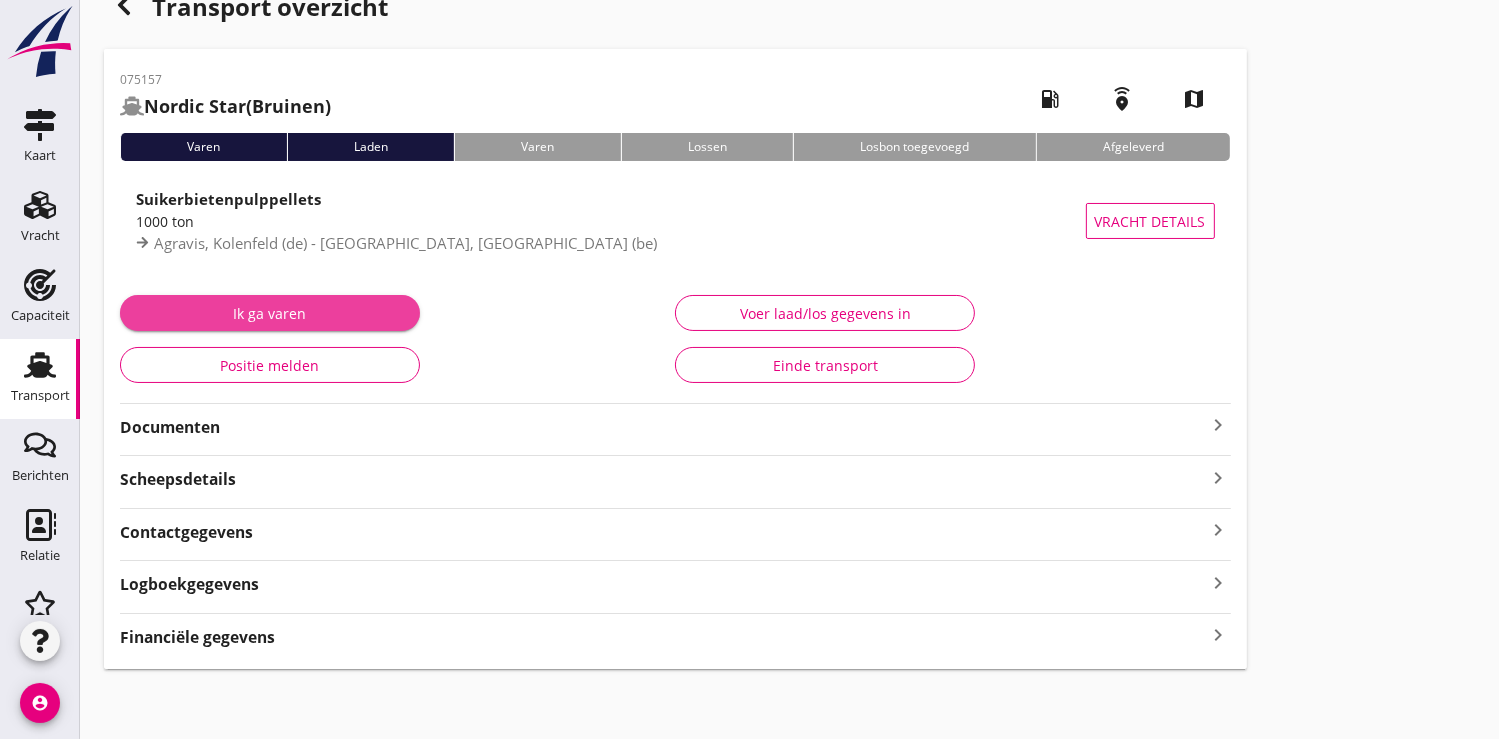 click on "Ik ga varen" at bounding box center [270, 313] 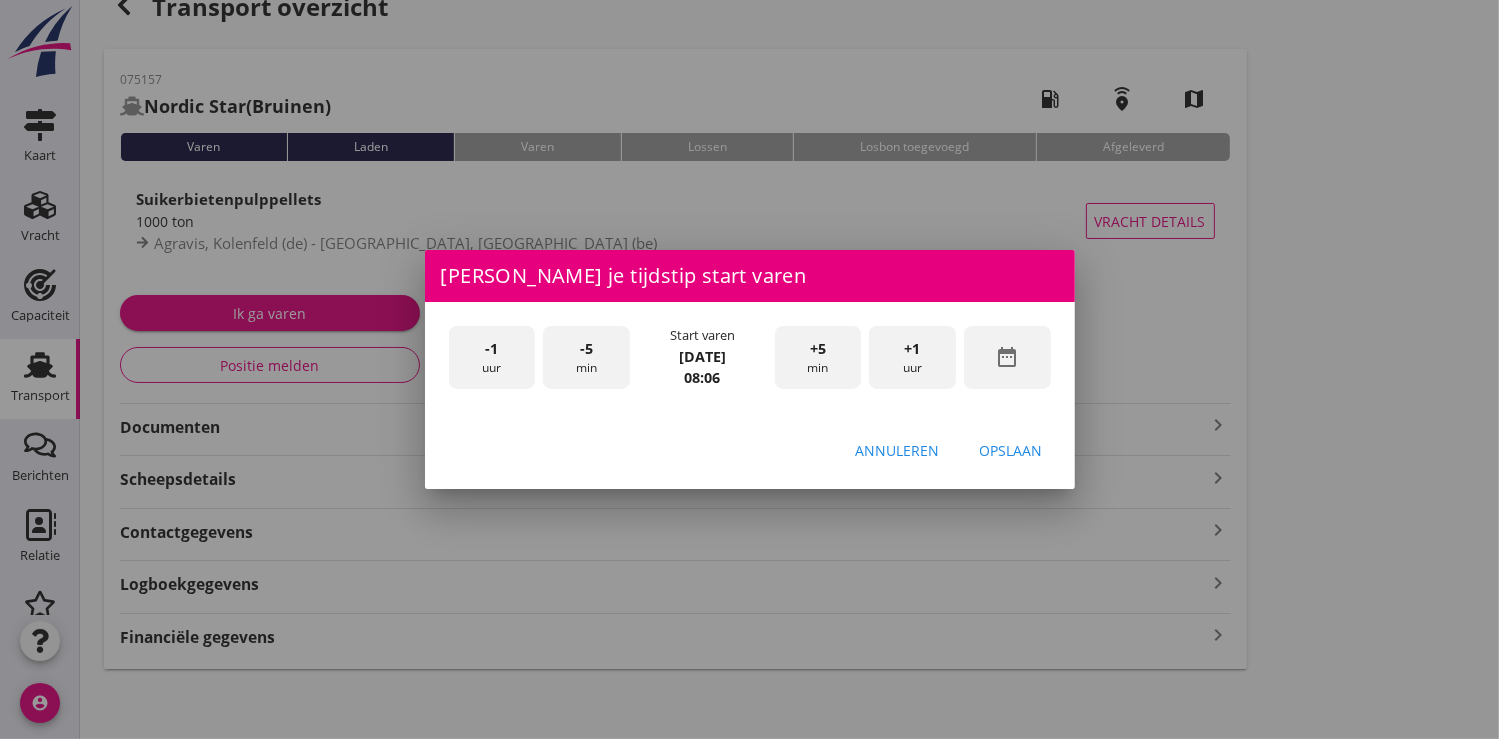 click on "-1  uur" at bounding box center [492, 357] 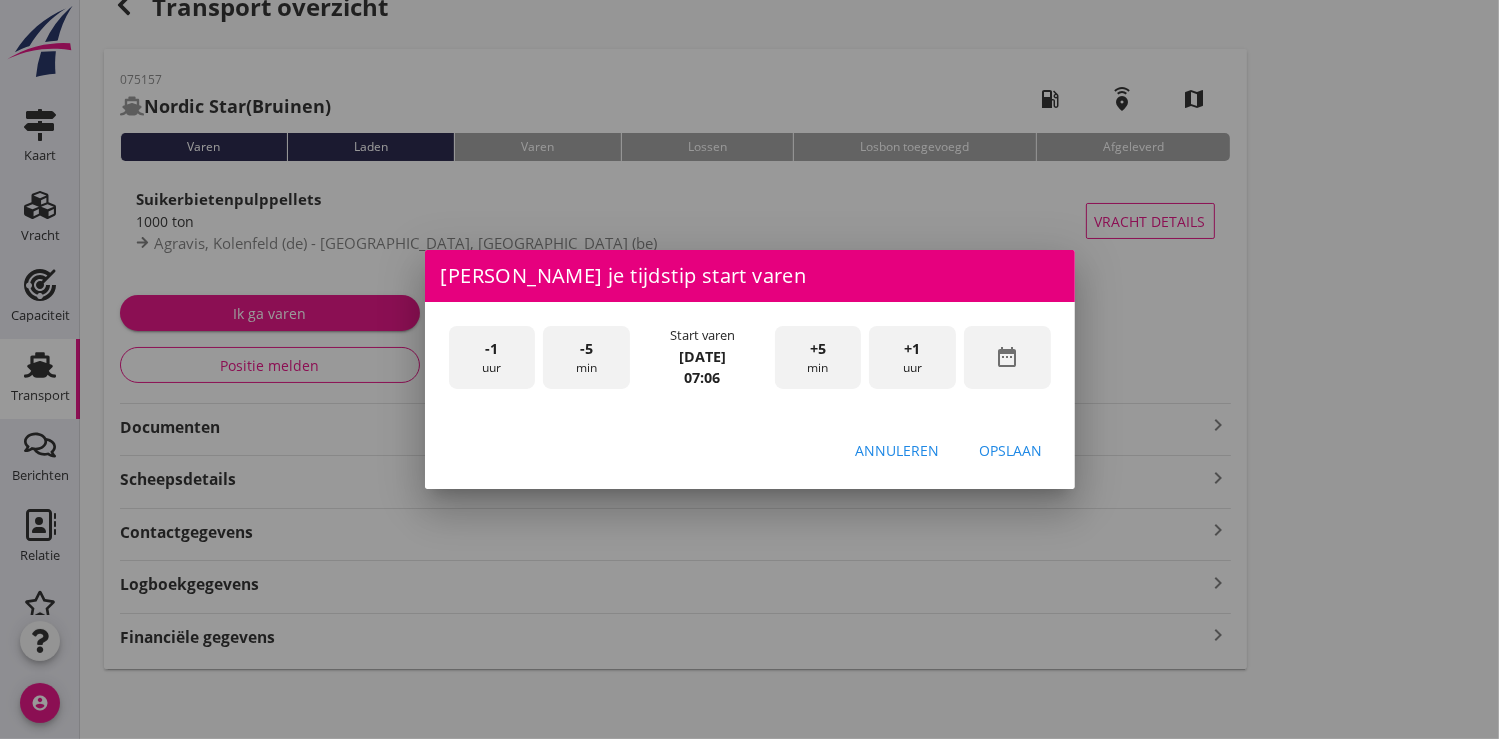 click on "-1  uur" at bounding box center (492, 357) 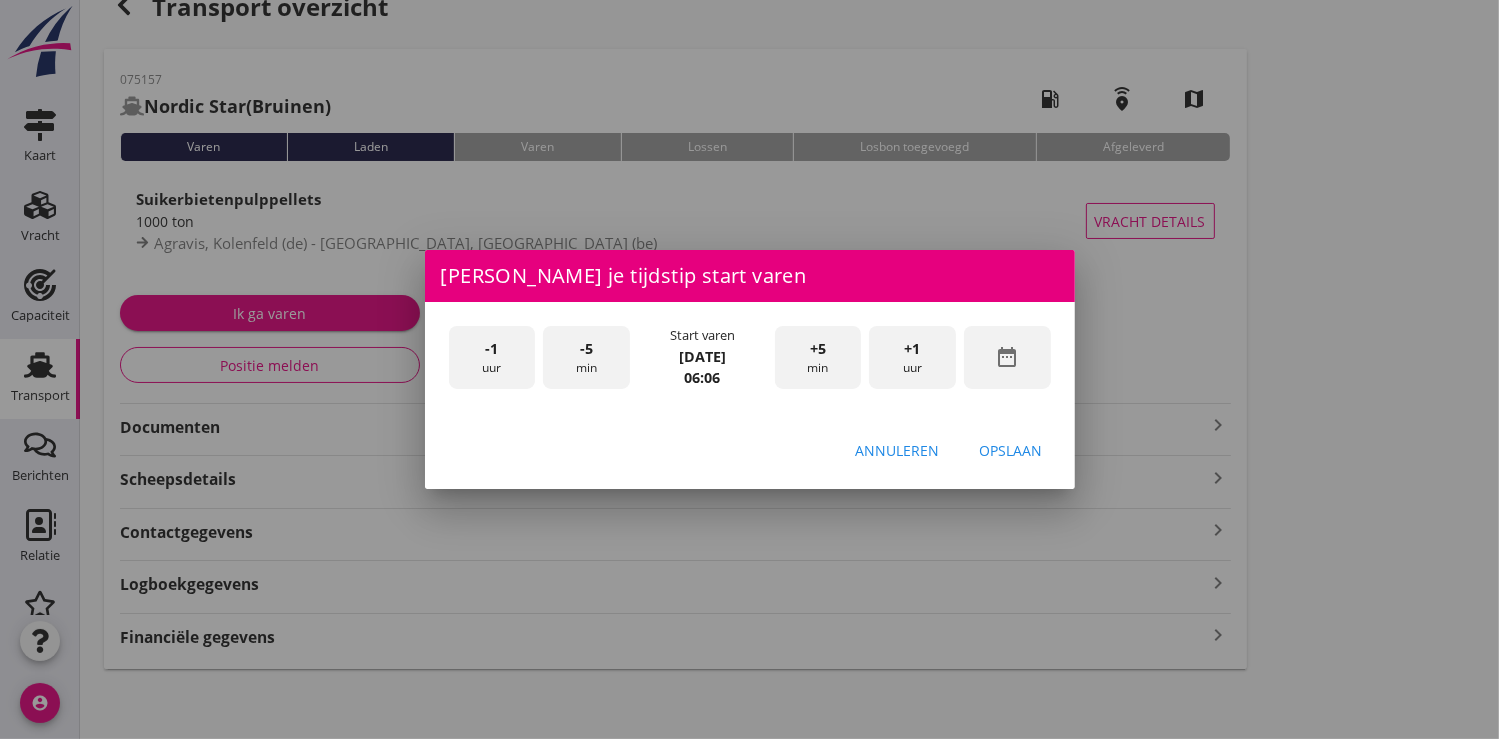 click on "-5" at bounding box center (586, 349) 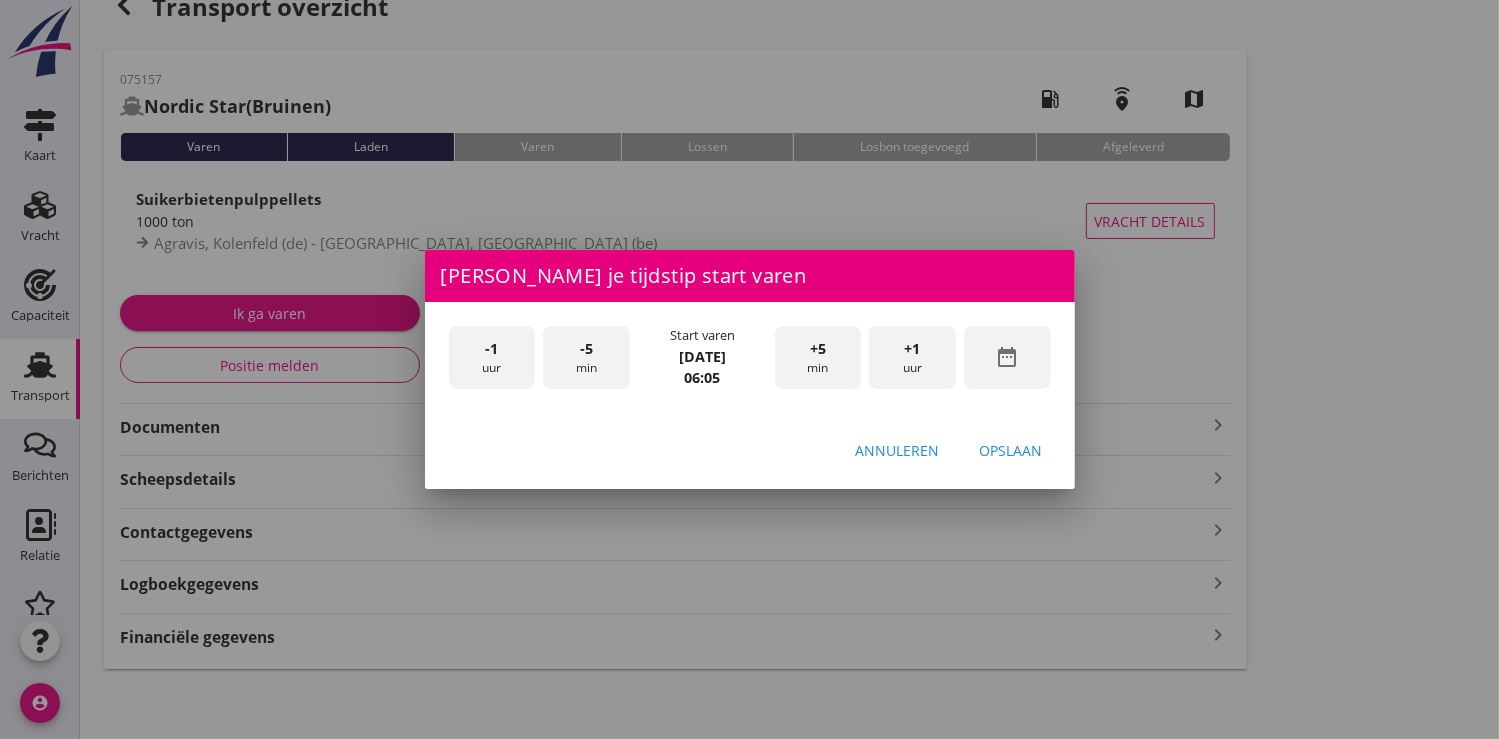 click on "-5  min" at bounding box center (586, 357) 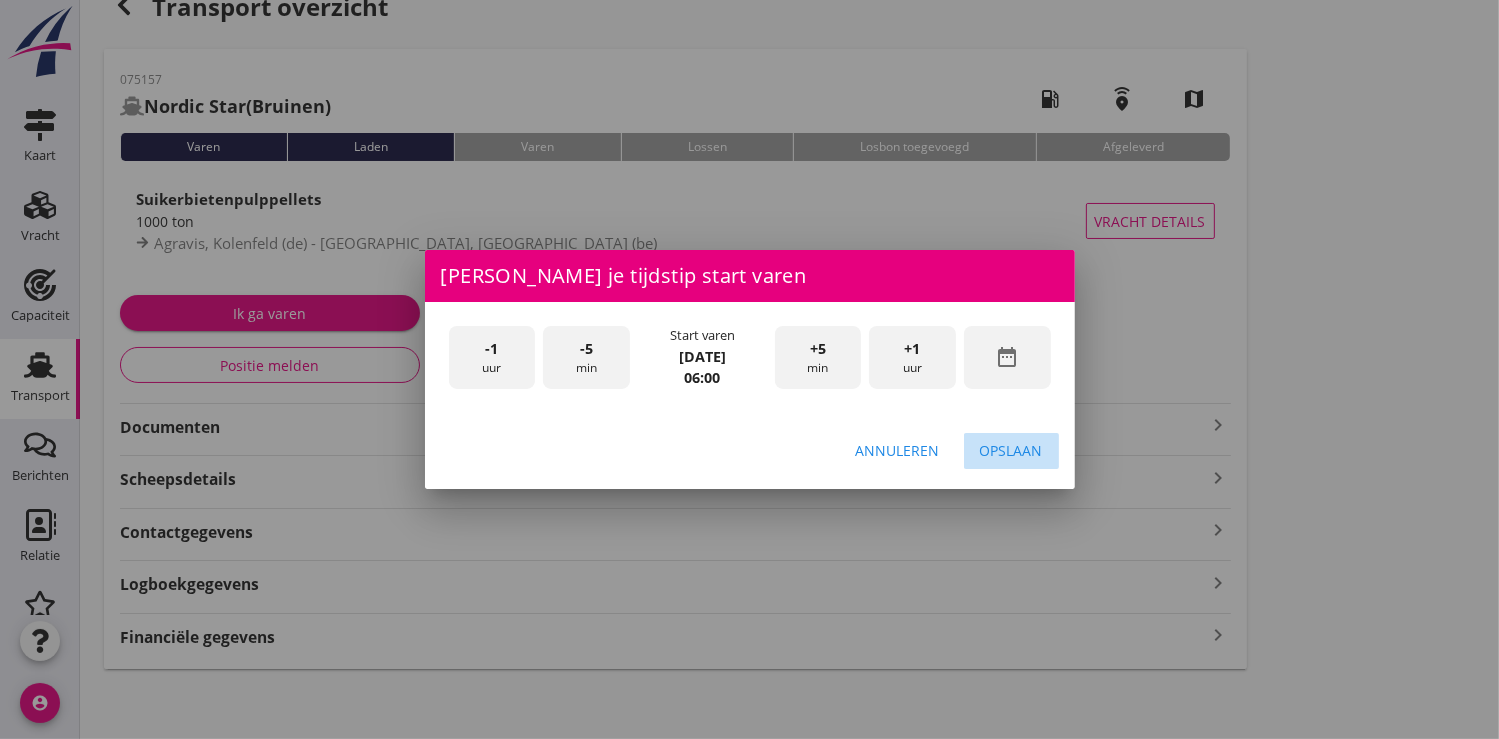 click on "Opslaan" at bounding box center [1011, 450] 